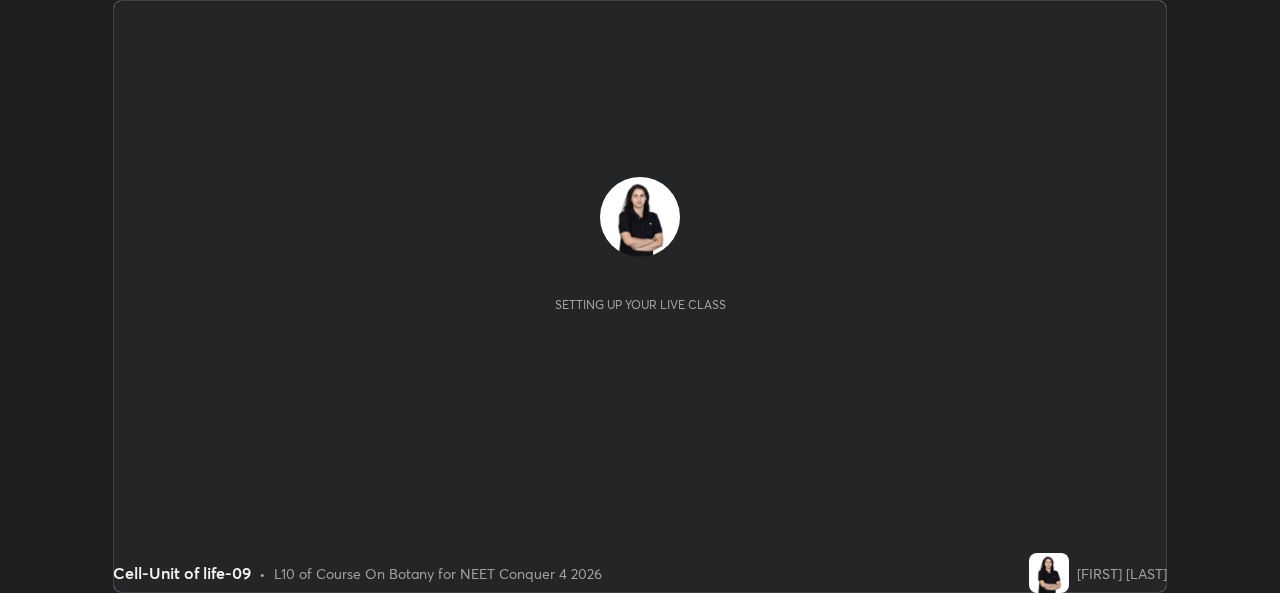 scroll, scrollTop: 0, scrollLeft: 0, axis: both 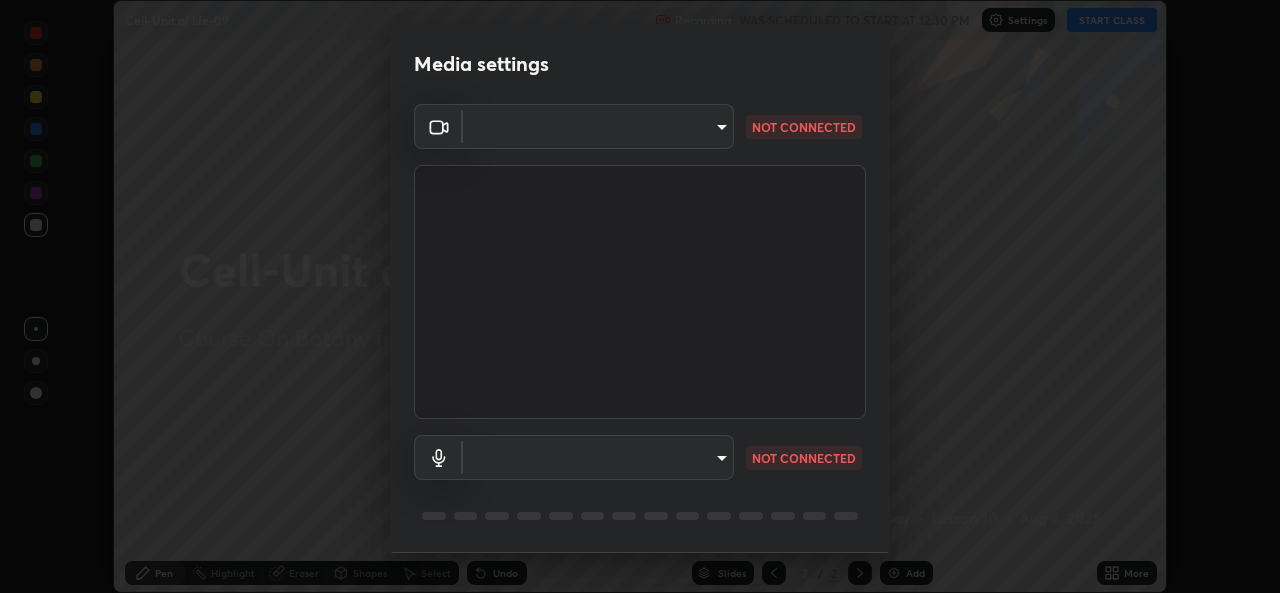 type on "1b5311a9b5640385fef1425c23754c42fb18271d2377e174ff02acca352544af" 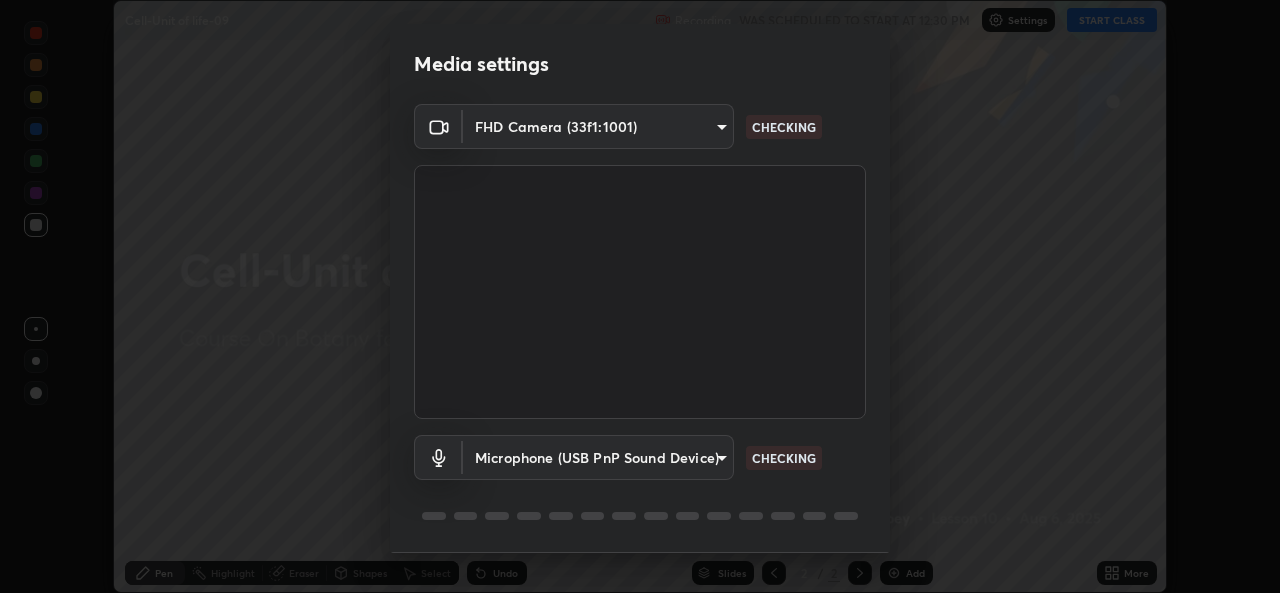 scroll, scrollTop: 63, scrollLeft: 0, axis: vertical 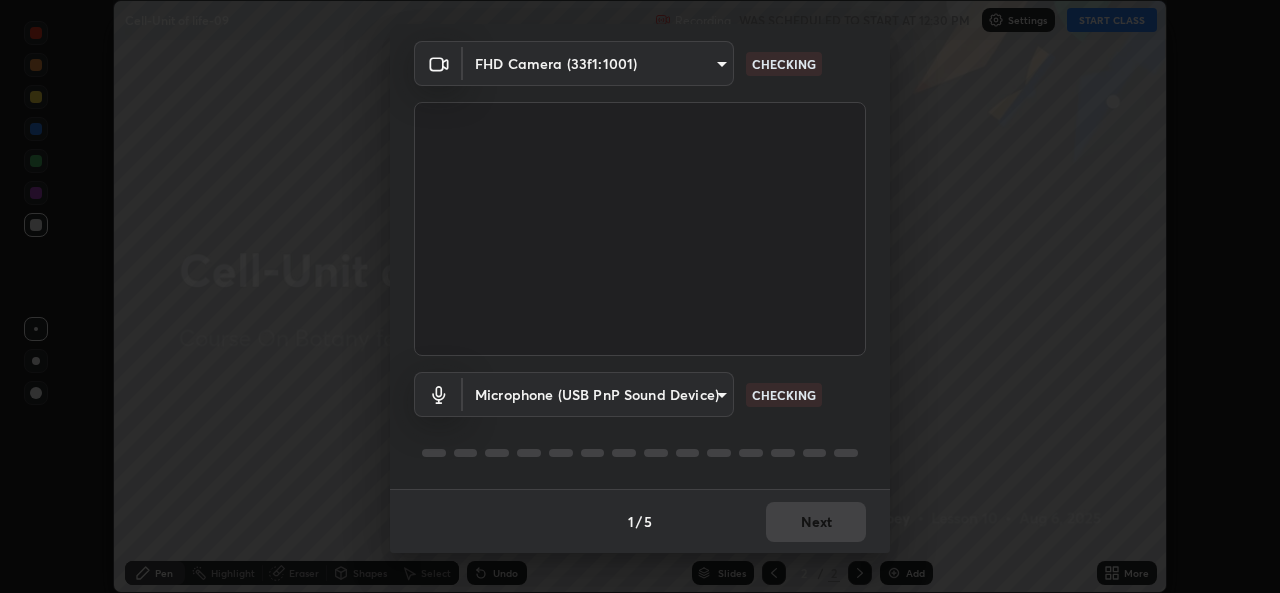click on "Erase all Cell-Unit of life-09 Recording WAS SCHEDULED TO START AT  12:30 PM Settings START CLASS Setting up your live class Cell-Unit of life-09 • L10 of Course On Botany for NEET Conquer 4 2026 [FIRST] [LAST] Pen Highlight Eraser Shapes Select Undo Slides 2 / 2 Add More No doubts shared Encourage your learners to ask a doubt for better clarity Report an issue Reason for reporting Buffering Chat not working Audio - Video sync issue Educator video quality low ​ Attach an image Report Media settings FHD Camera (33f1:1001) 1b5311a9b5640385fef1425c23754c42fb18271d2377e174ff02acca352544af CHECKING Microphone (USB PnP Sound Device) 24ad53f3229a6e7ae31be6b6923c0f711ac090b5ca08074ab8e1abb2a0fbc499 CHECKING 1 / 5 Next" at bounding box center [640, 296] 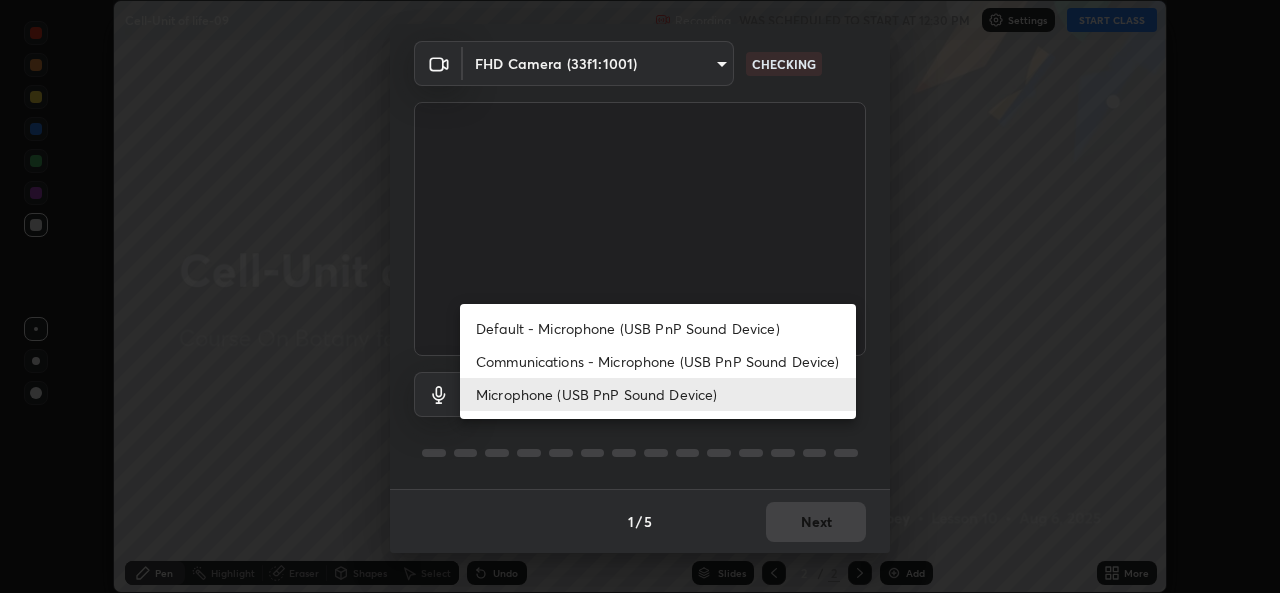 click on "Default - Microphone (USB PnP Sound Device)" at bounding box center (658, 328) 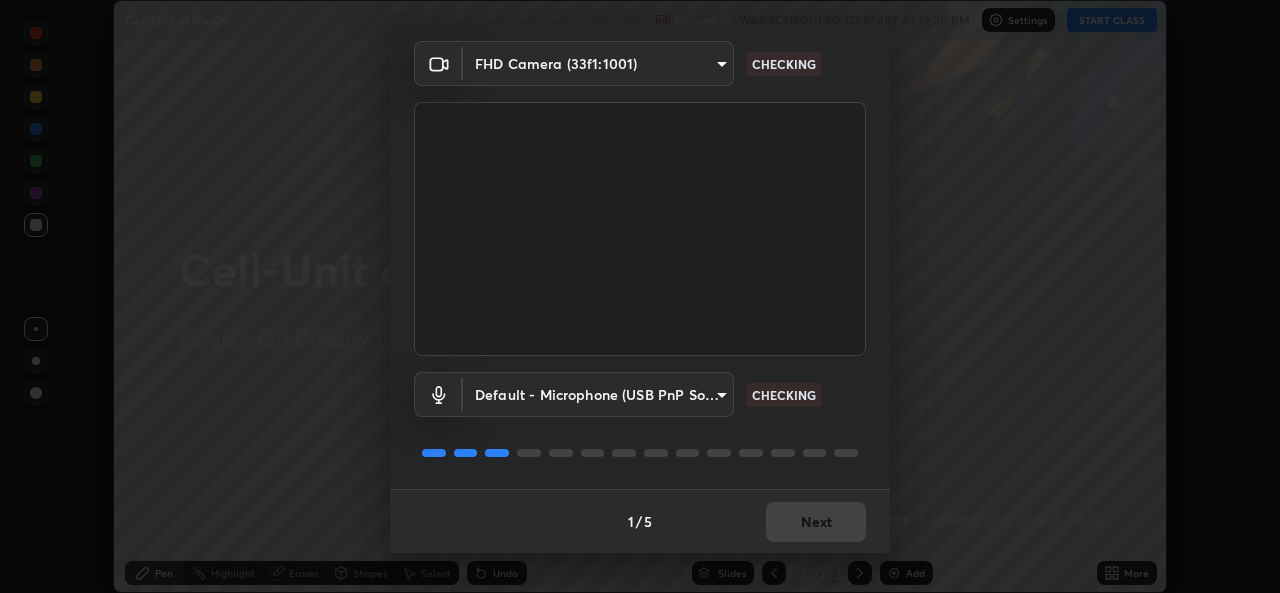 click on "Erase all Cell-Unit of life-09 Recording WAS SCHEDULED TO START AT  12:30 PM Settings START CLASS Setting up your live class Cell-Unit of life-09 • L10 of Course On Botany for NEET Conquer 4 2026 [FIRST] [LAST] Pen Highlight Eraser Shapes Select Undo Slides 2 / 2 Add More No doubts shared Encourage your learners to ask a doubt for better clarity Report an issue Reason for reporting Buffering Chat not working Audio - Video sync issue Educator video quality low ​ Attach an image Report Media settings FHD Camera (33f1:1001) 1b5311a9b5640385fef1425c23754c42fb18271d2377e174ff02acca352544af CHECKING Default - Microphone (USB PnP Sound Device) default CHECKING 1 / 5 Next" at bounding box center (640, 296) 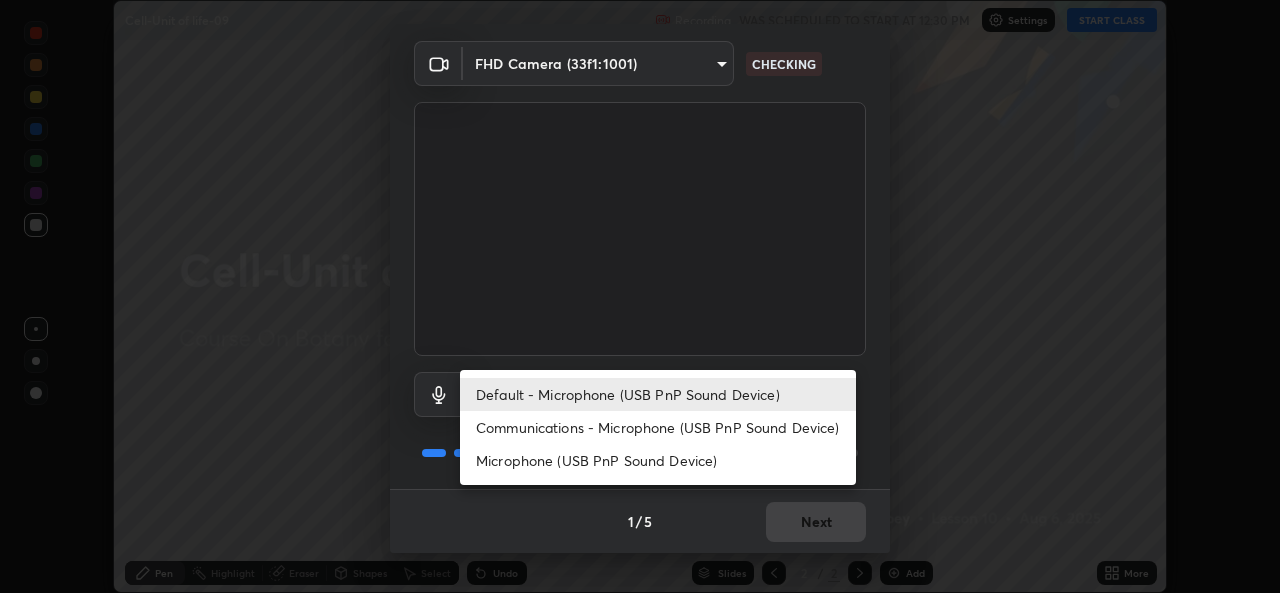 click on "Microphone (USB PnP Sound Device)" at bounding box center [658, 460] 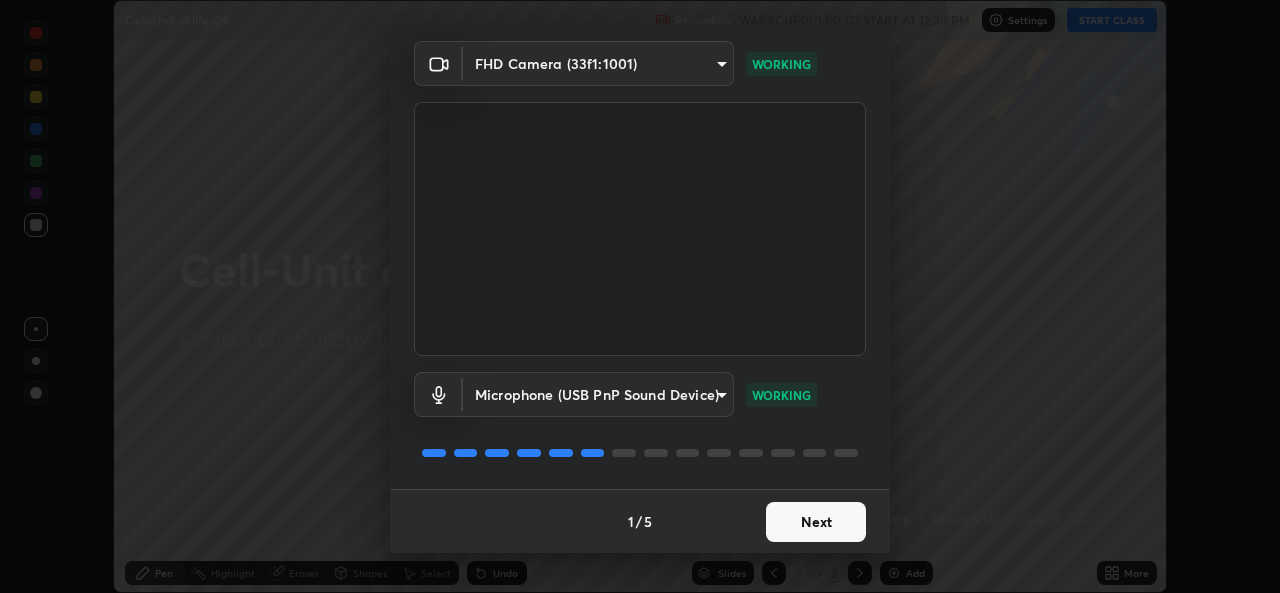 click on "Next" at bounding box center [816, 522] 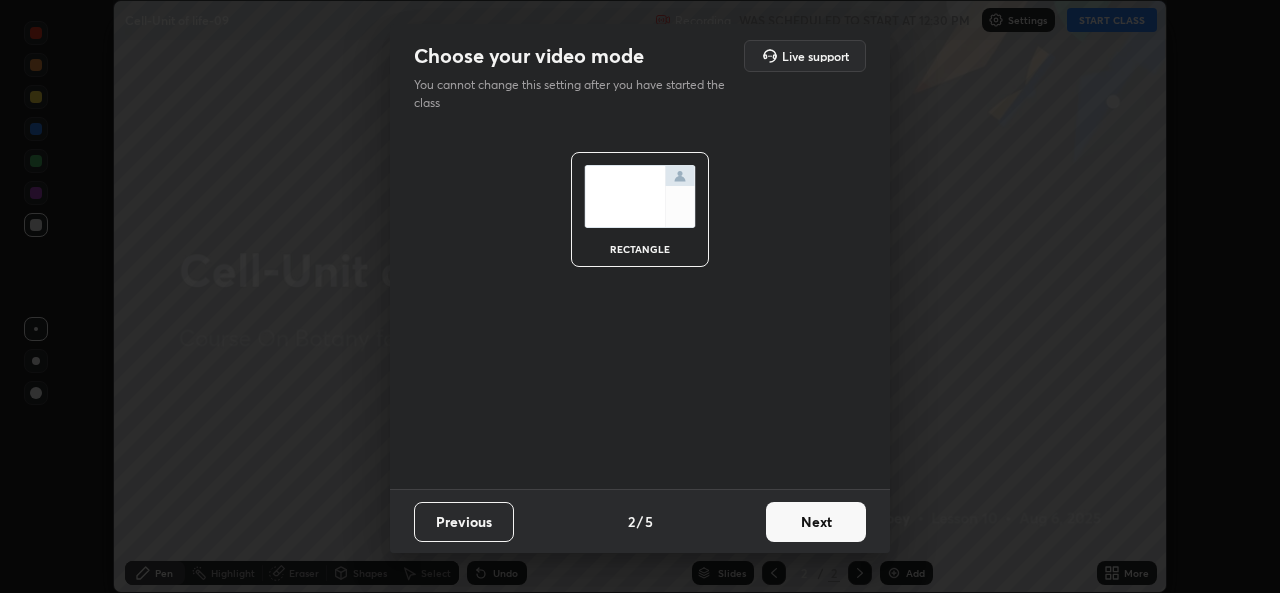 scroll, scrollTop: 0, scrollLeft: 0, axis: both 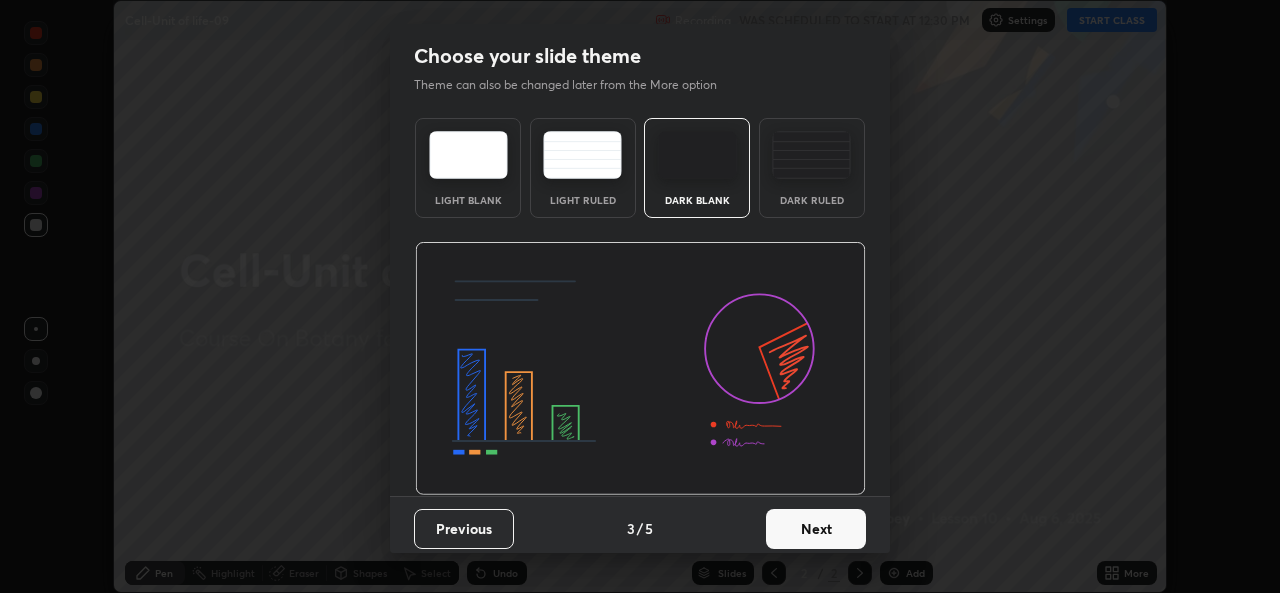 click on "Next" at bounding box center (816, 529) 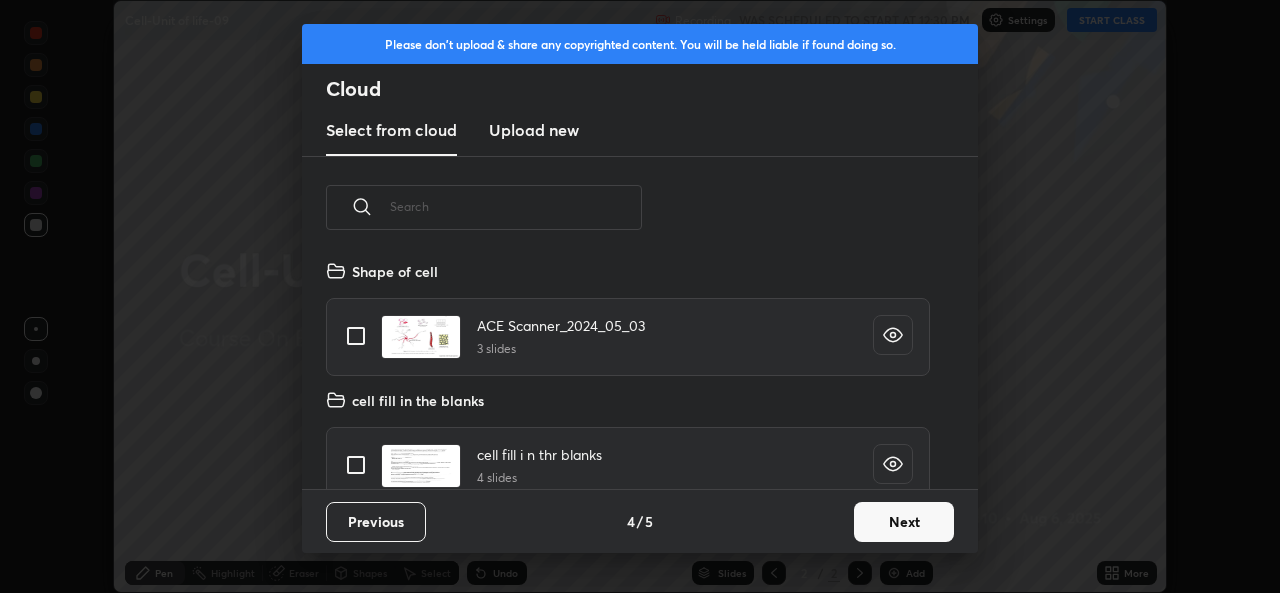 click on "Next" at bounding box center (904, 522) 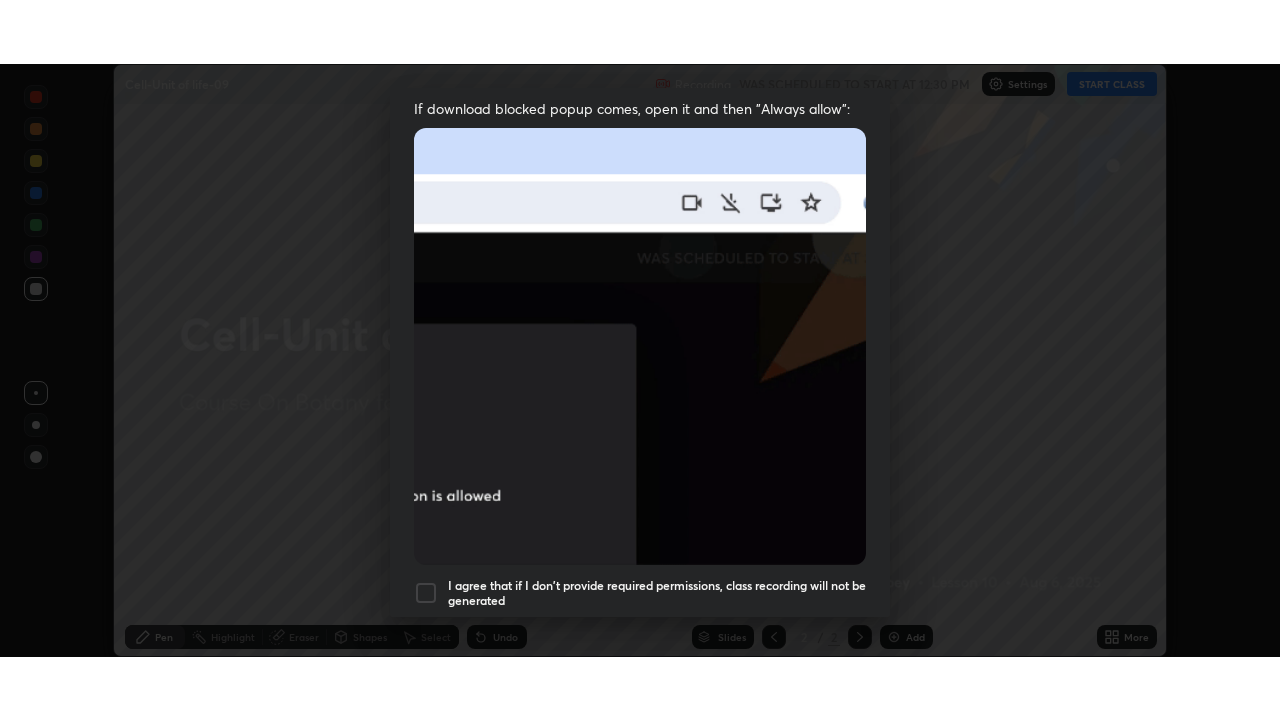 scroll, scrollTop: 471, scrollLeft: 0, axis: vertical 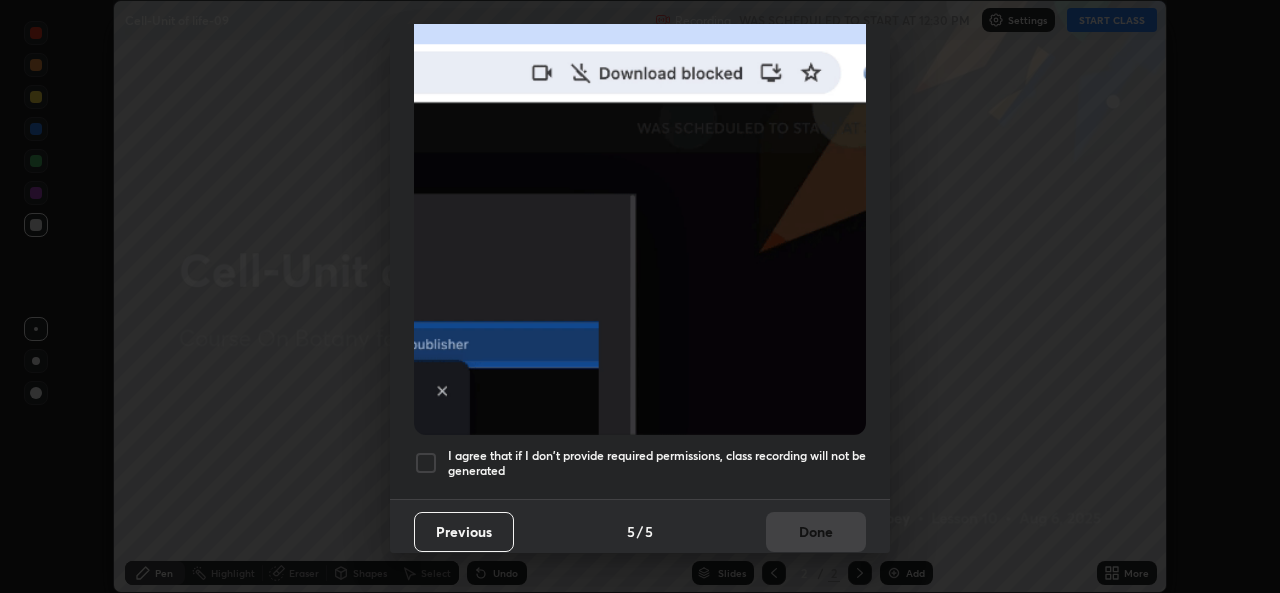 click at bounding box center (426, 463) 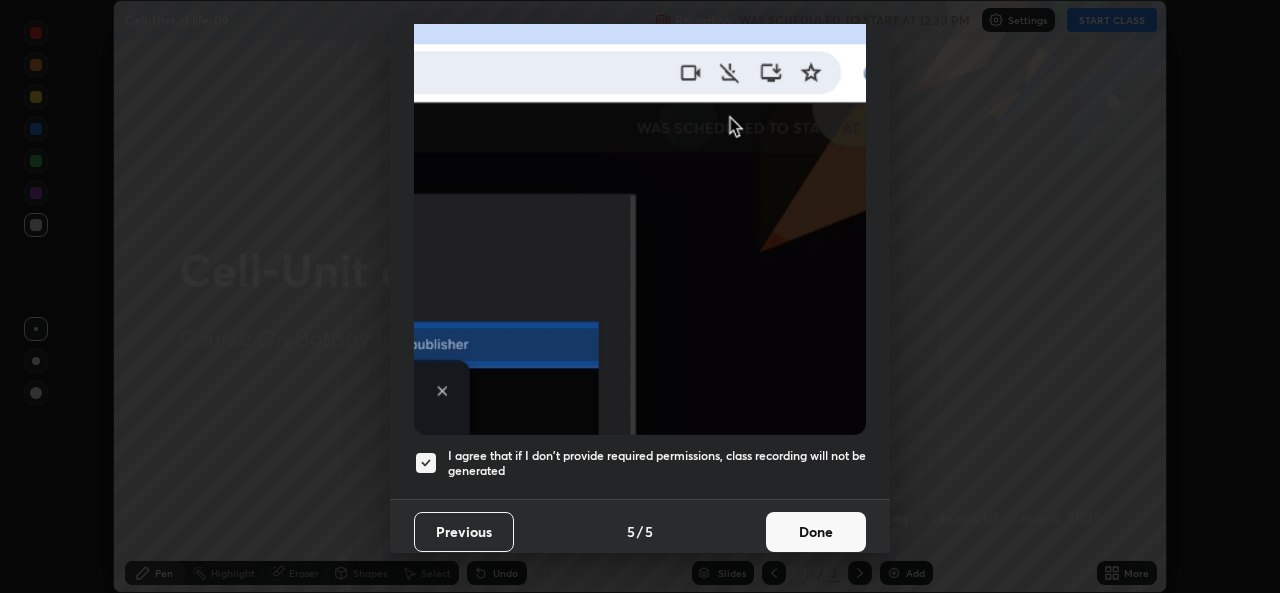 click on "Done" at bounding box center (816, 532) 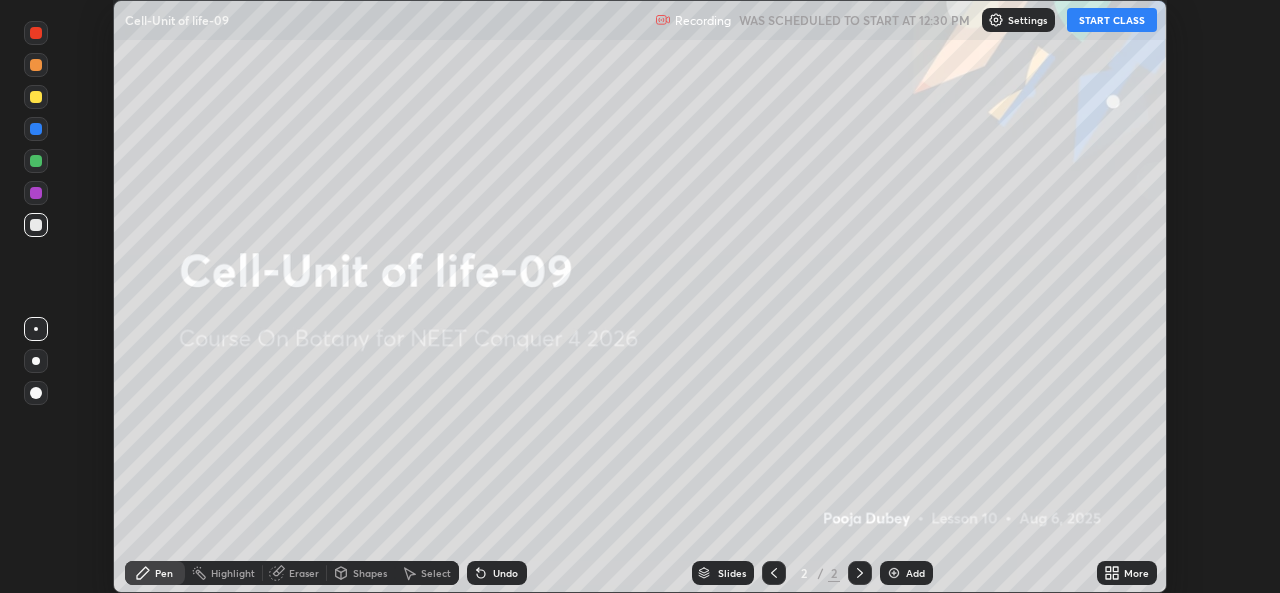 click on "START CLASS" at bounding box center (1112, 20) 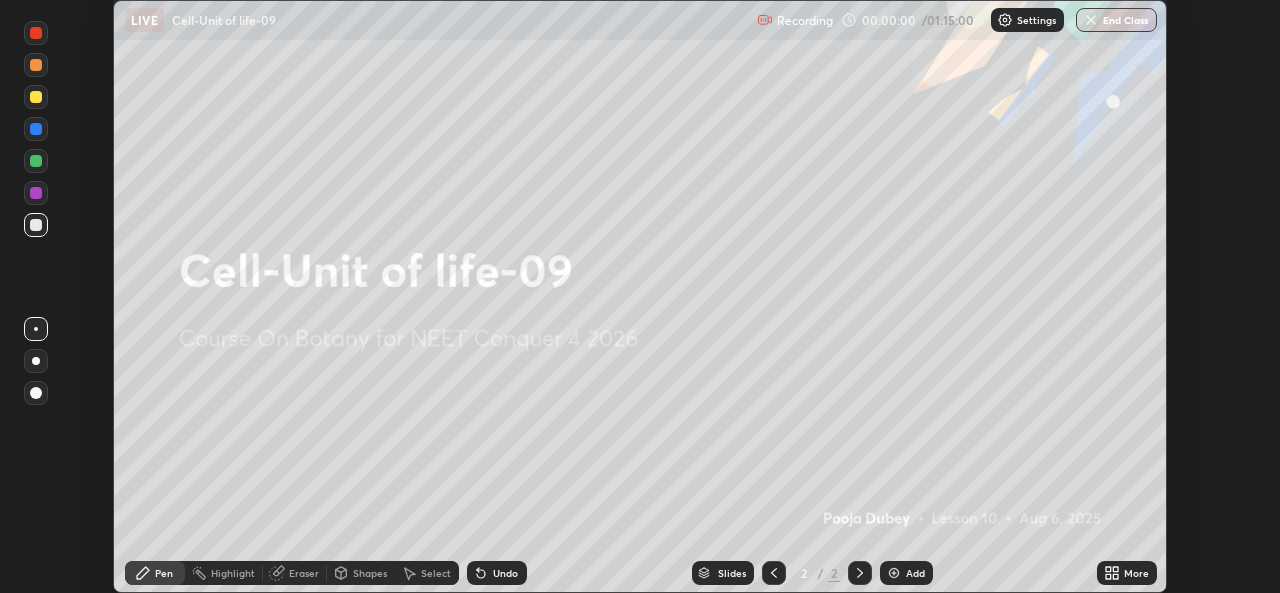 click 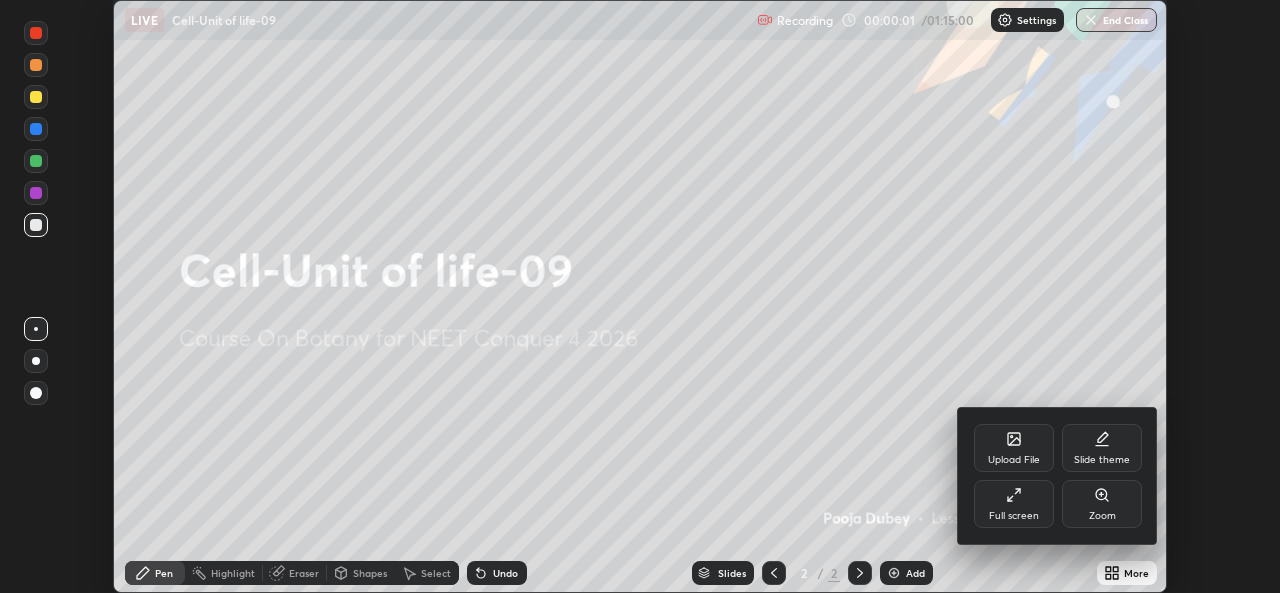 click on "Full screen" at bounding box center [1014, 504] 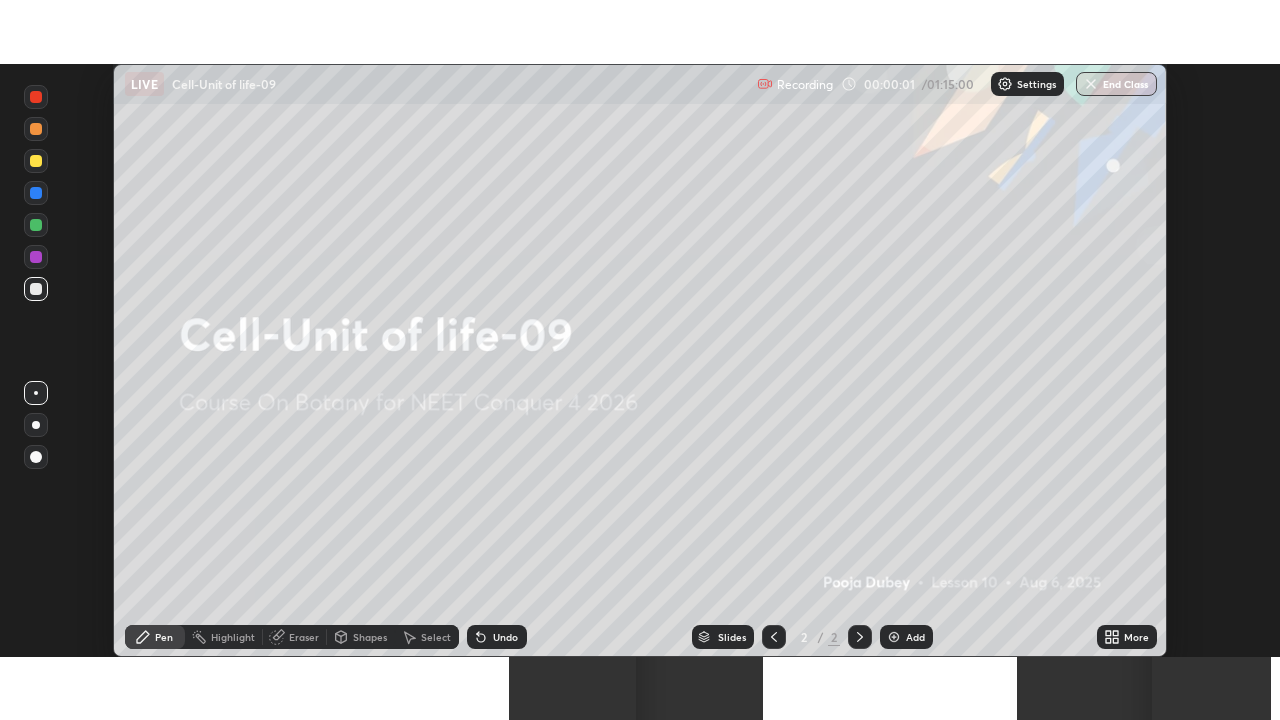 scroll, scrollTop: 99280, scrollLeft: 98720, axis: both 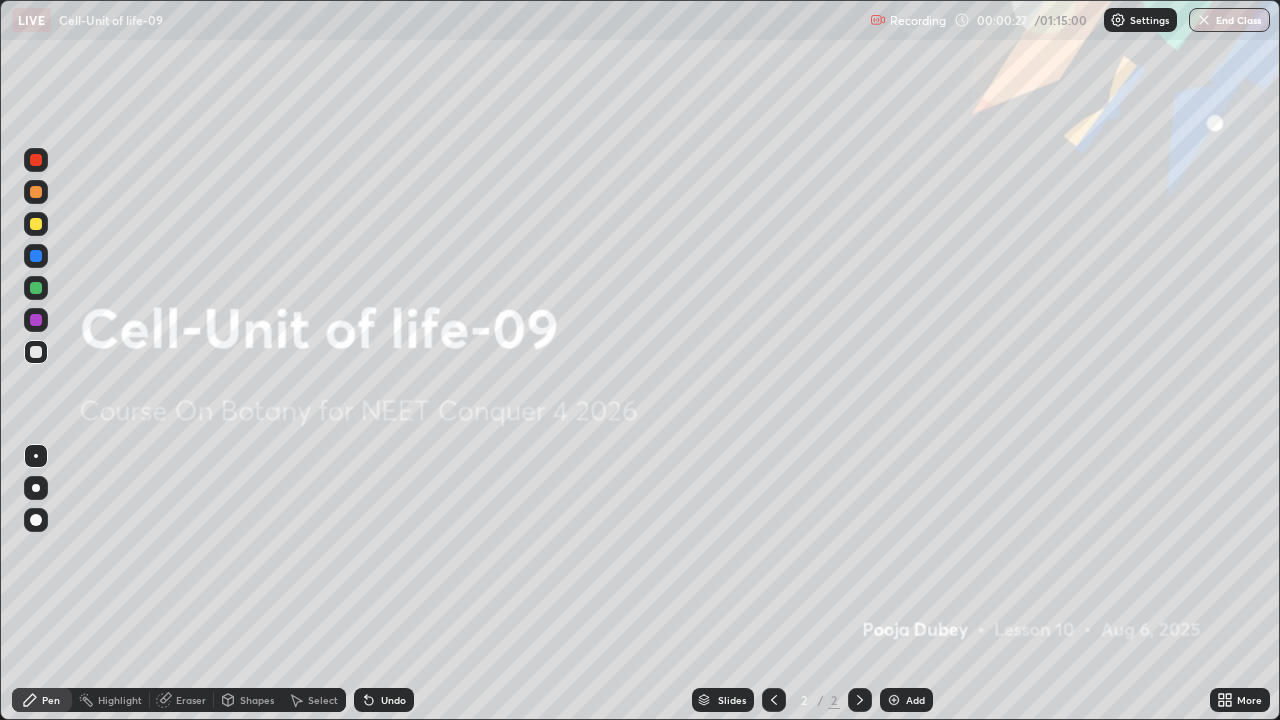 click on "Add" at bounding box center [915, 700] 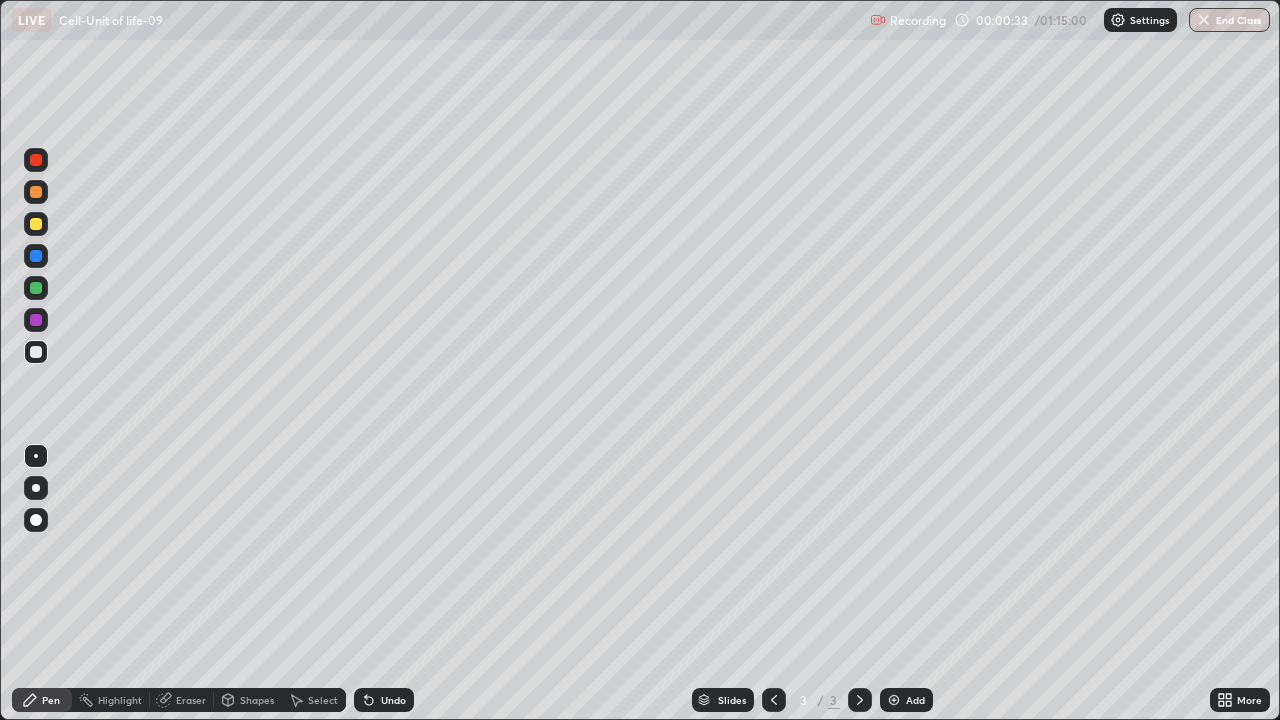 click at bounding box center (36, 488) 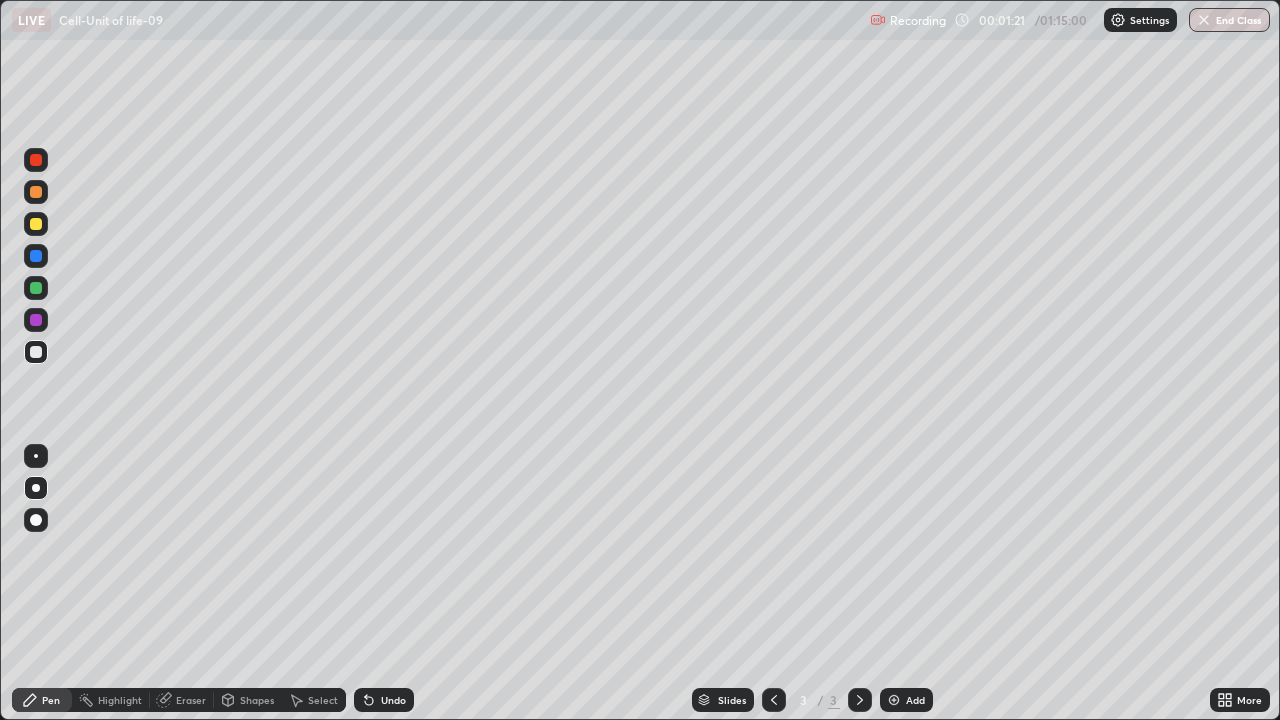 click on "Add" at bounding box center (906, 700) 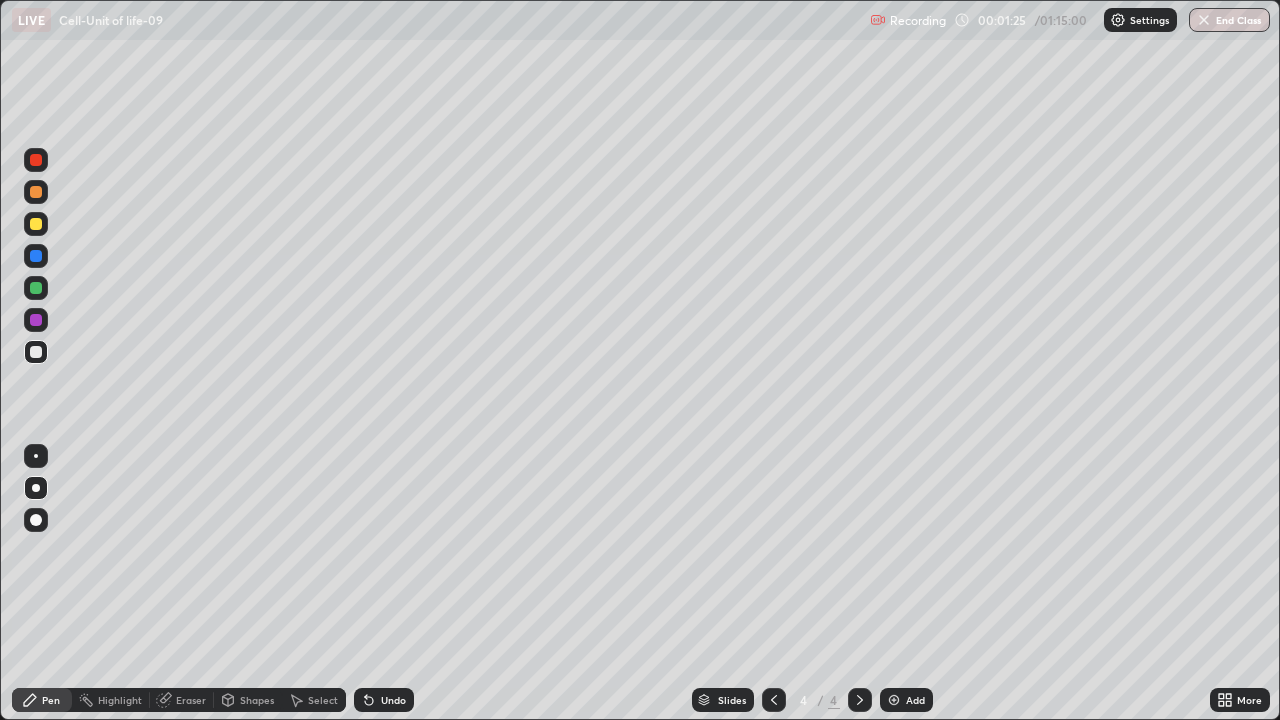 click at bounding box center (36, 288) 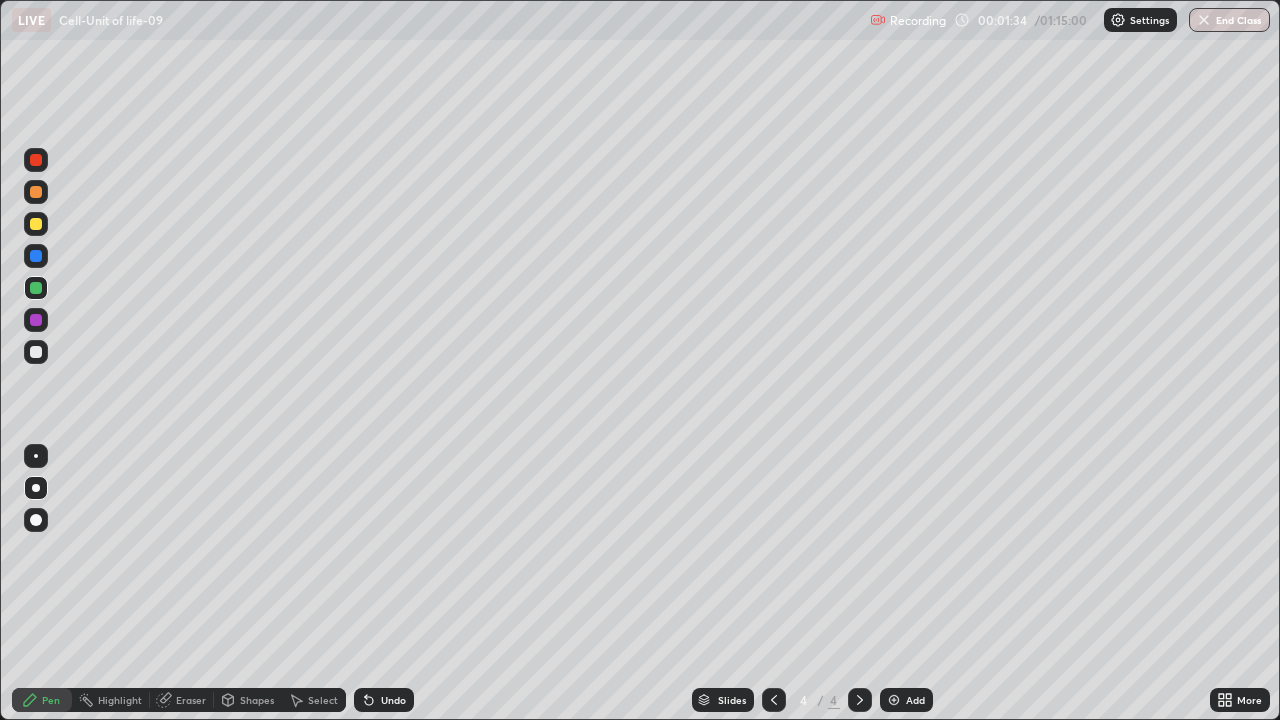 click at bounding box center [36, 352] 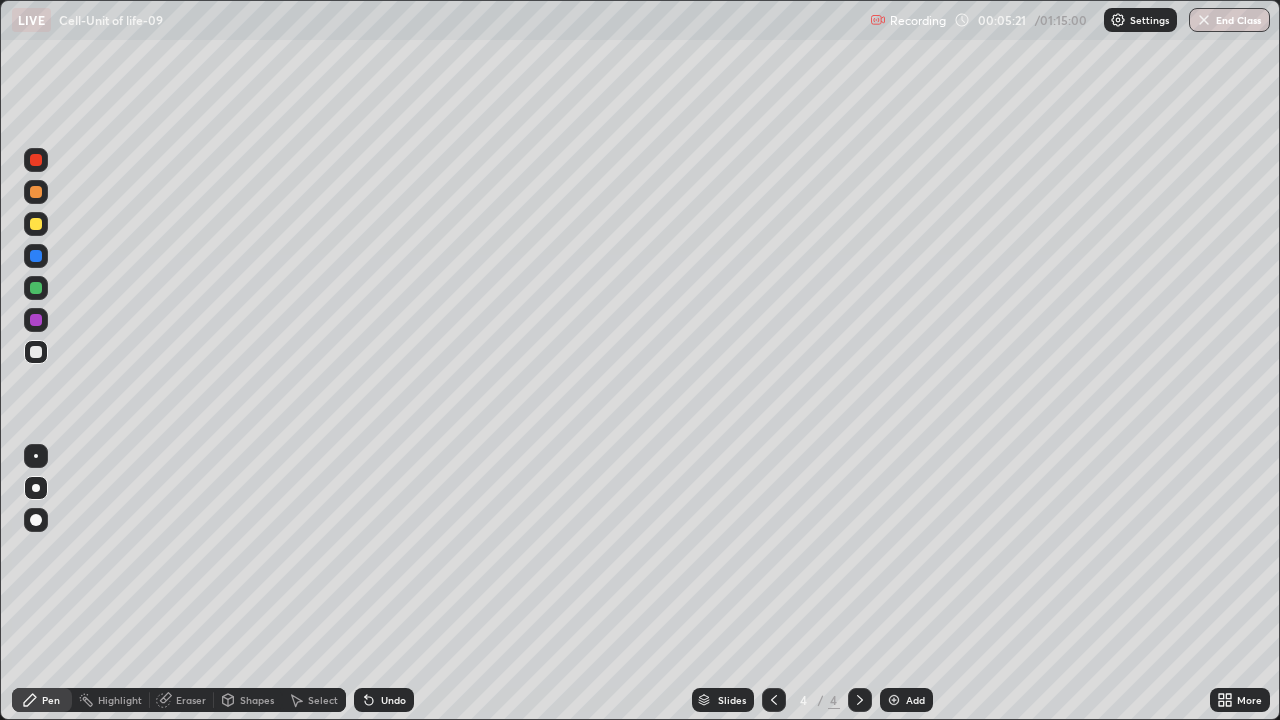 click on "Add" at bounding box center [915, 700] 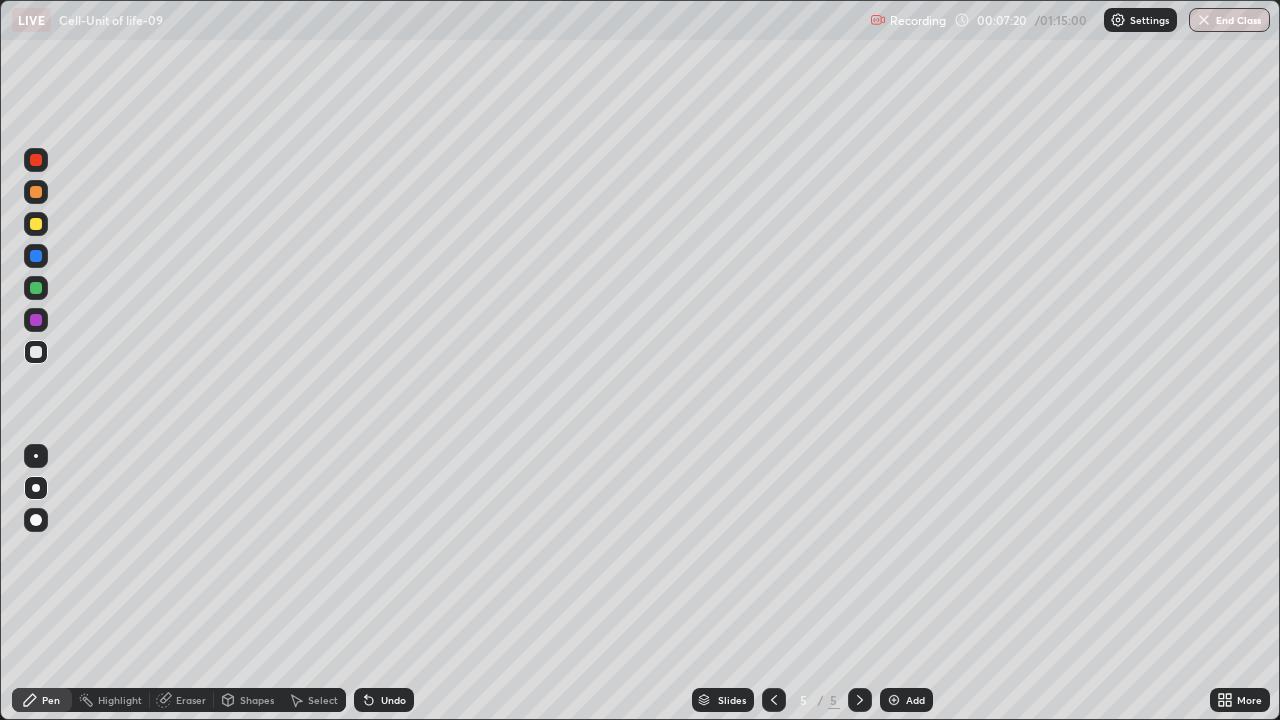 click on "Add" at bounding box center [906, 700] 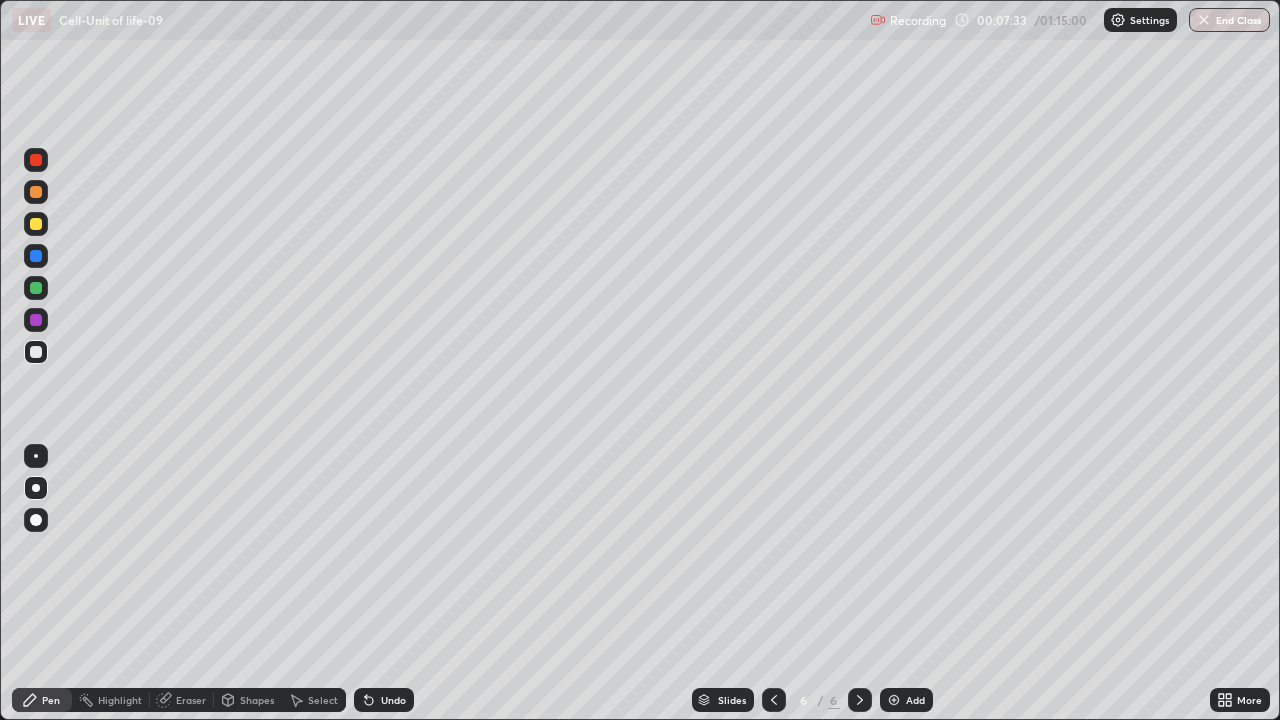 click 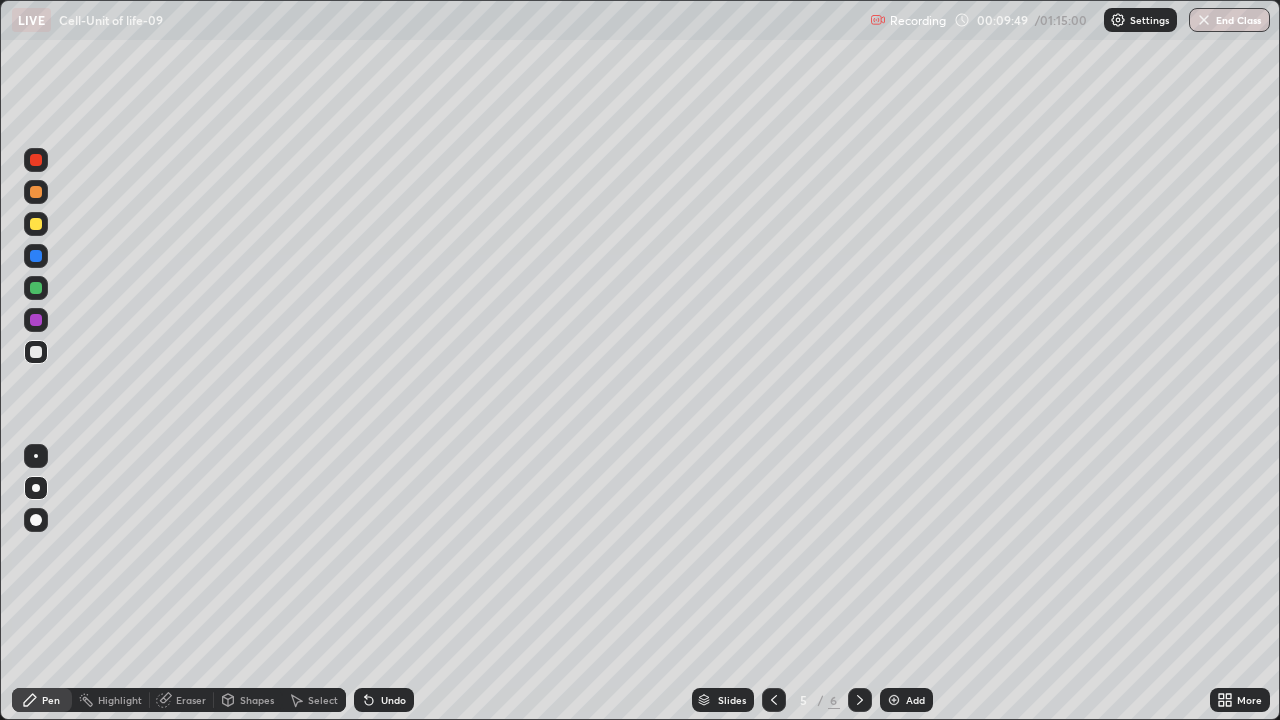 click on "Add" at bounding box center (915, 700) 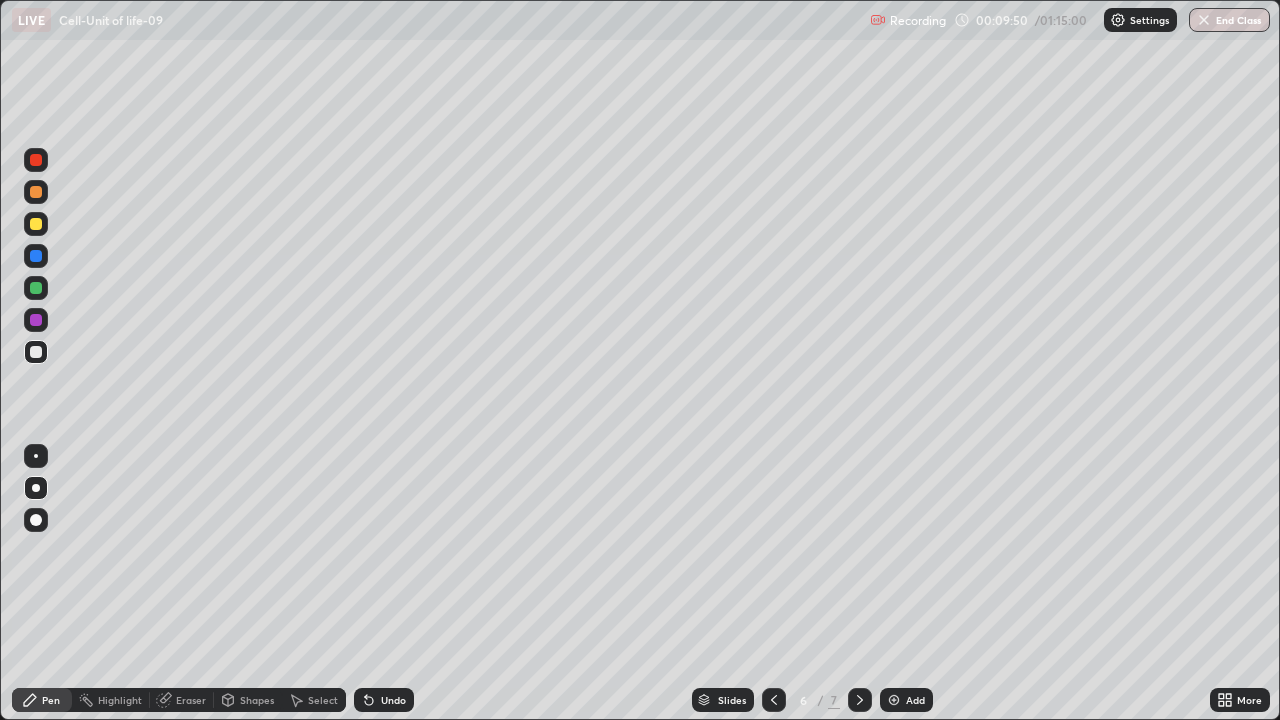 click at bounding box center (36, 288) 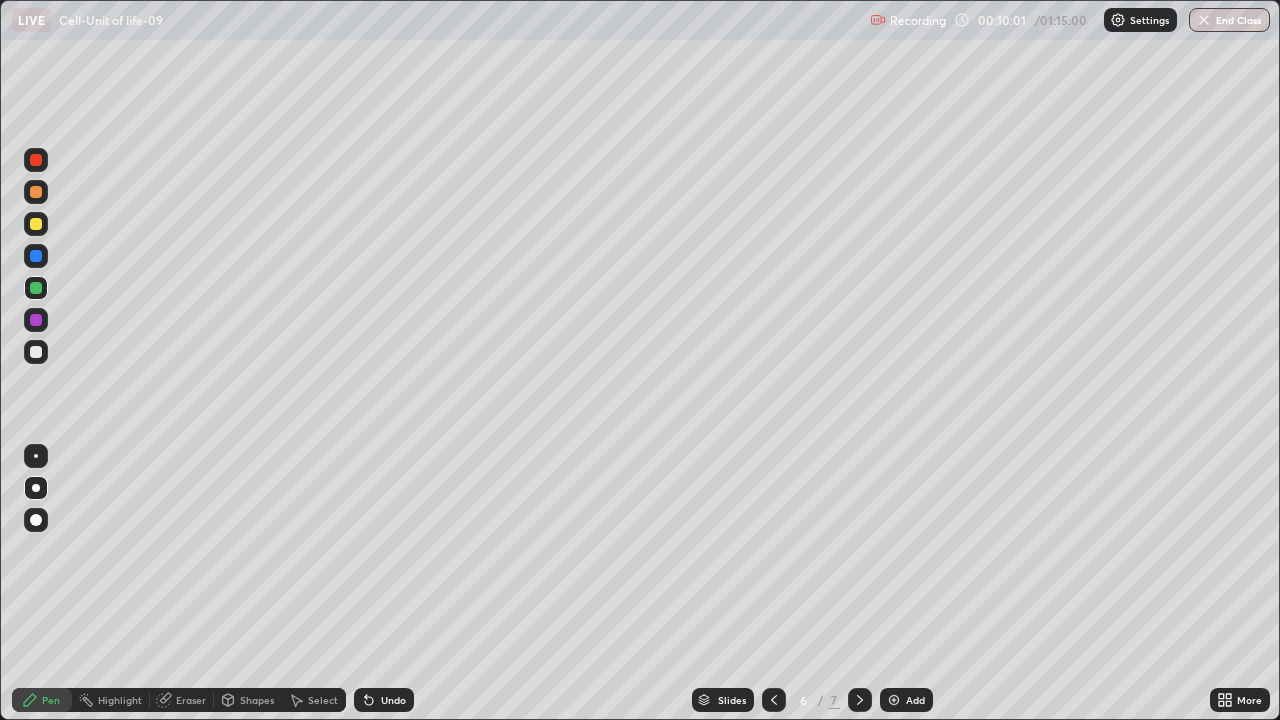 click at bounding box center [36, 352] 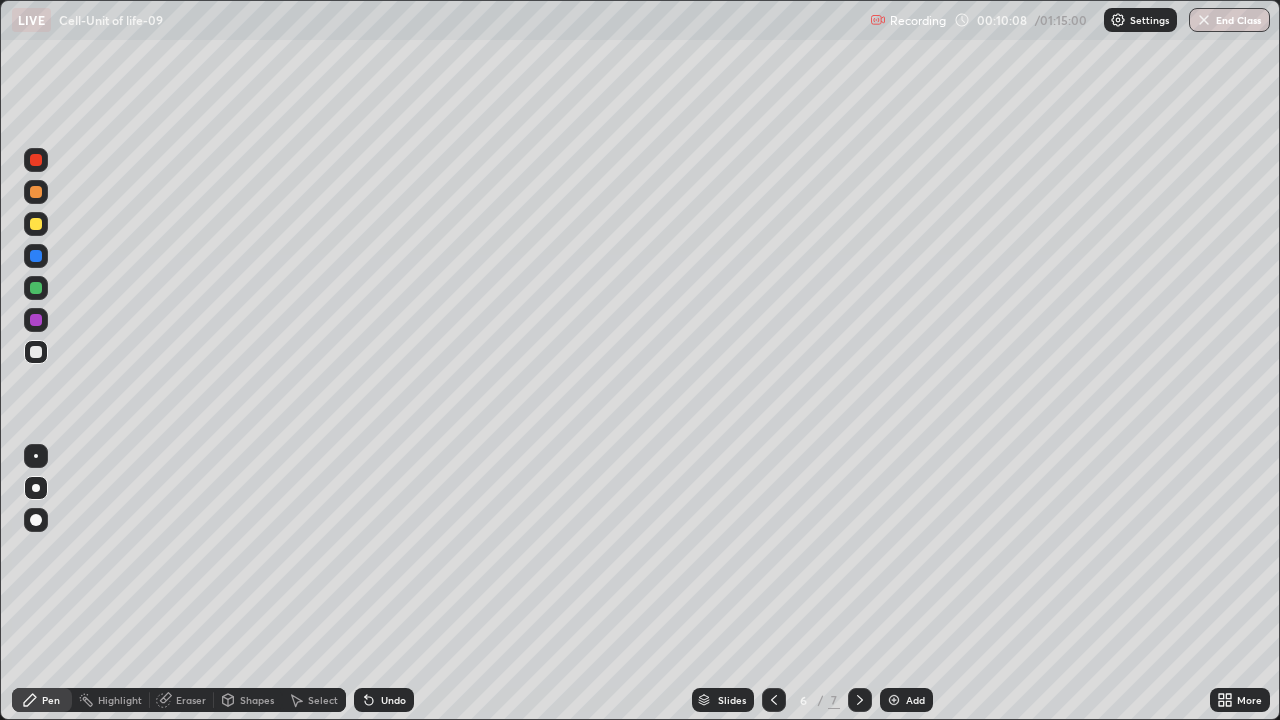 click on "Undo" at bounding box center (380, 700) 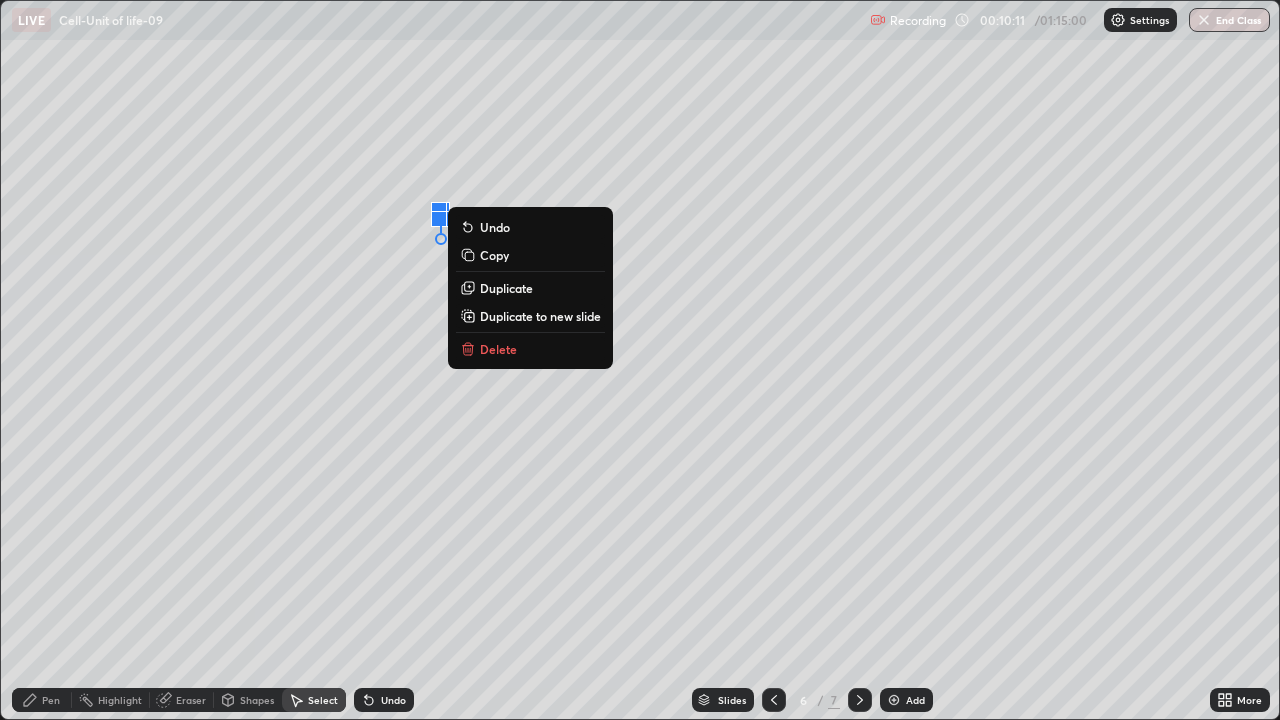 click 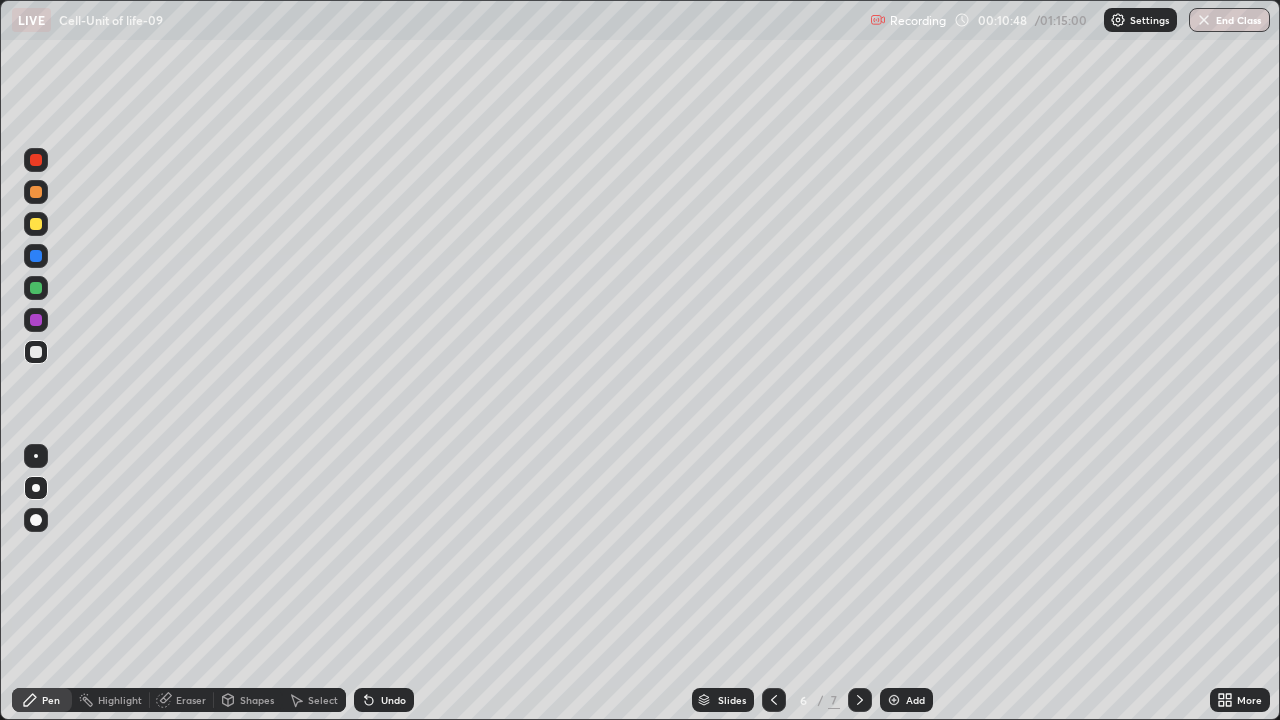 click on "Undo" at bounding box center [393, 700] 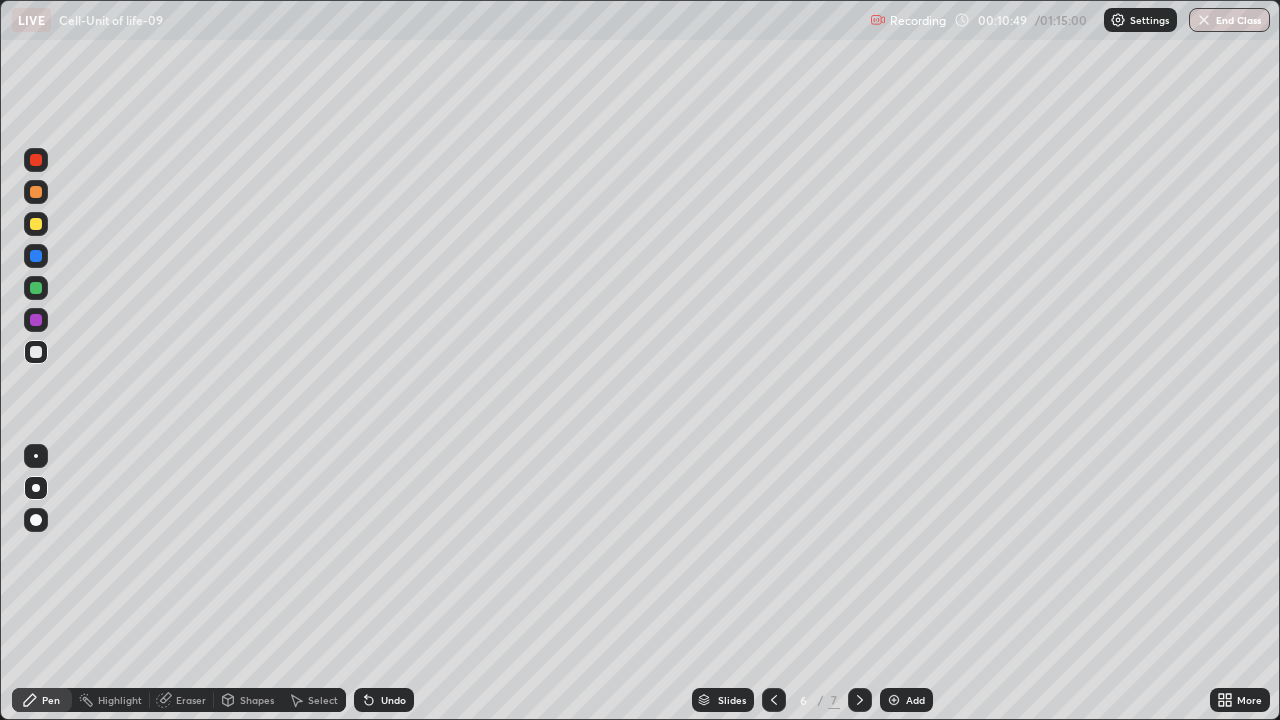 click on "Undo" at bounding box center [393, 700] 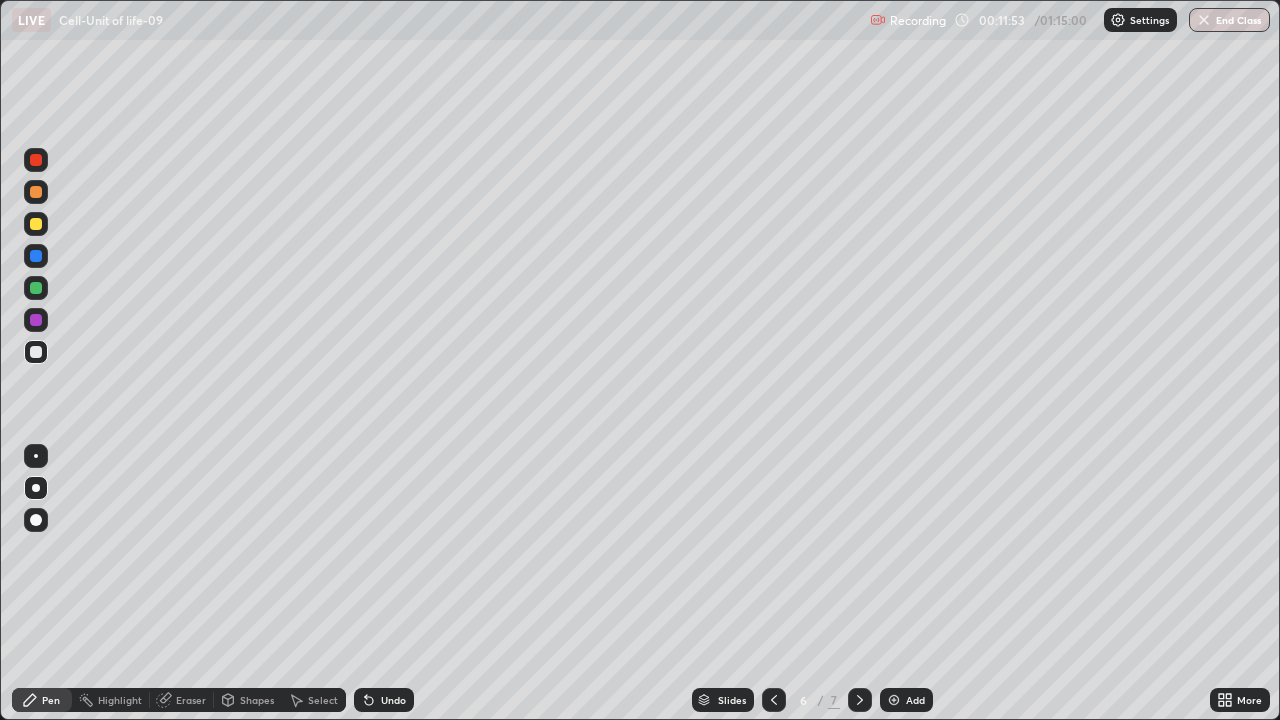 click on "Add" at bounding box center (906, 700) 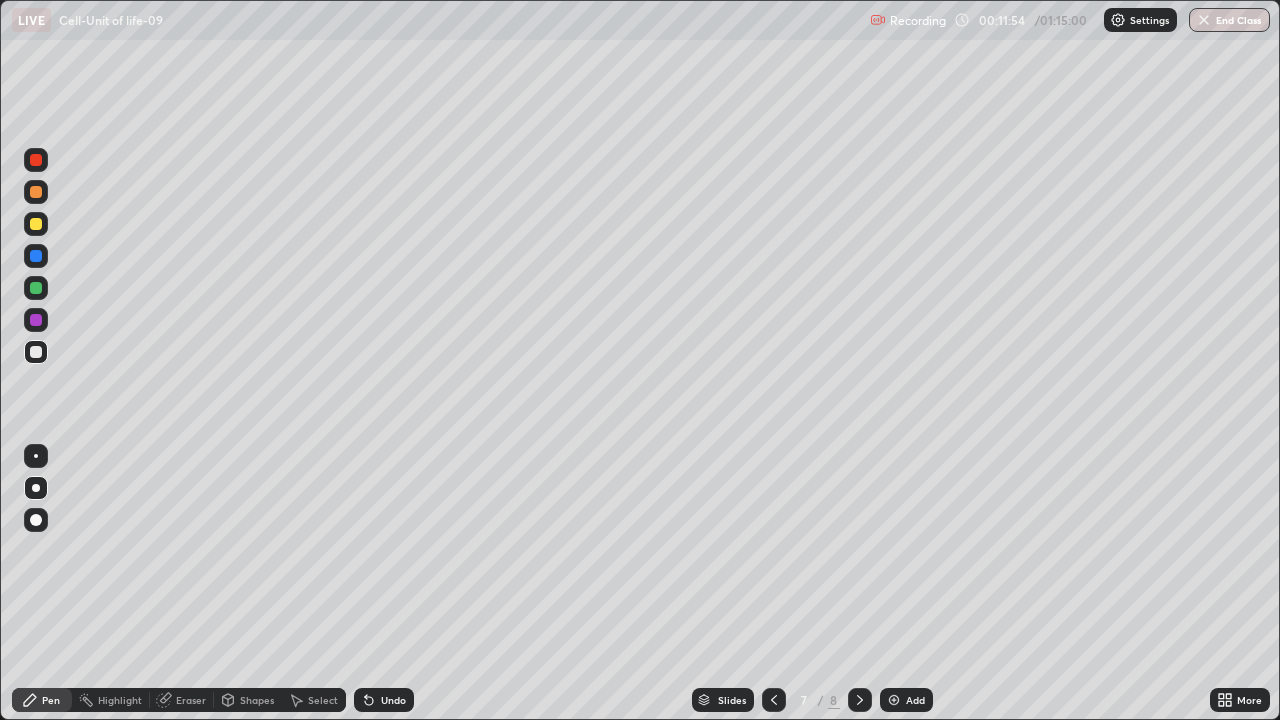 click at bounding box center (36, 288) 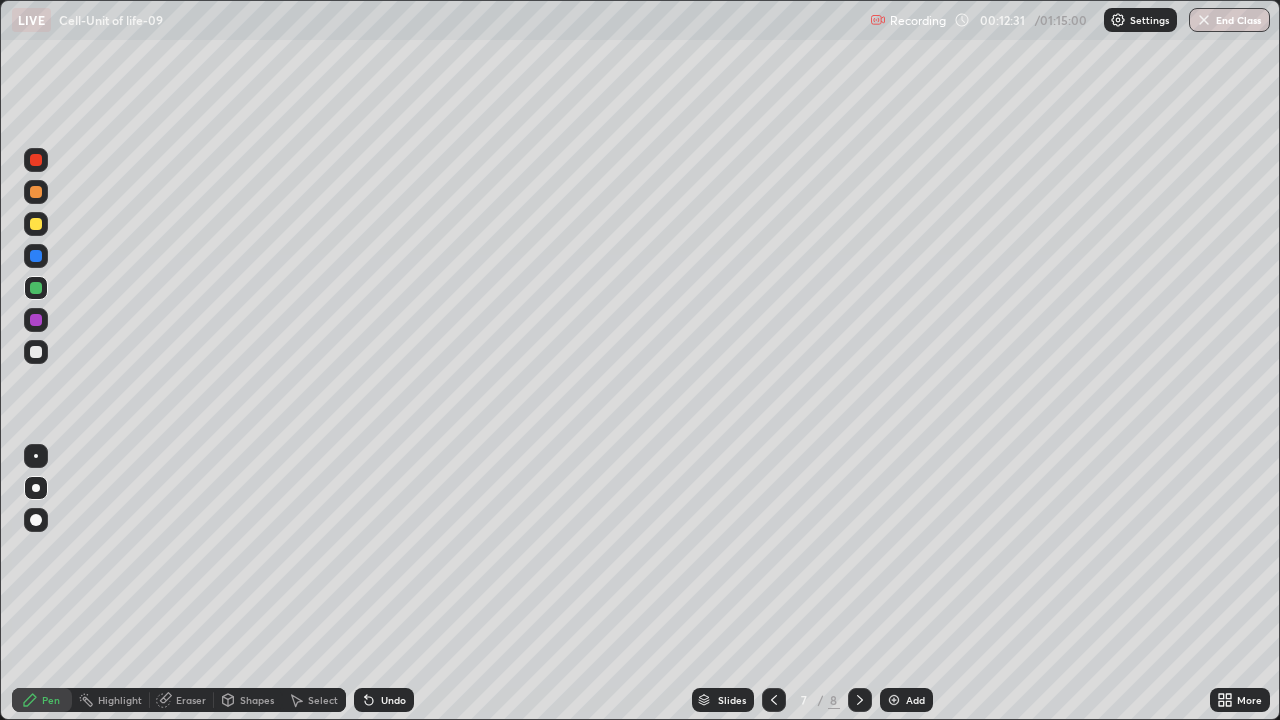 click at bounding box center (36, 352) 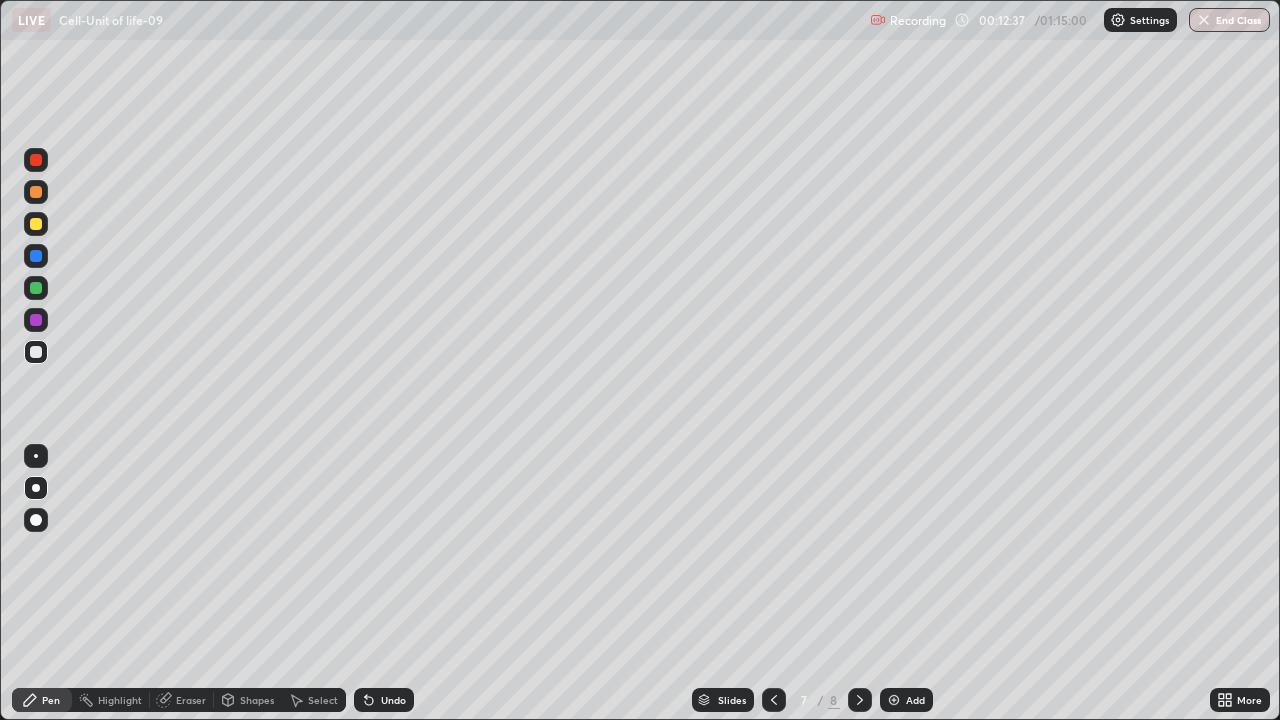 click on "Undo" at bounding box center [393, 700] 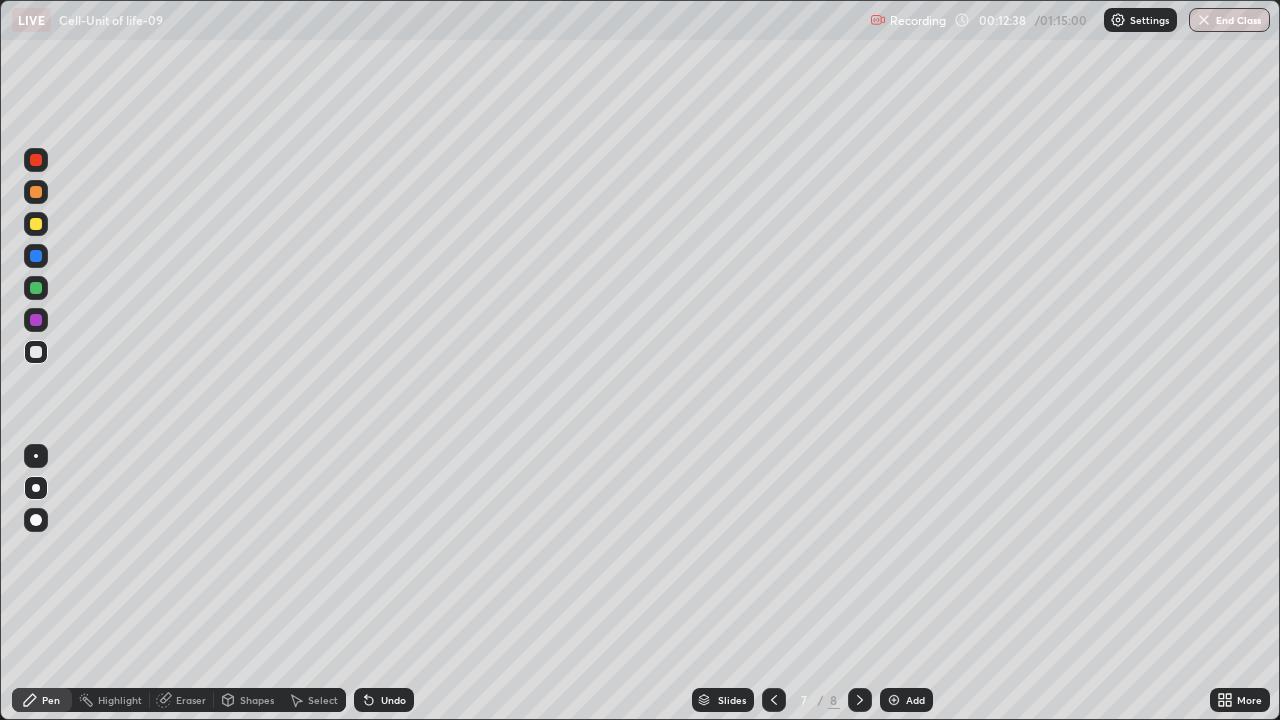 click on "Undo" at bounding box center [384, 700] 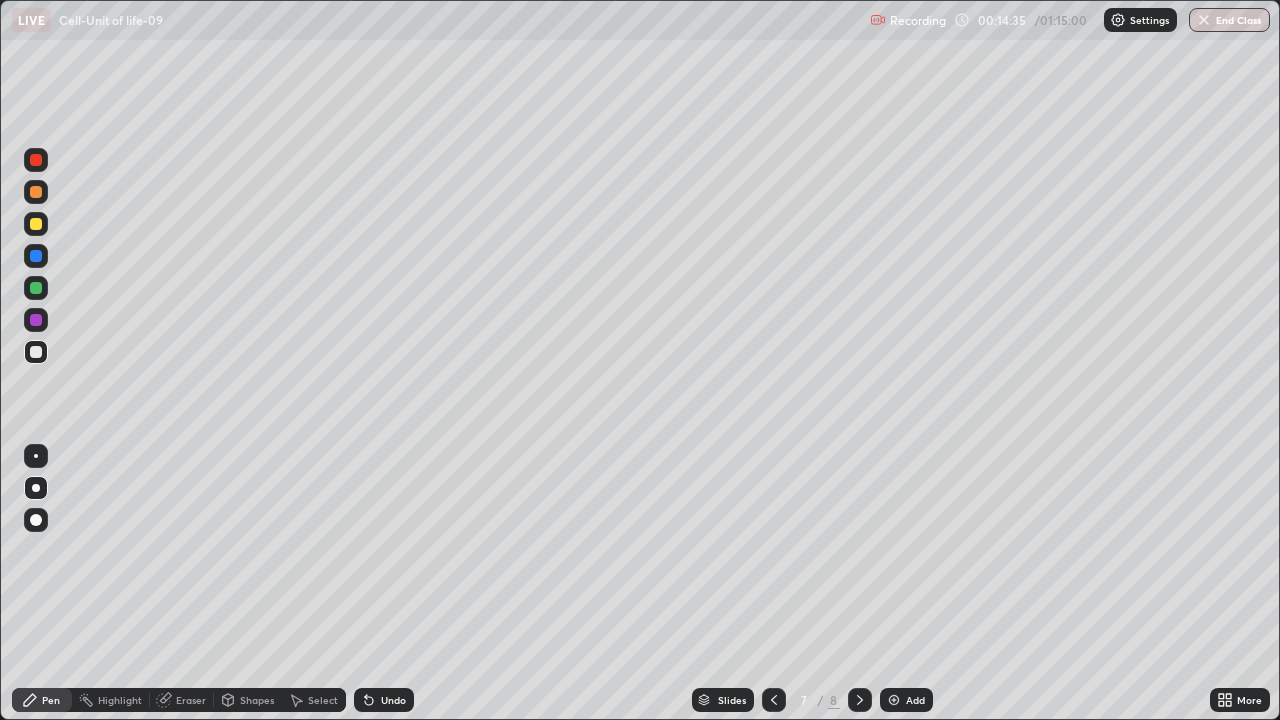 click on "Shapes" at bounding box center (257, 700) 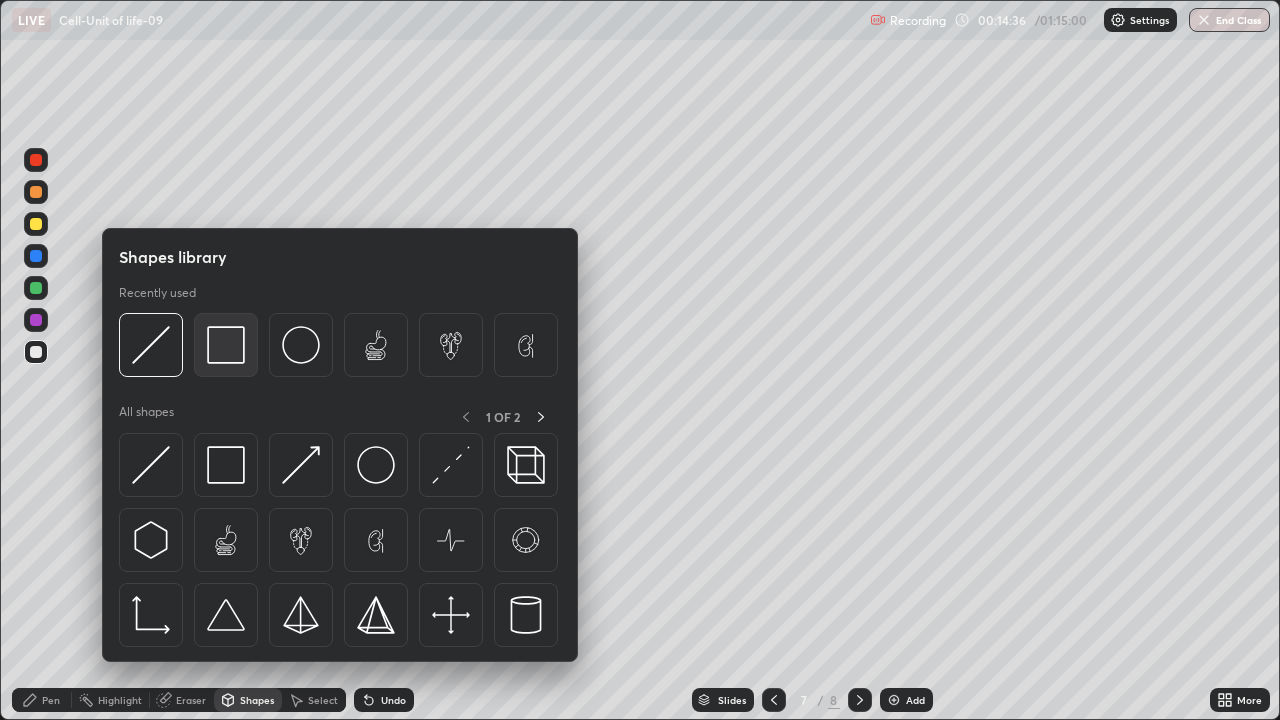 click at bounding box center [226, 345] 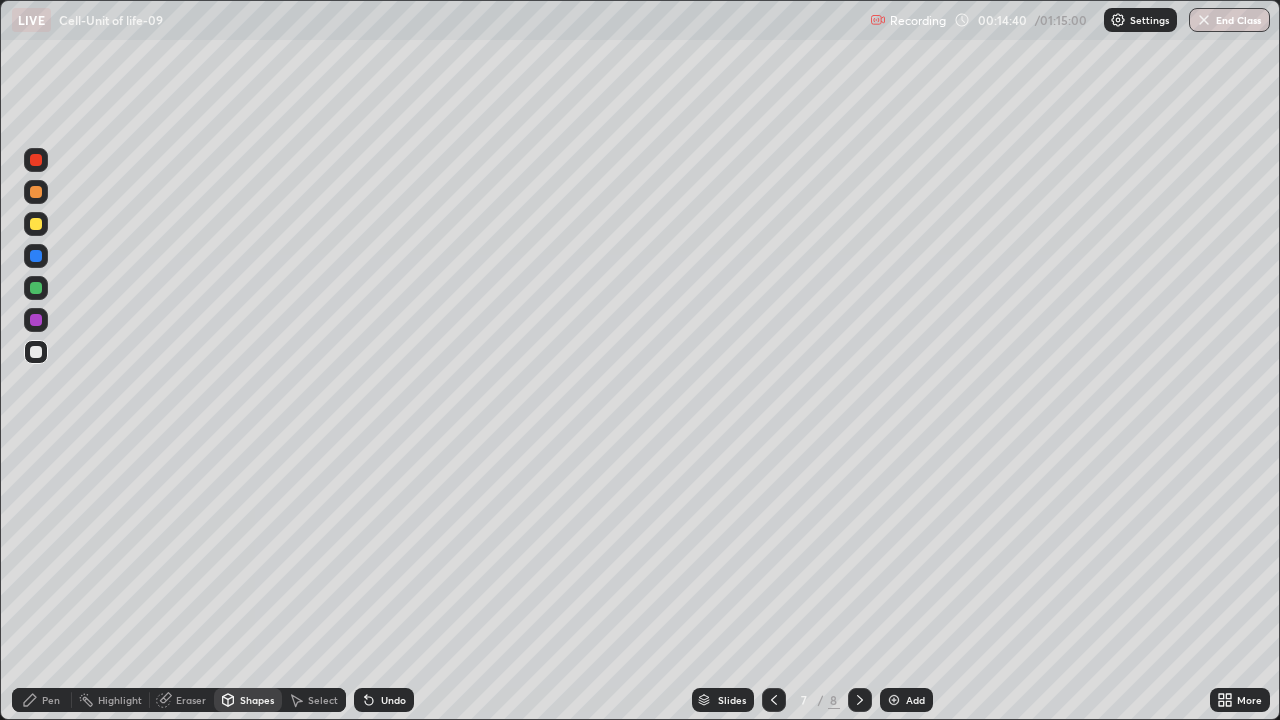 click on "Pen" at bounding box center (51, 700) 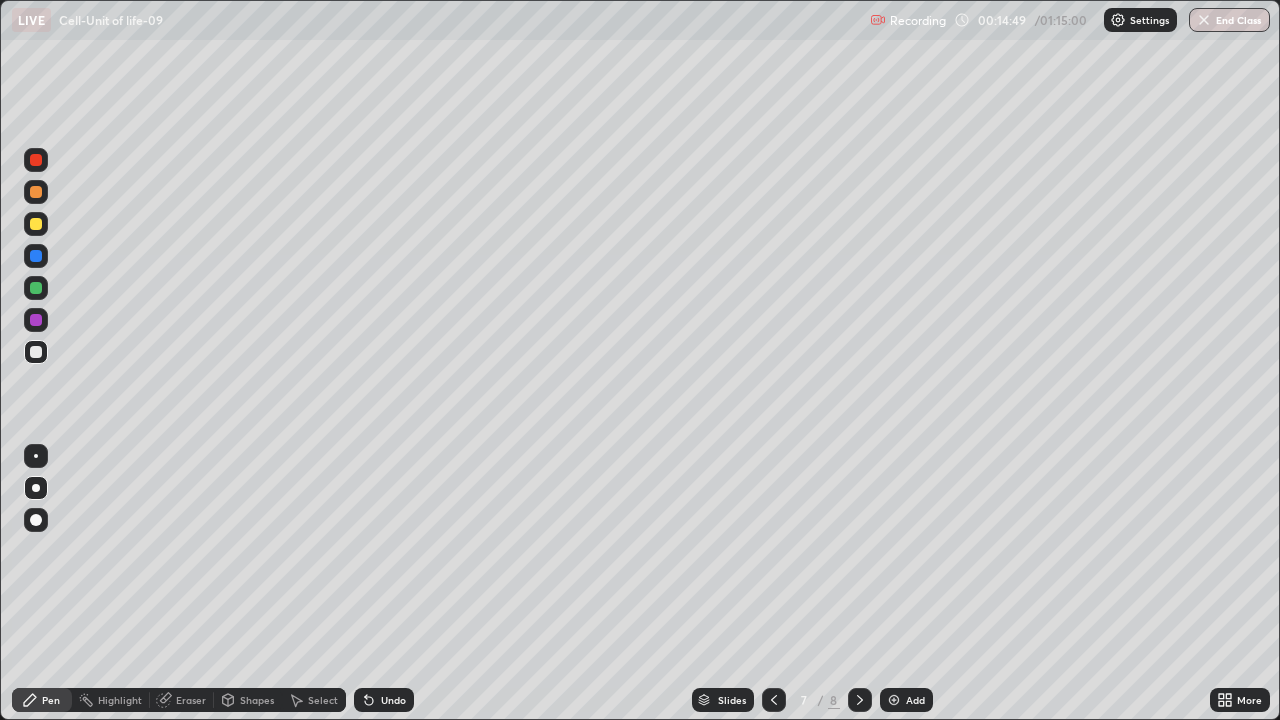 click on "Shapes" at bounding box center (257, 700) 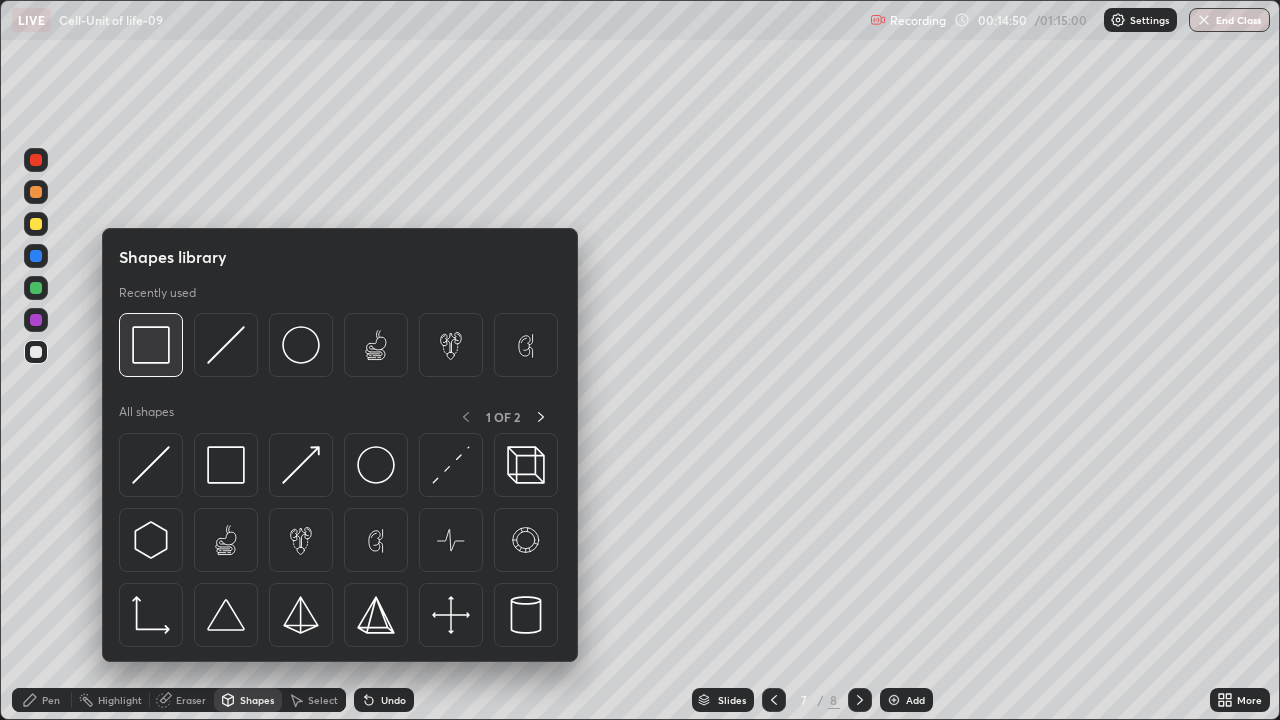 click at bounding box center [151, 345] 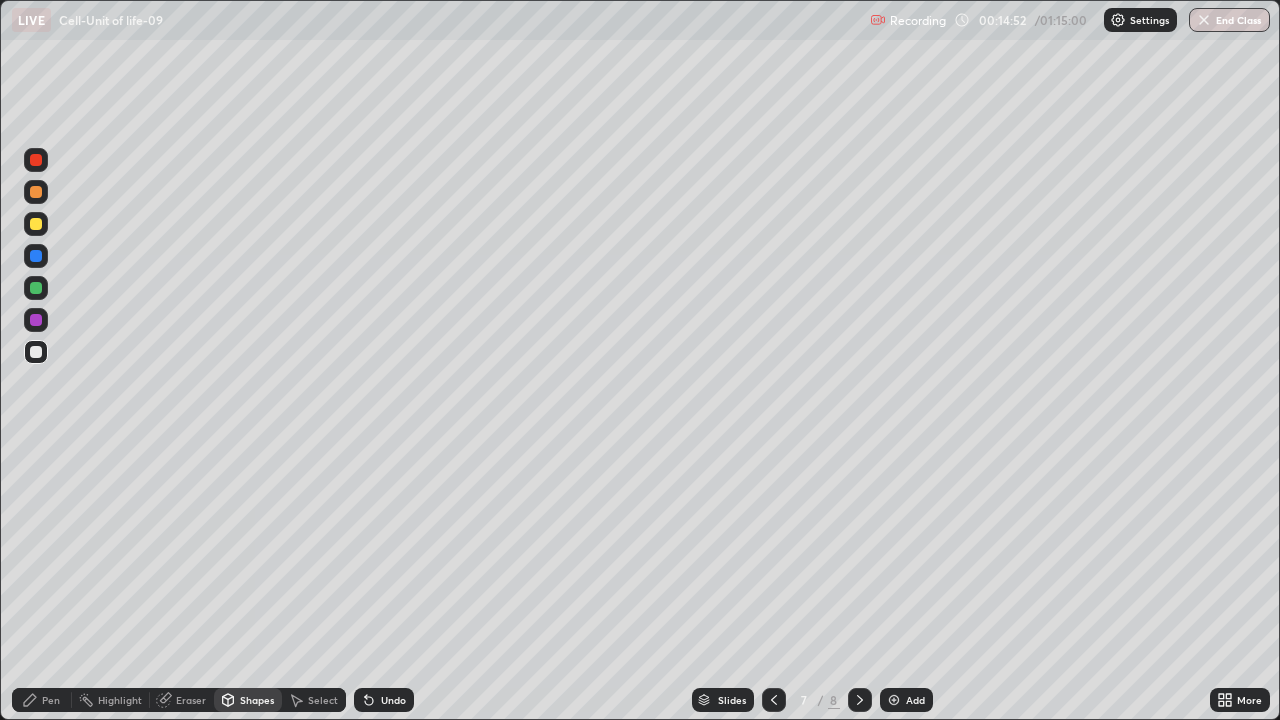 click on "Pen" at bounding box center [42, 700] 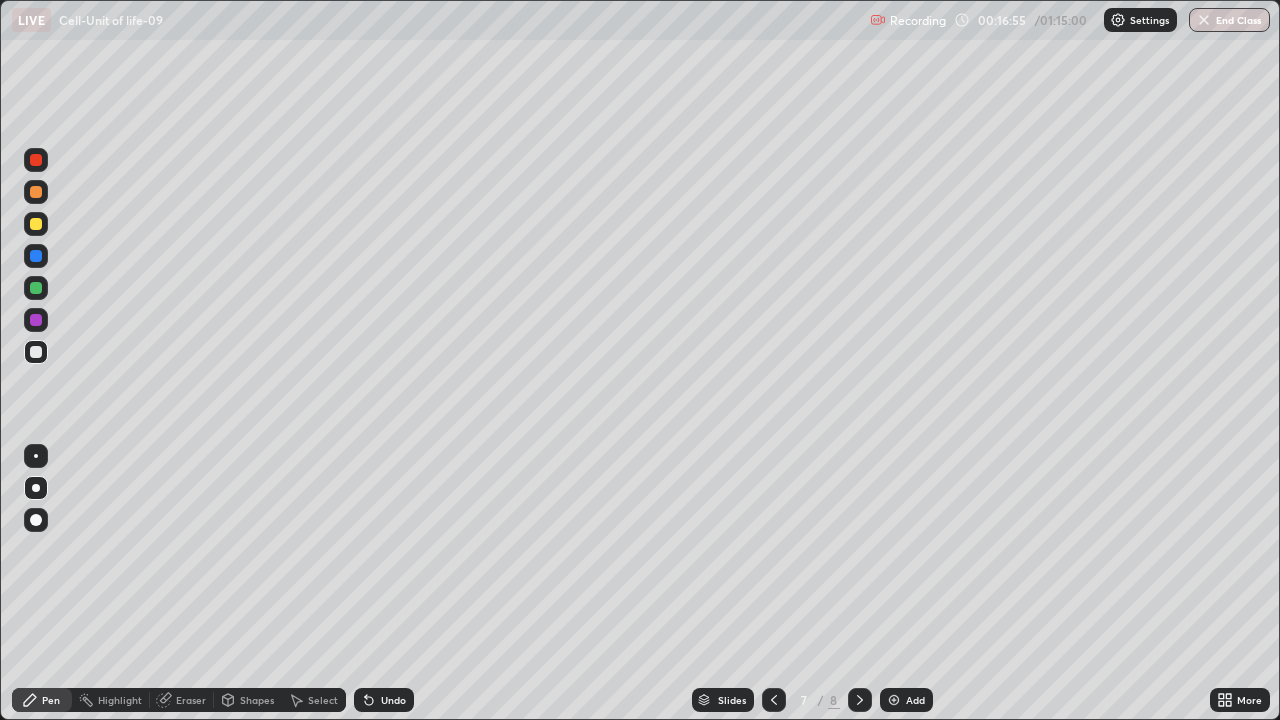 click on "Slides" at bounding box center (732, 700) 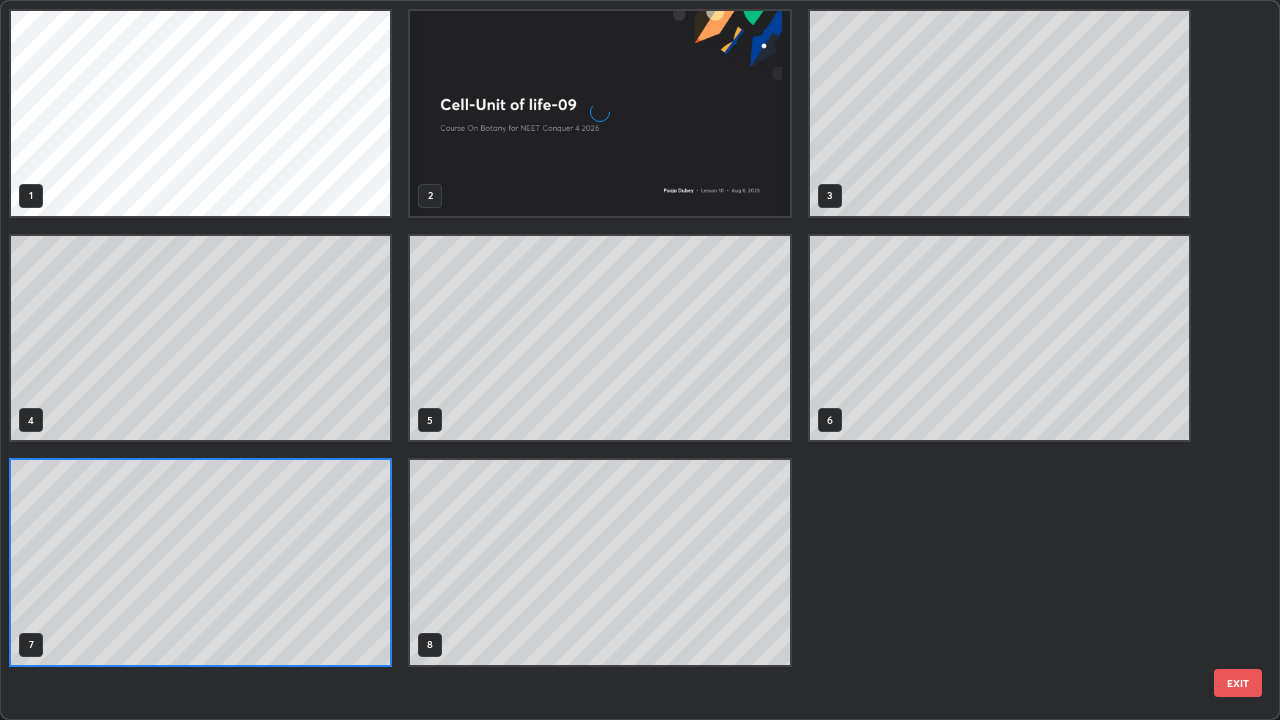 scroll, scrollTop: 7, scrollLeft: 11, axis: both 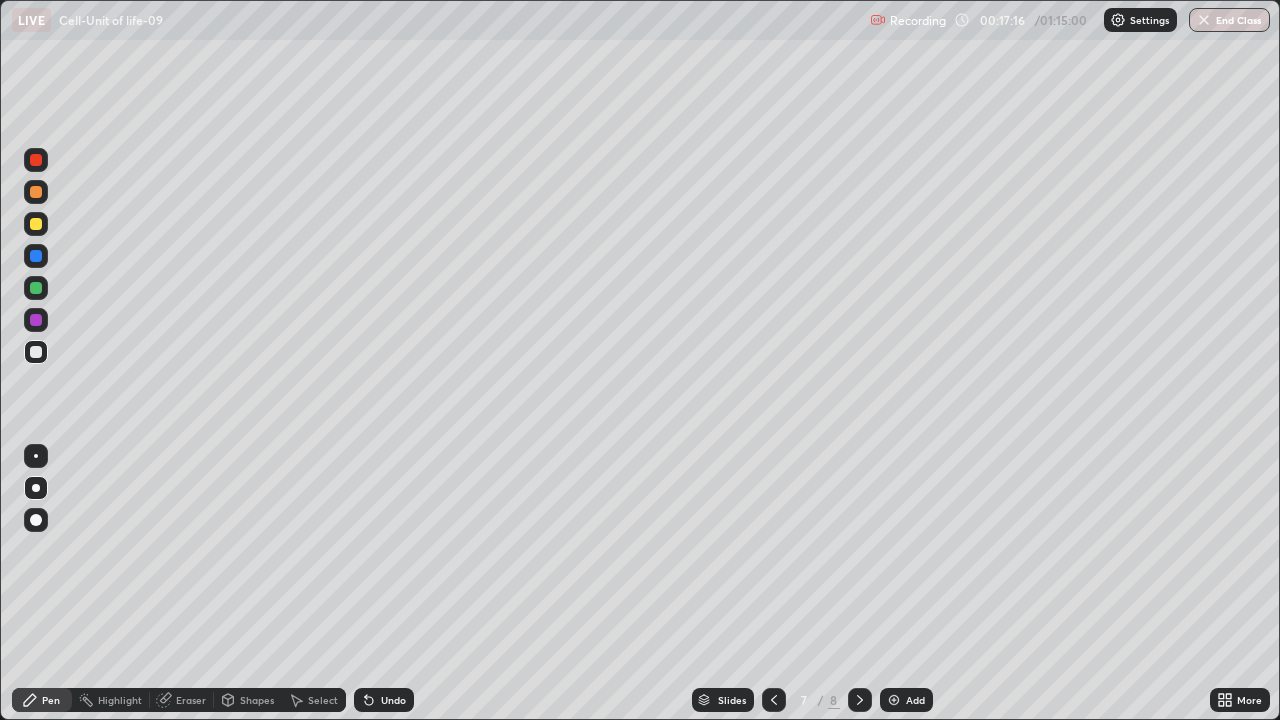 click on "Add" at bounding box center [915, 700] 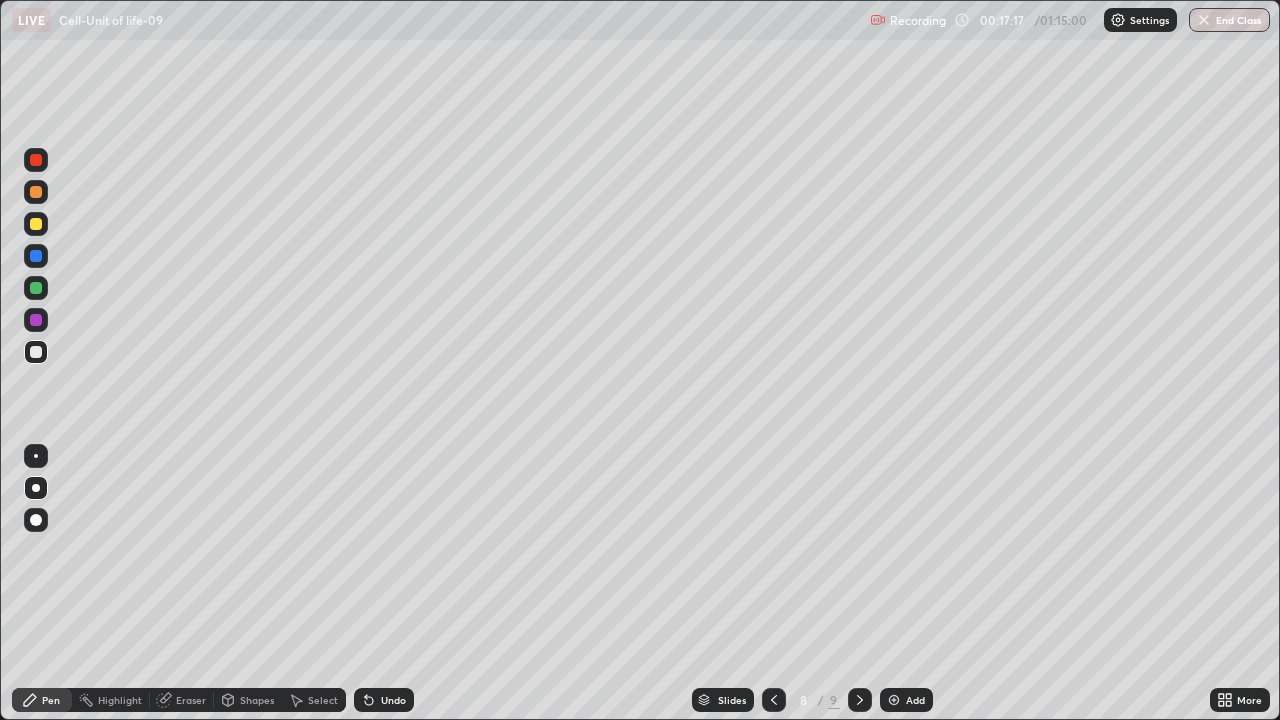 click at bounding box center [36, 288] 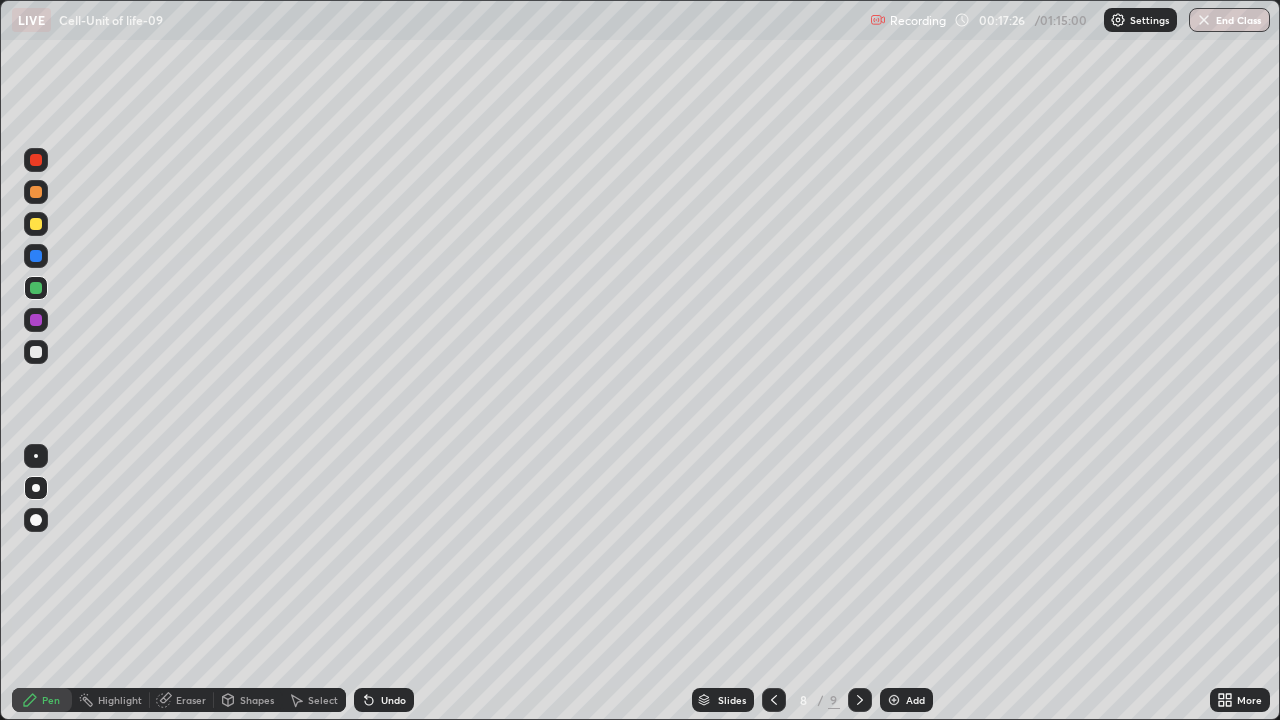 click on "Undo" at bounding box center [384, 700] 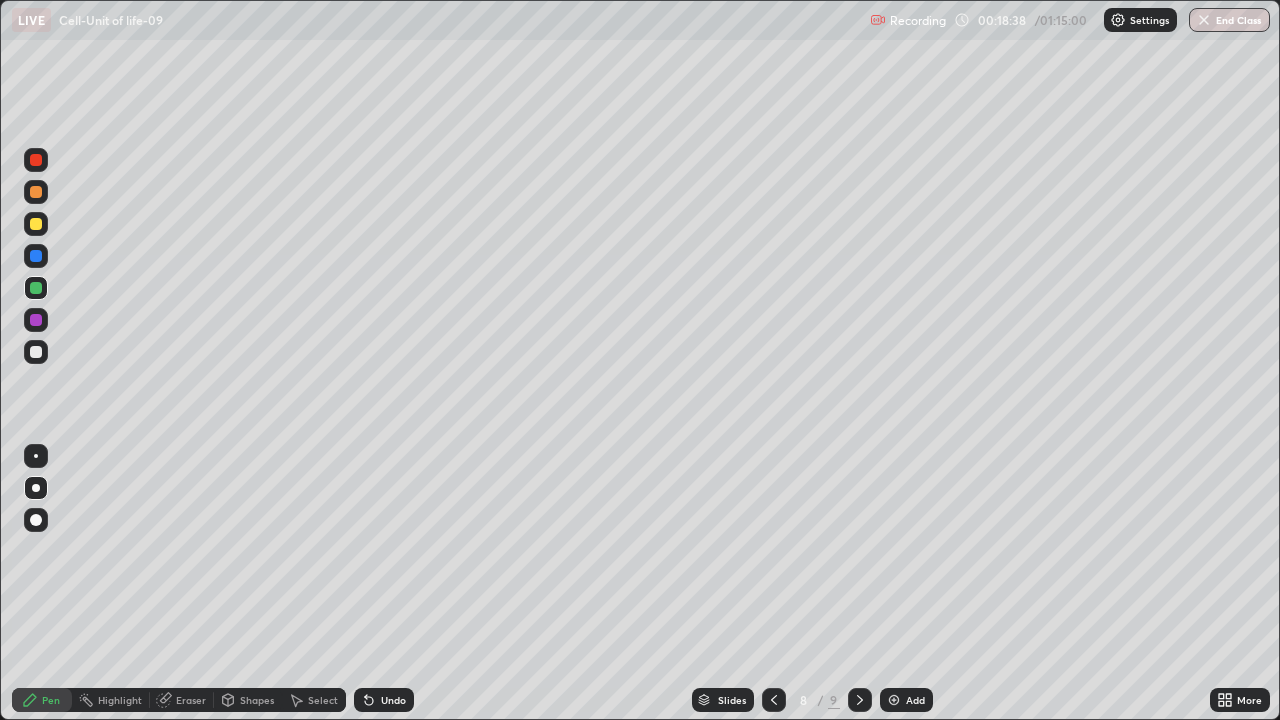 click at bounding box center (36, 352) 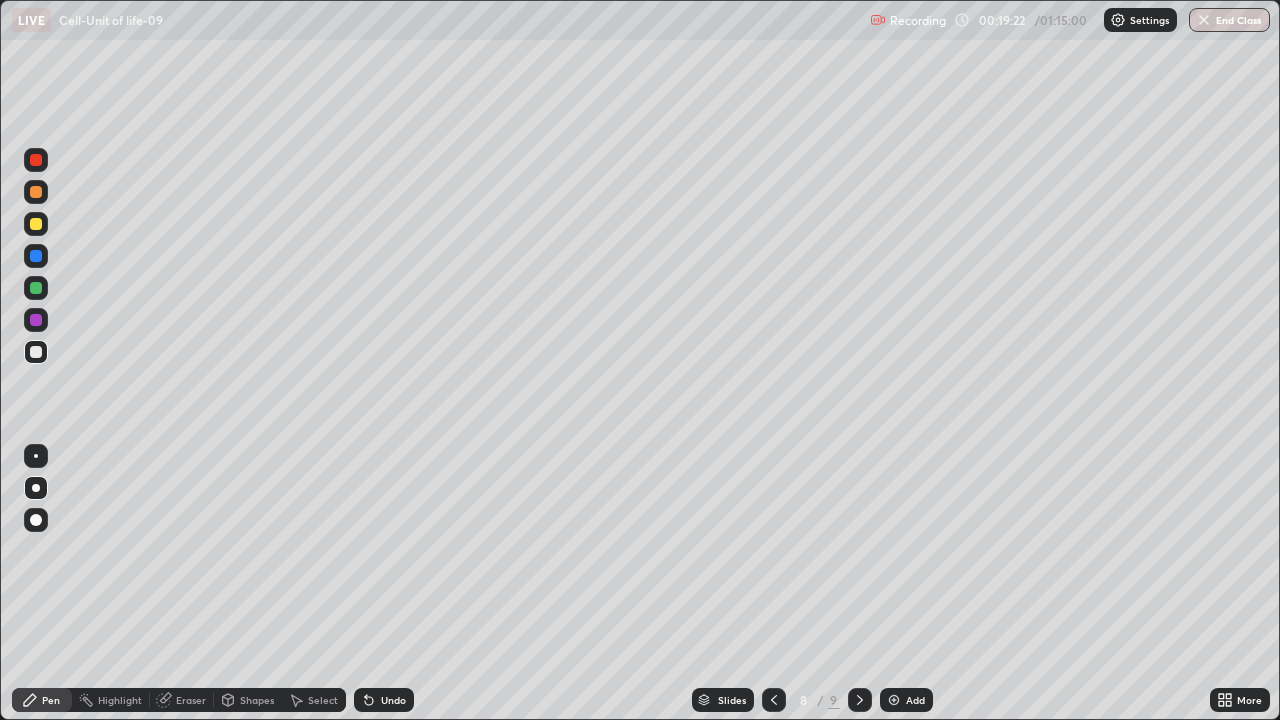 click on "Undo" at bounding box center (393, 700) 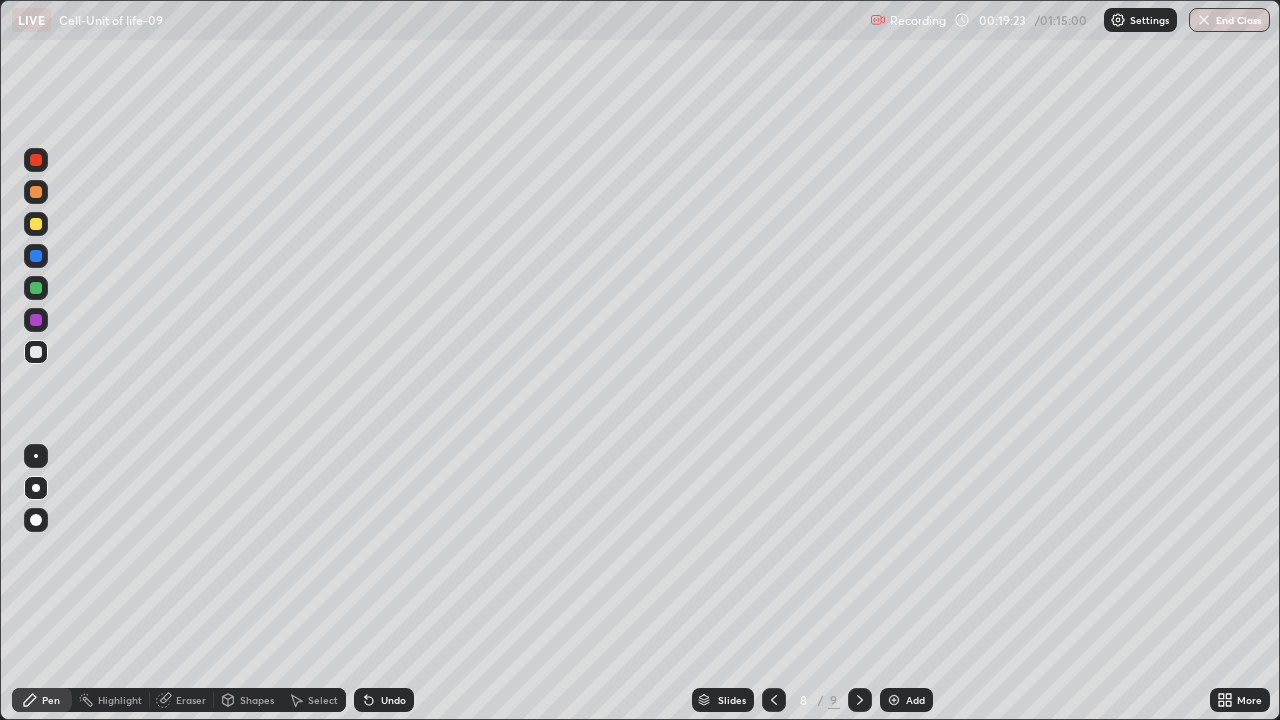 click 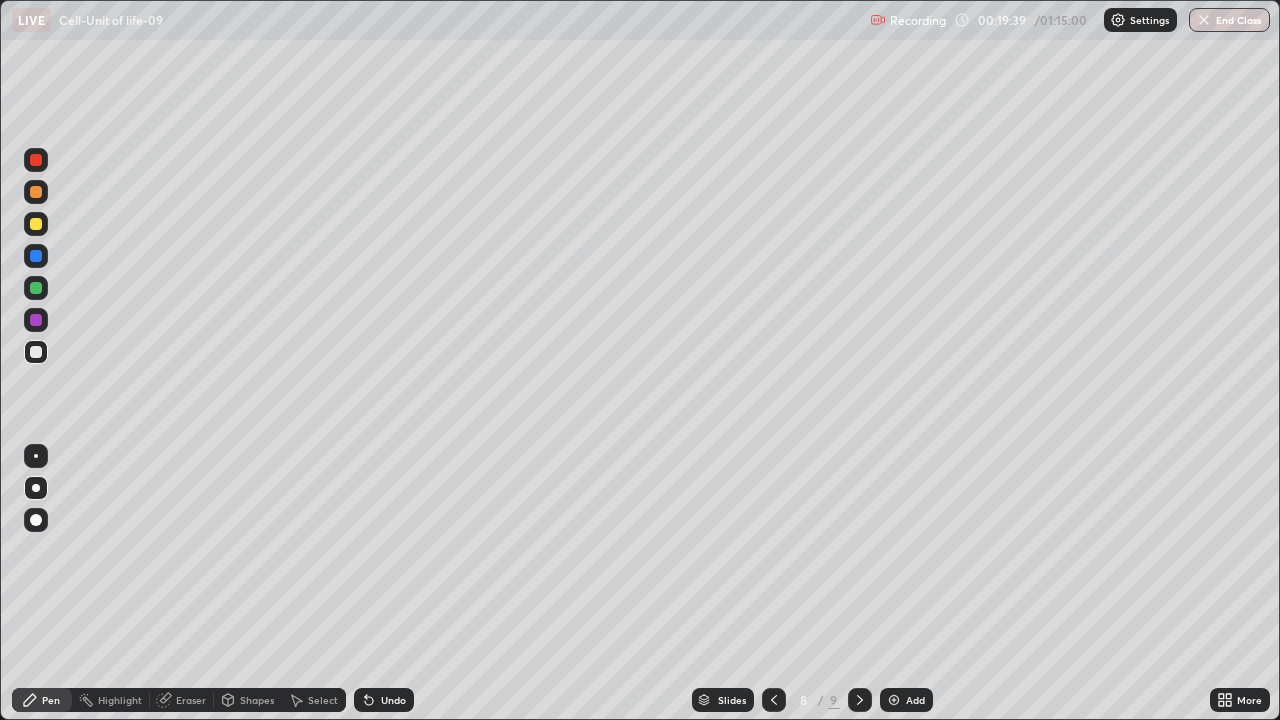 click at bounding box center (36, 160) 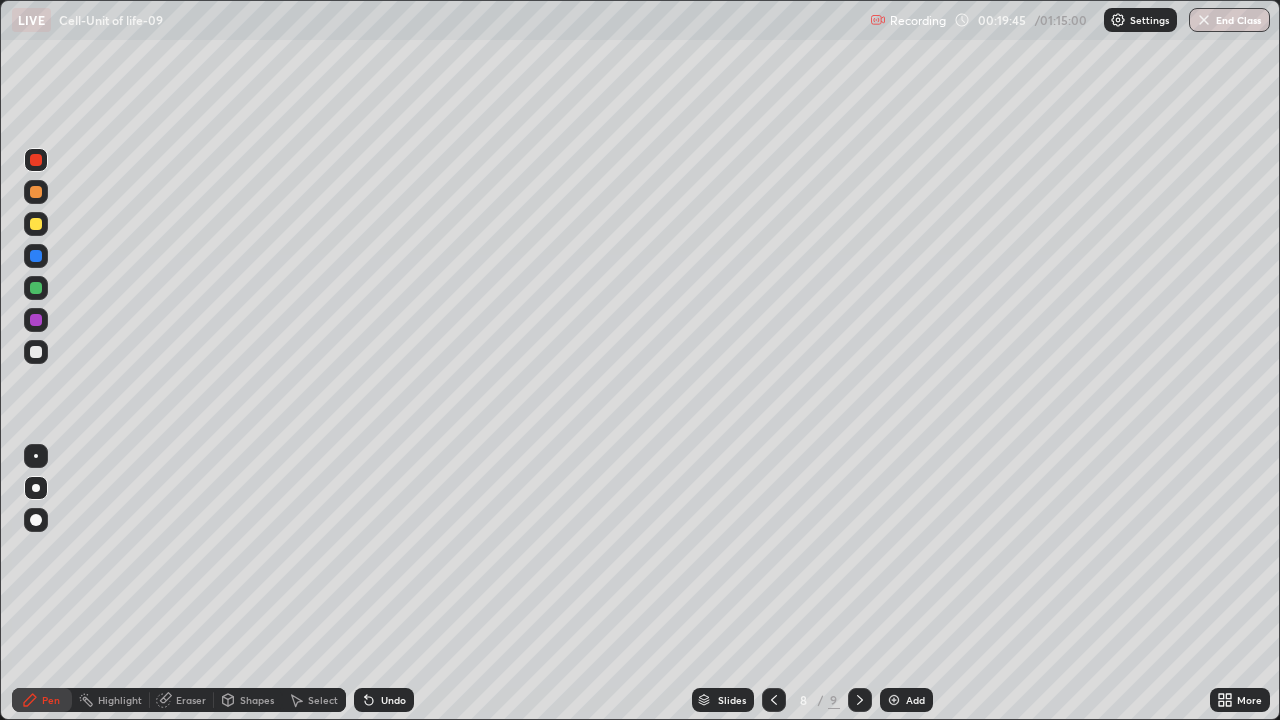 click 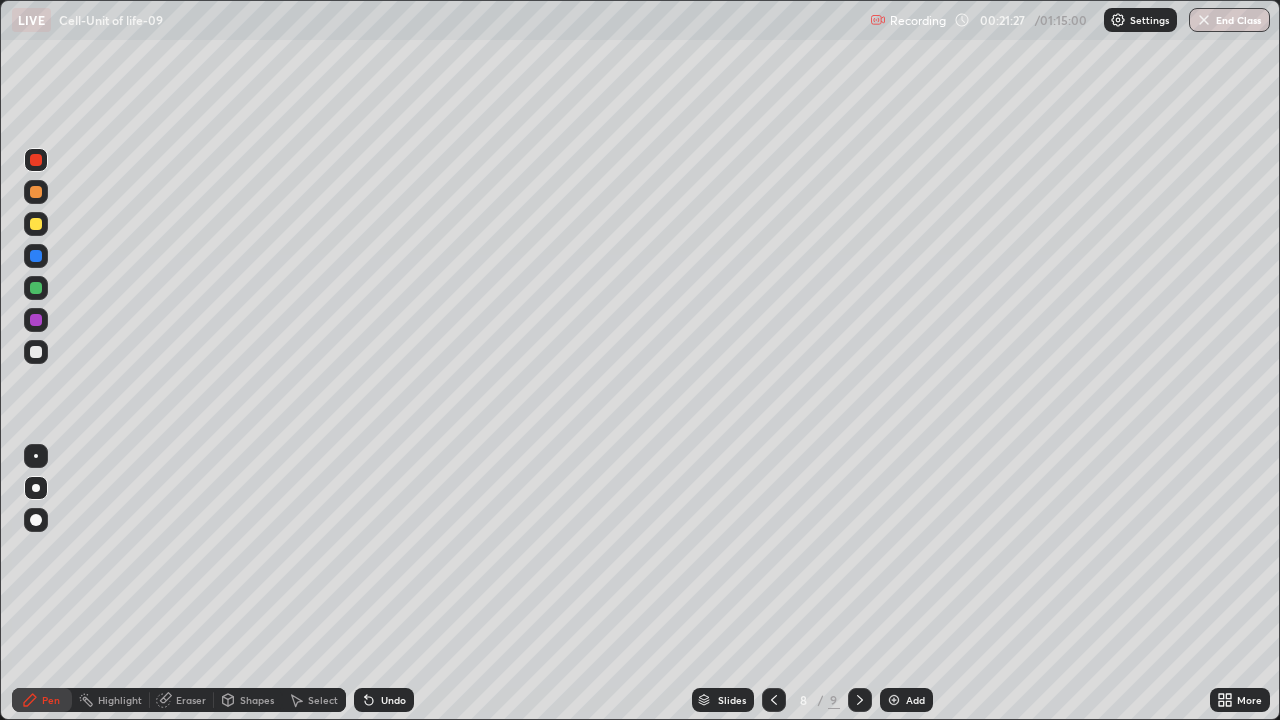click on "Eraser" at bounding box center (191, 700) 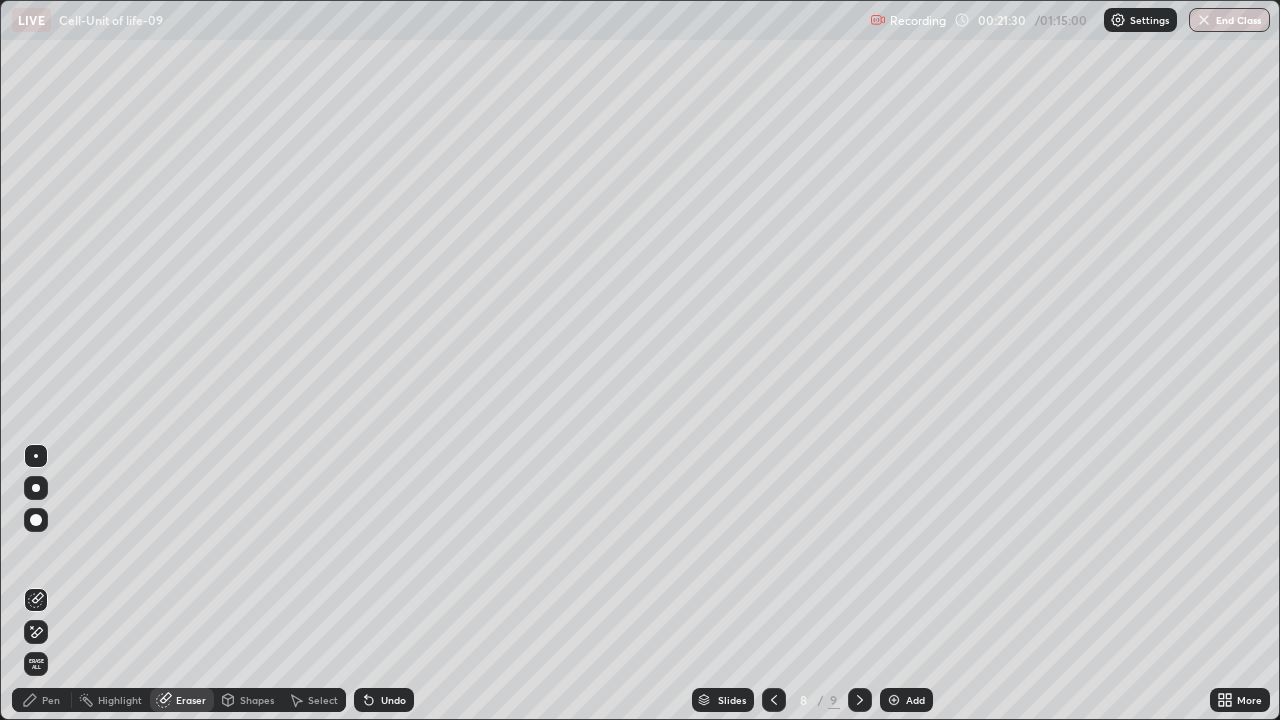 click 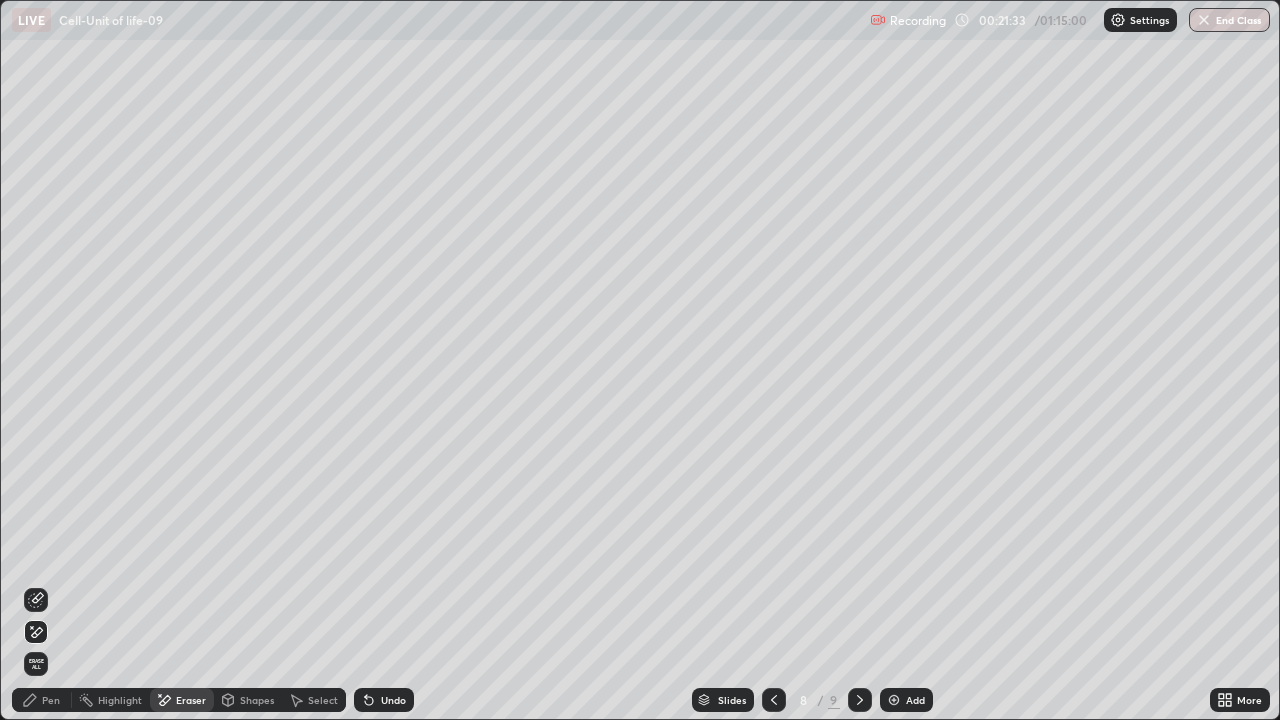 click on "Pen" at bounding box center (51, 700) 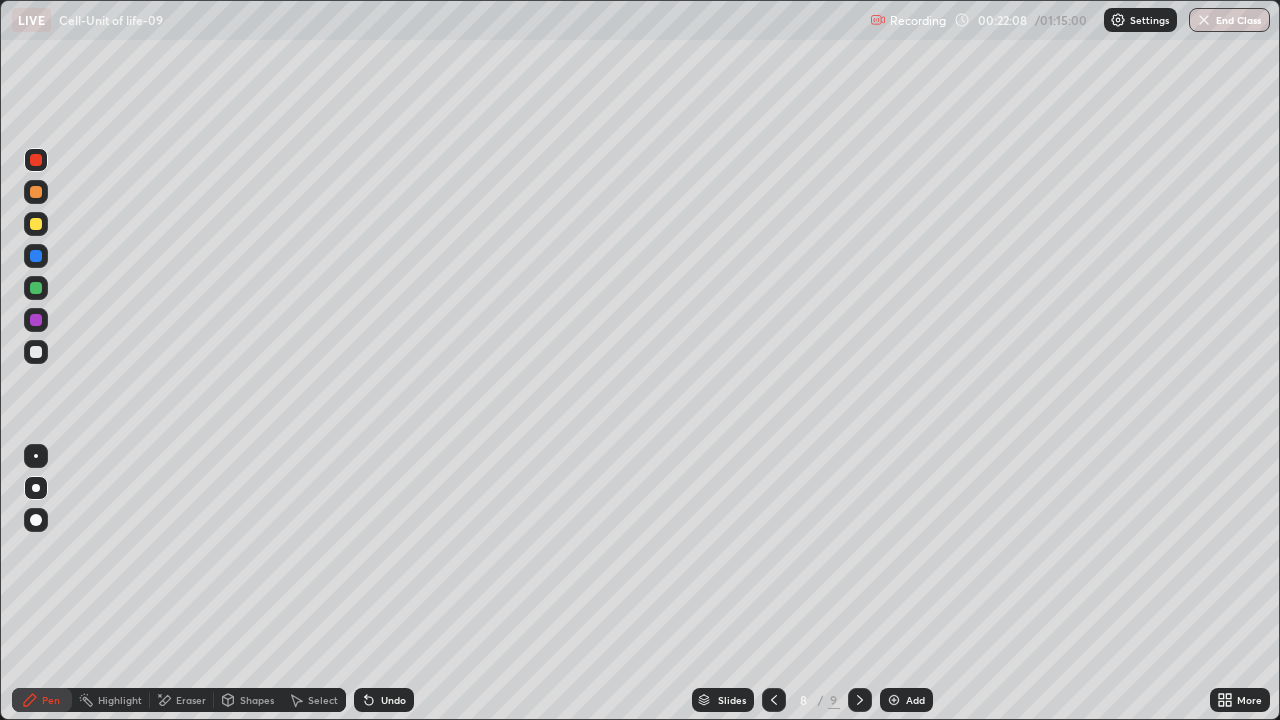 click at bounding box center [36, 352] 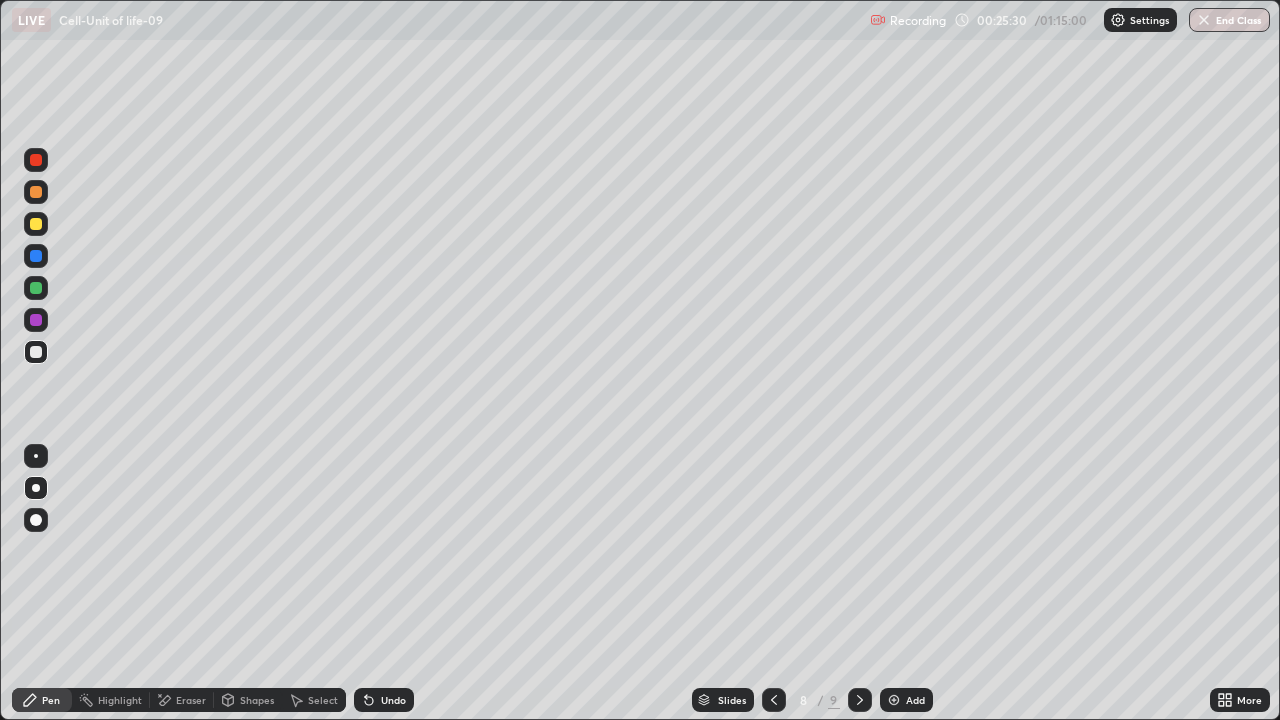 click on "More" at bounding box center [1240, 700] 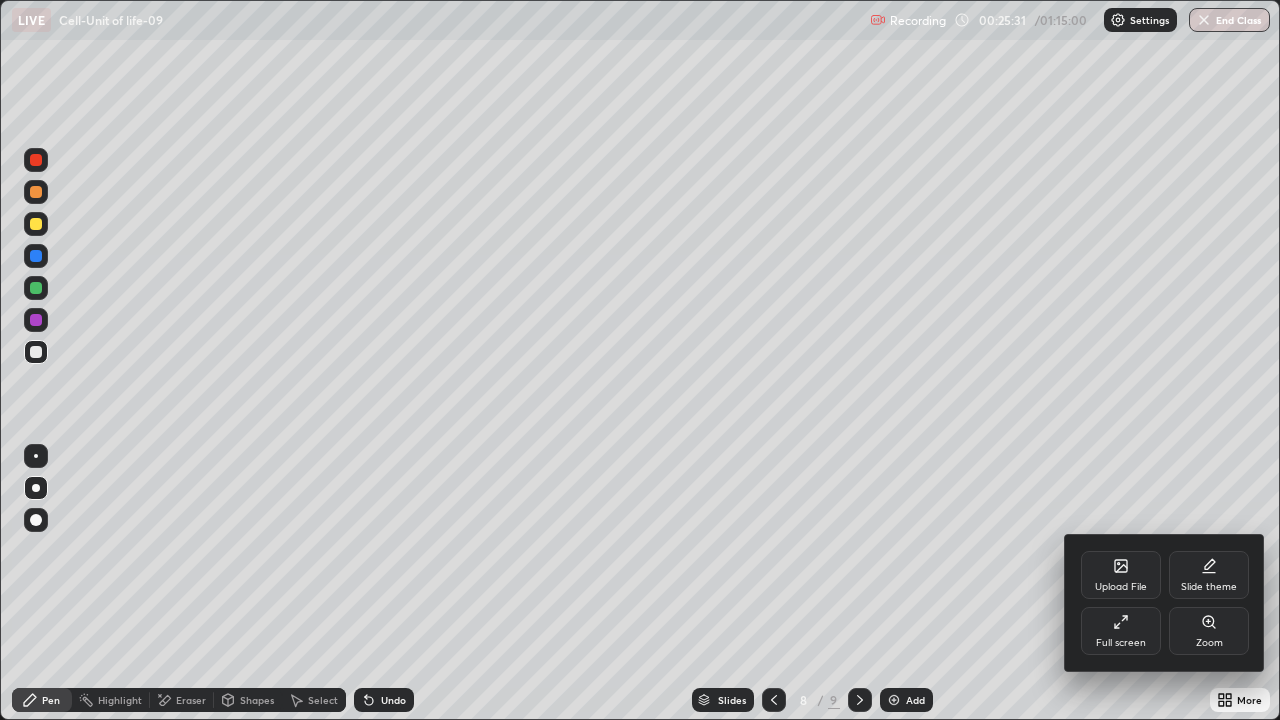 click on "Upload File" at bounding box center (1121, 575) 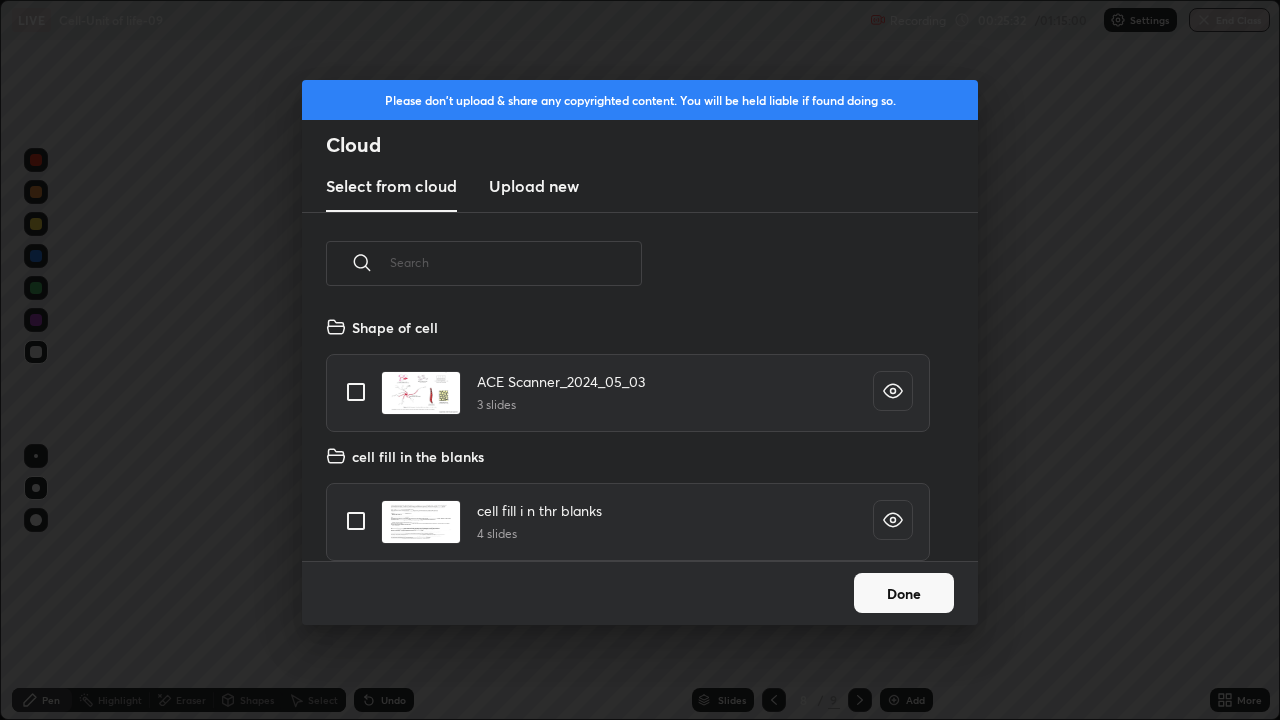 scroll, scrollTop: 7, scrollLeft: 11, axis: both 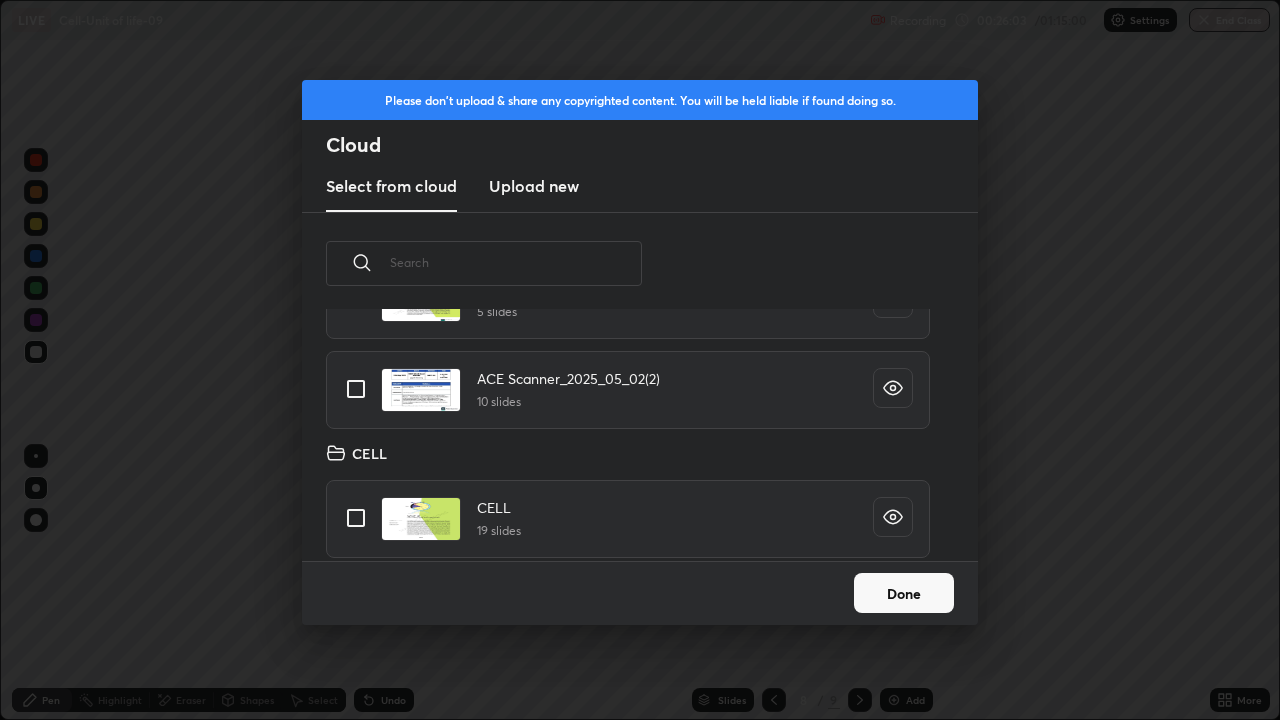 click at bounding box center [356, 518] 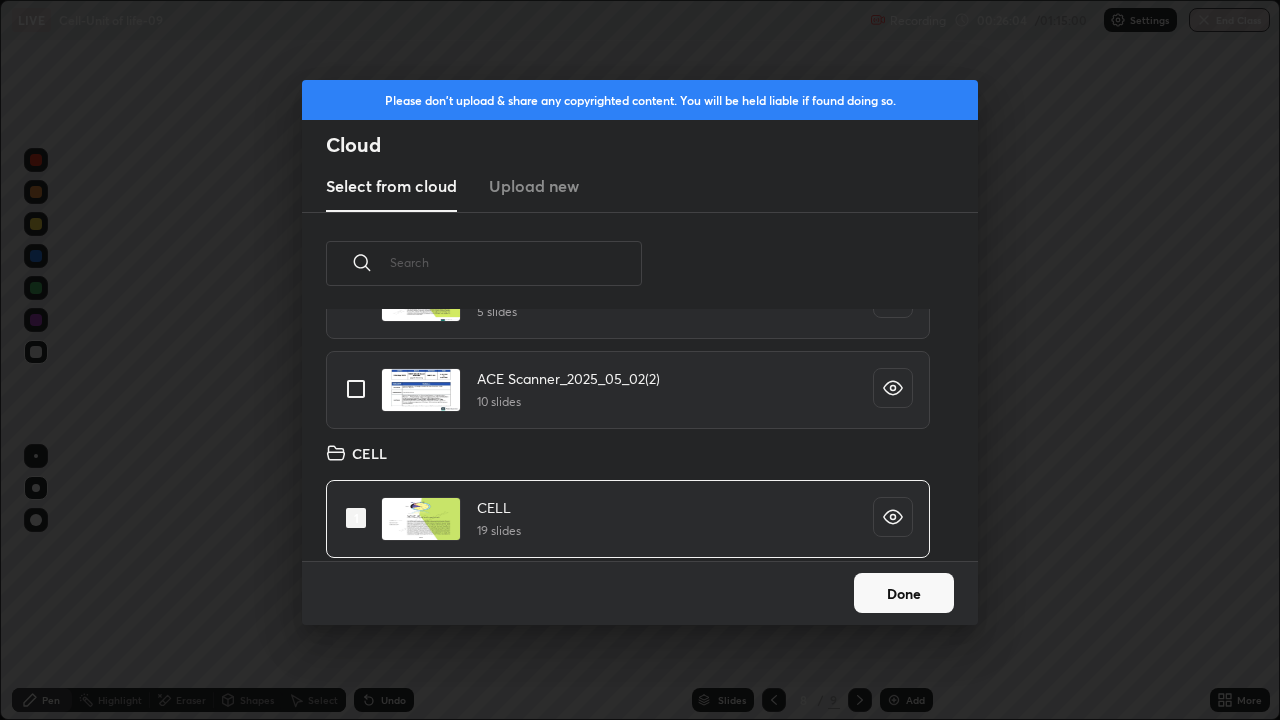 click on "Done" at bounding box center (904, 593) 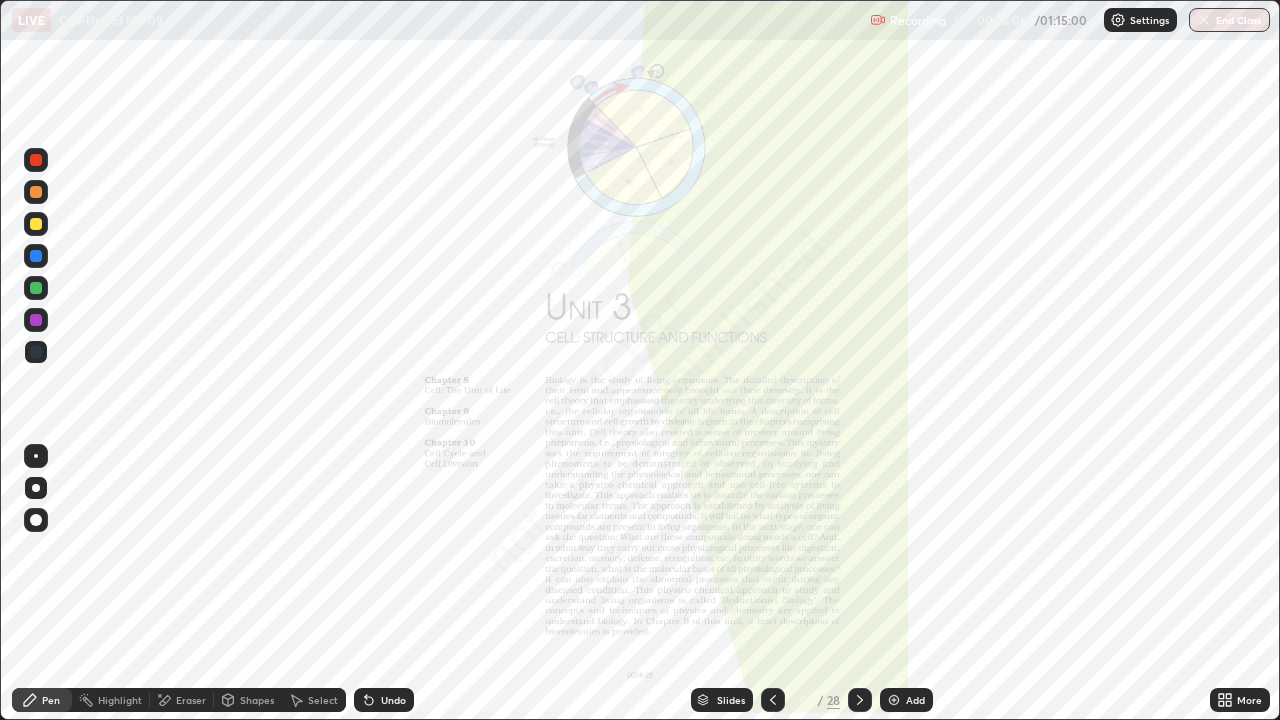 click on "Slides" at bounding box center [731, 700] 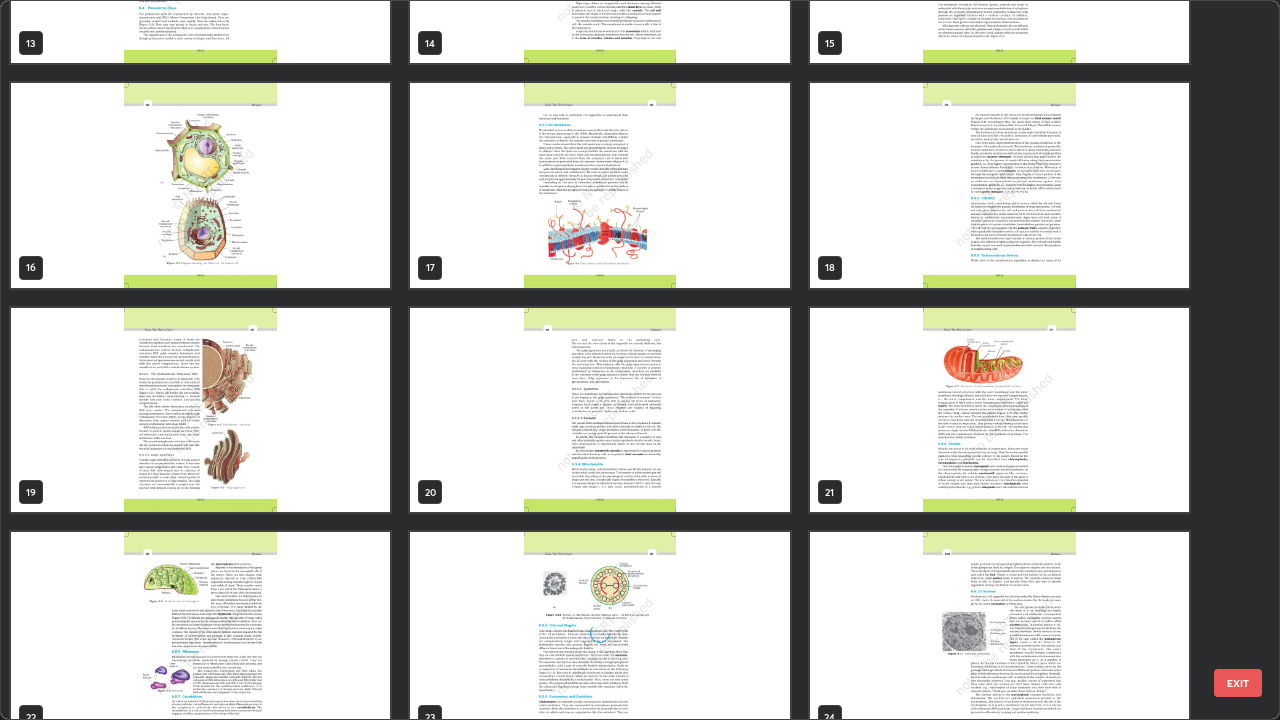 click at bounding box center [200, 634] 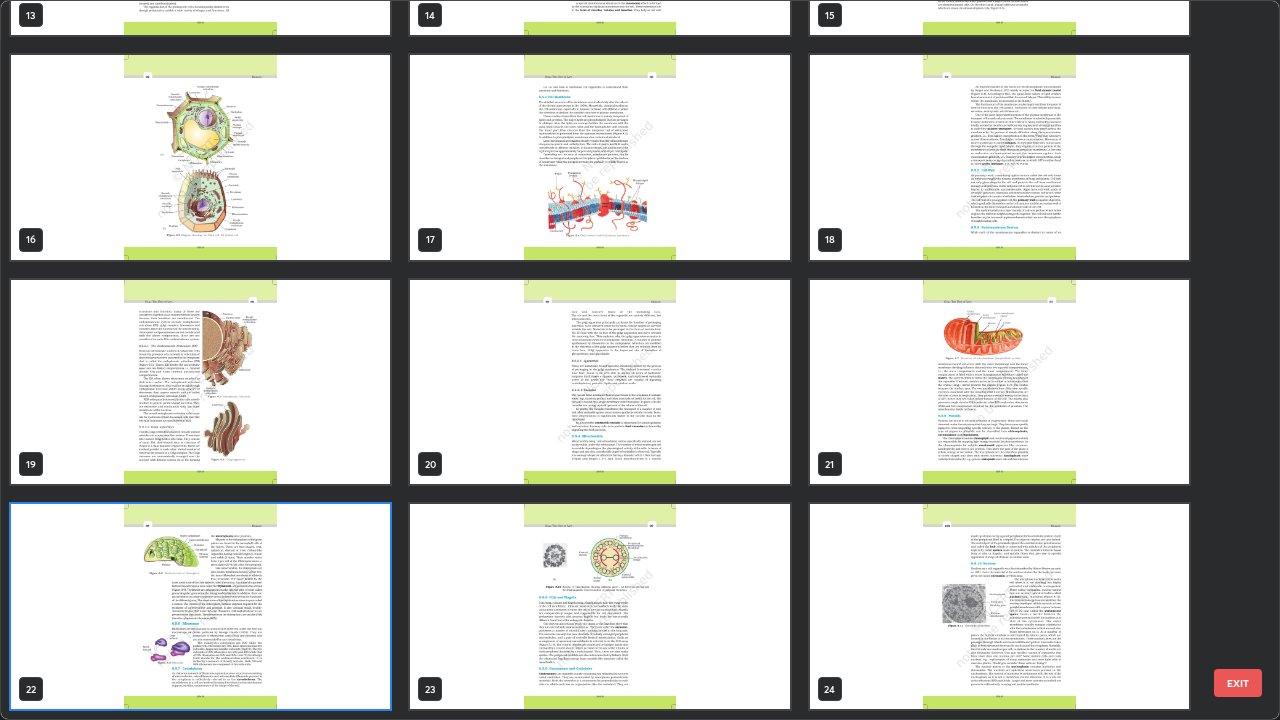click at bounding box center (200, 606) 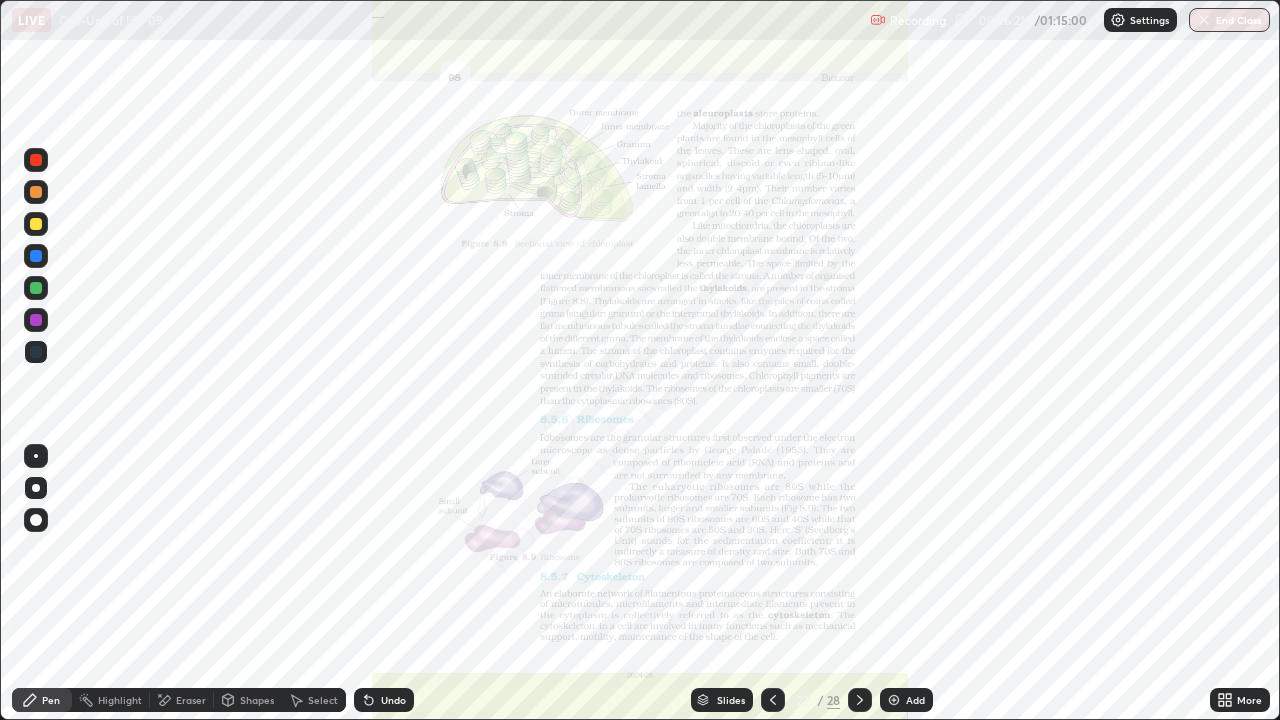 click on "More" at bounding box center (1249, 700) 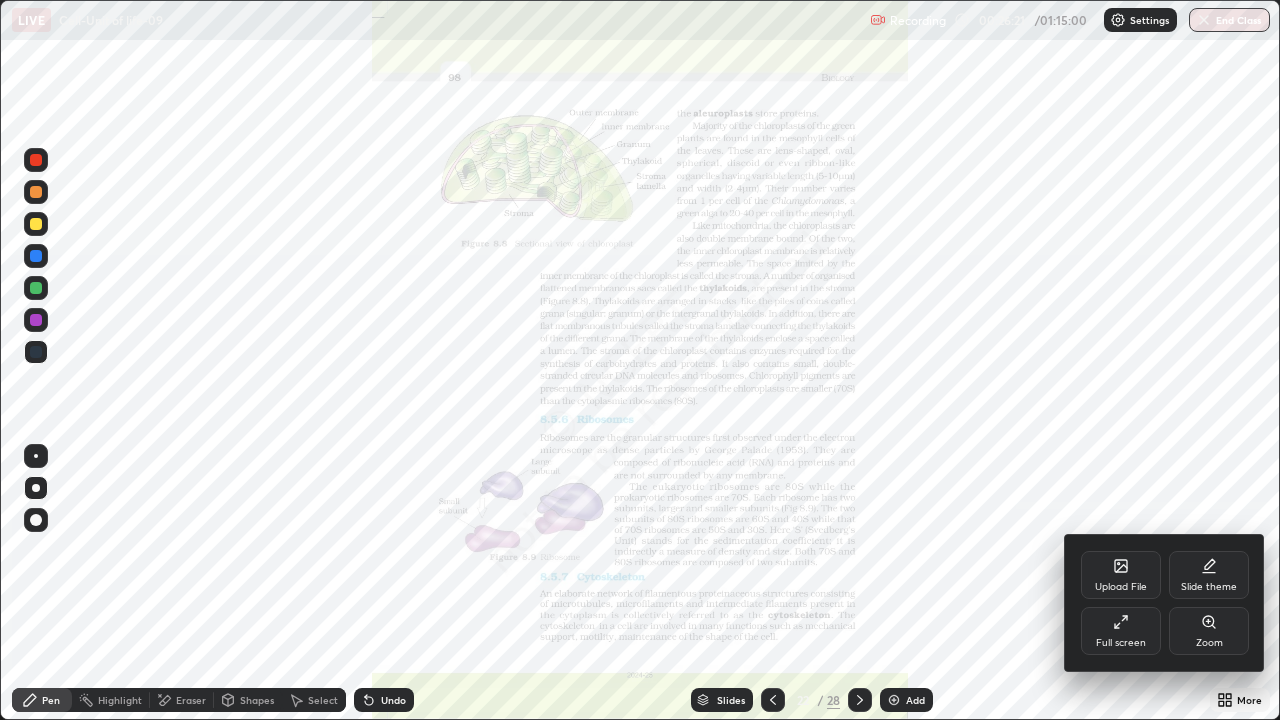 click 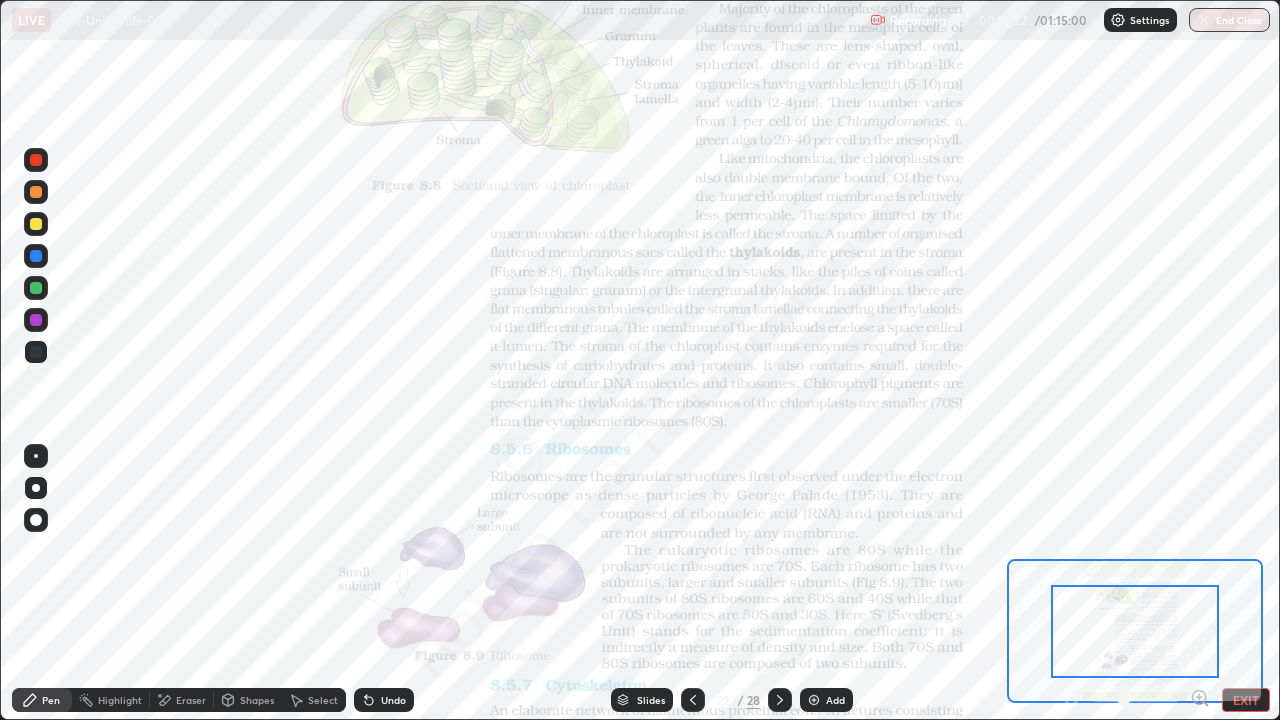click 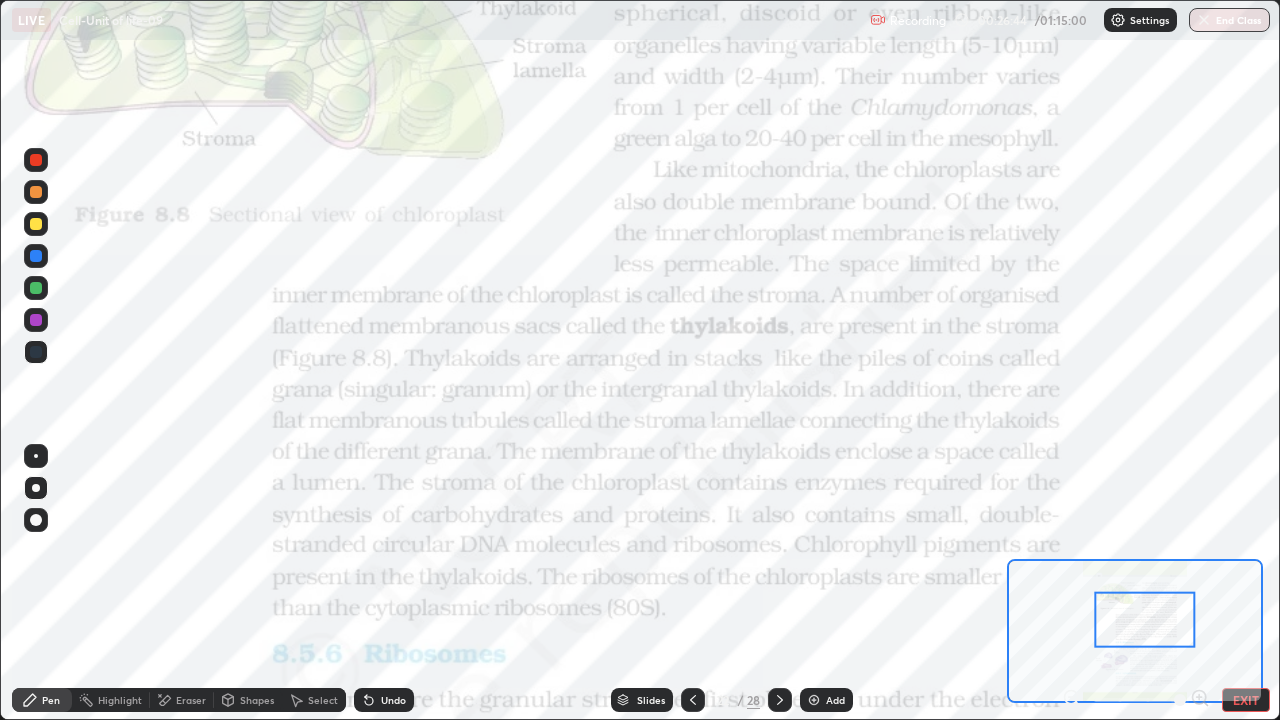 click on "Slides" at bounding box center (642, 700) 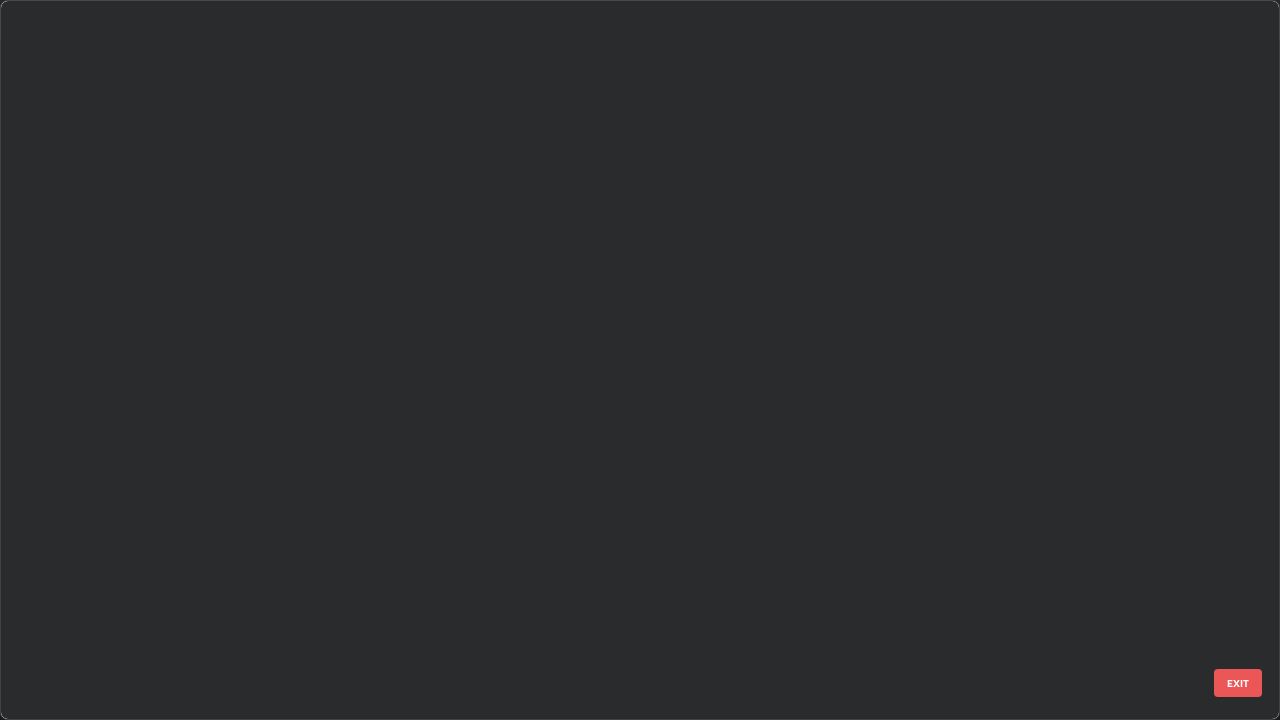 scroll, scrollTop: 1079, scrollLeft: 0, axis: vertical 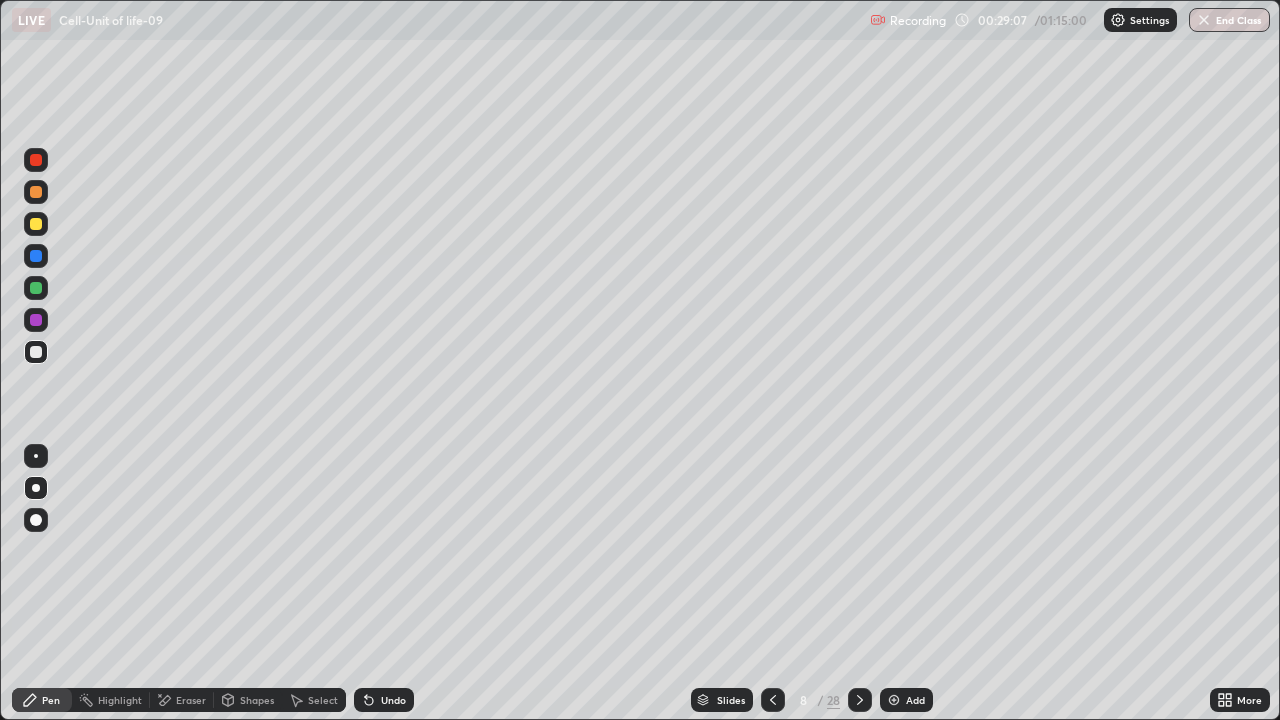 click on "Slides" at bounding box center [731, 700] 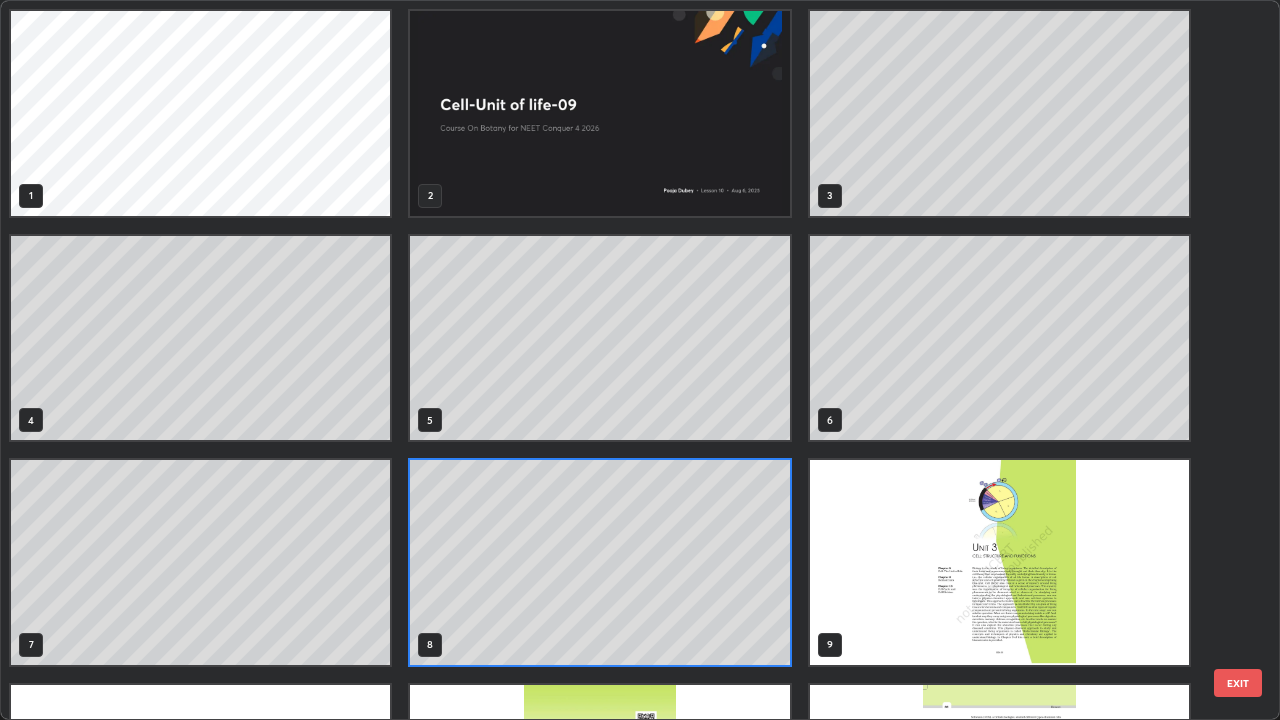 scroll, scrollTop: 7, scrollLeft: 11, axis: both 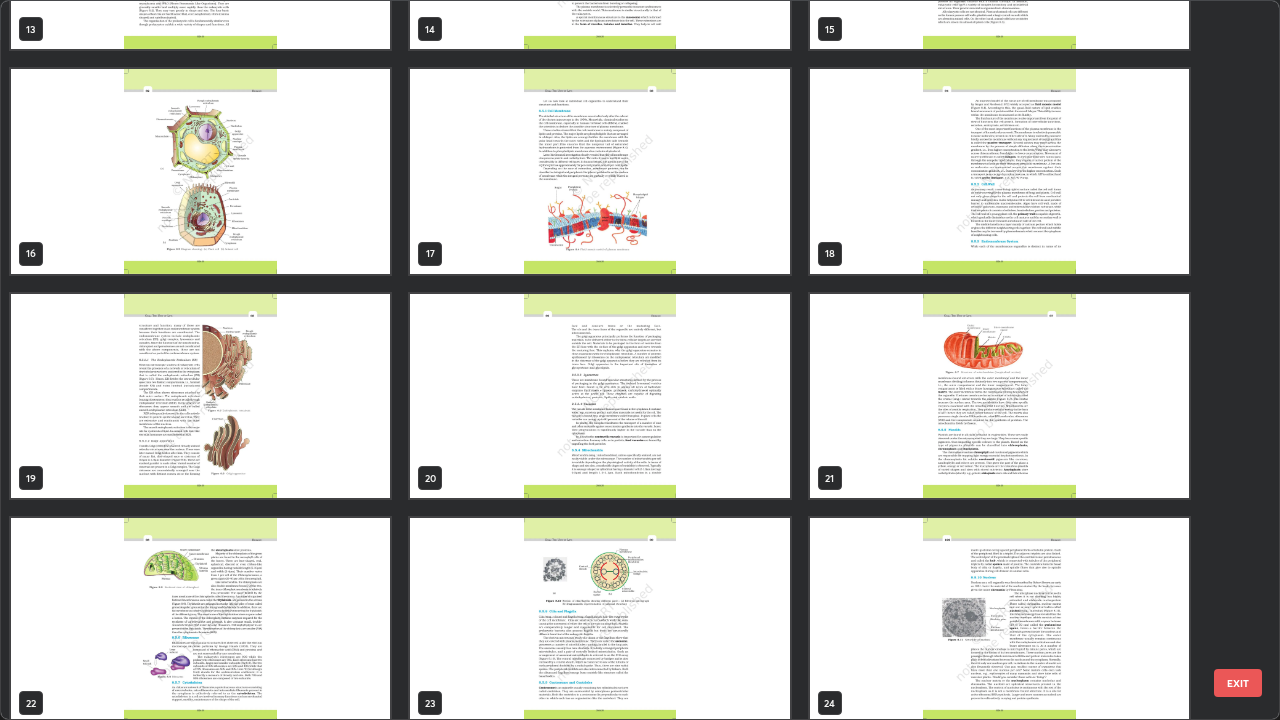 click at bounding box center (999, 396) 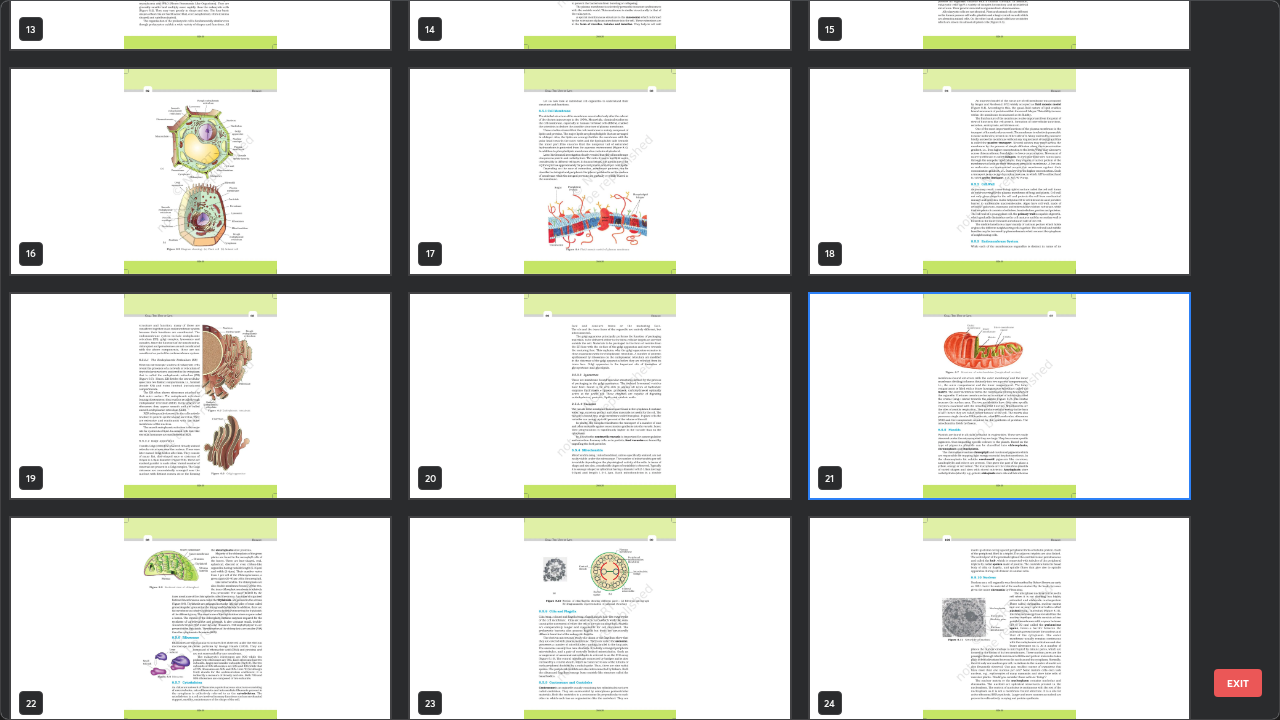 click at bounding box center [999, 396] 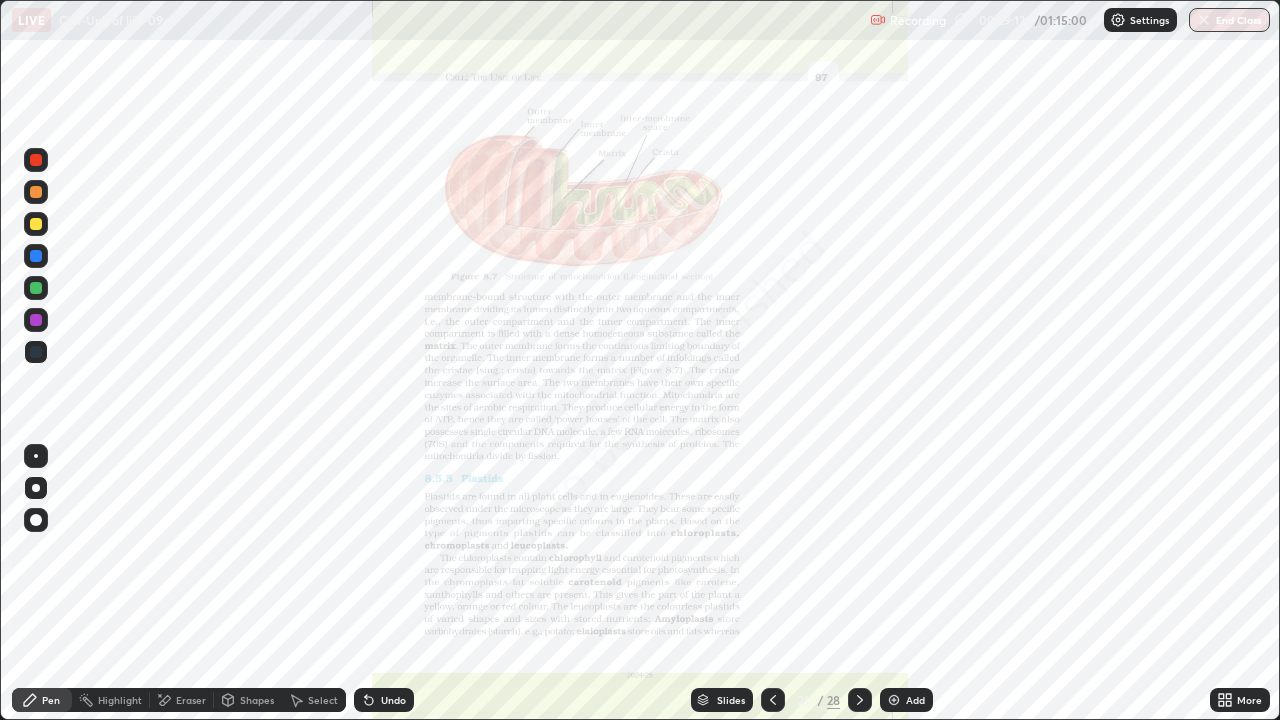 click at bounding box center (999, 396) 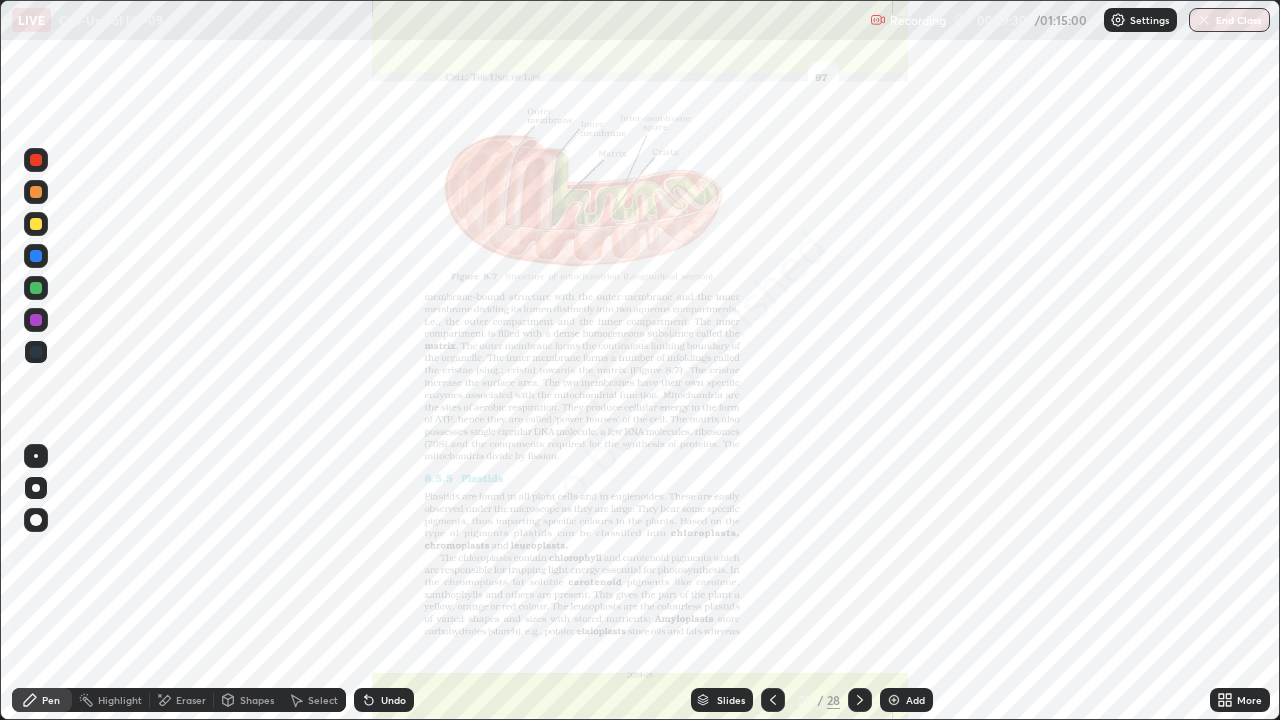 click 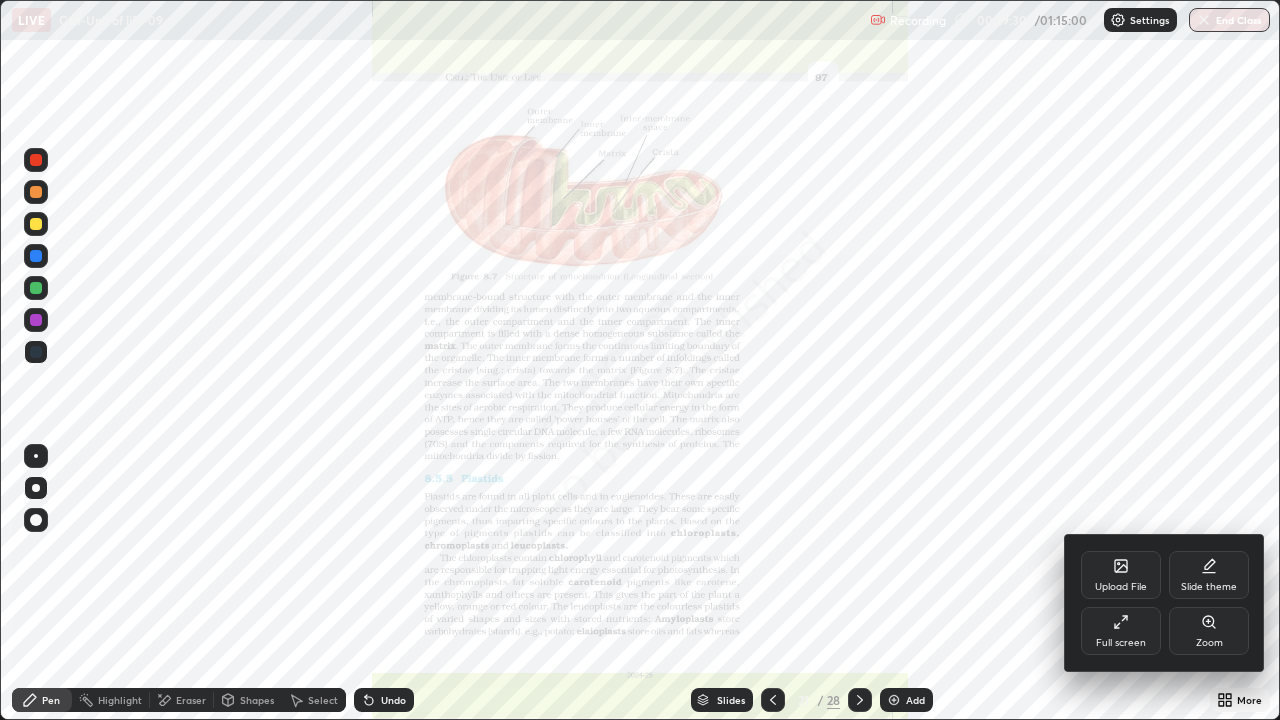 click on "Zoom" at bounding box center [1209, 631] 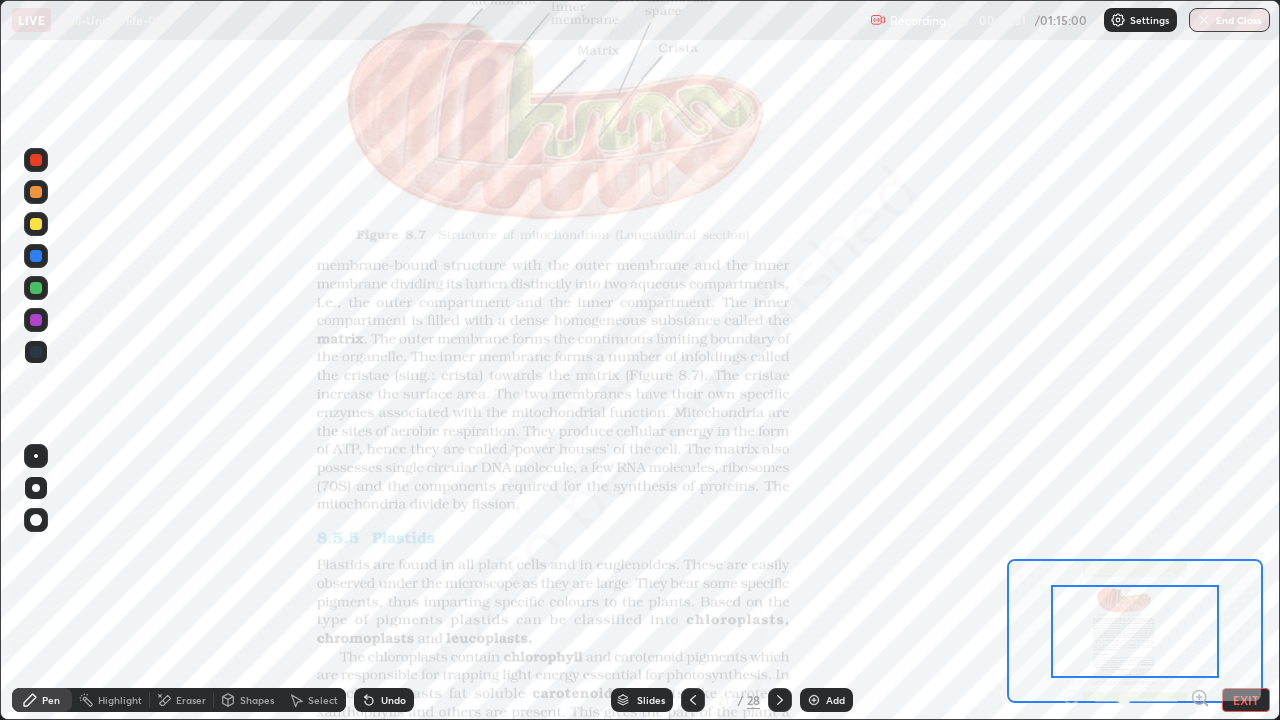 click 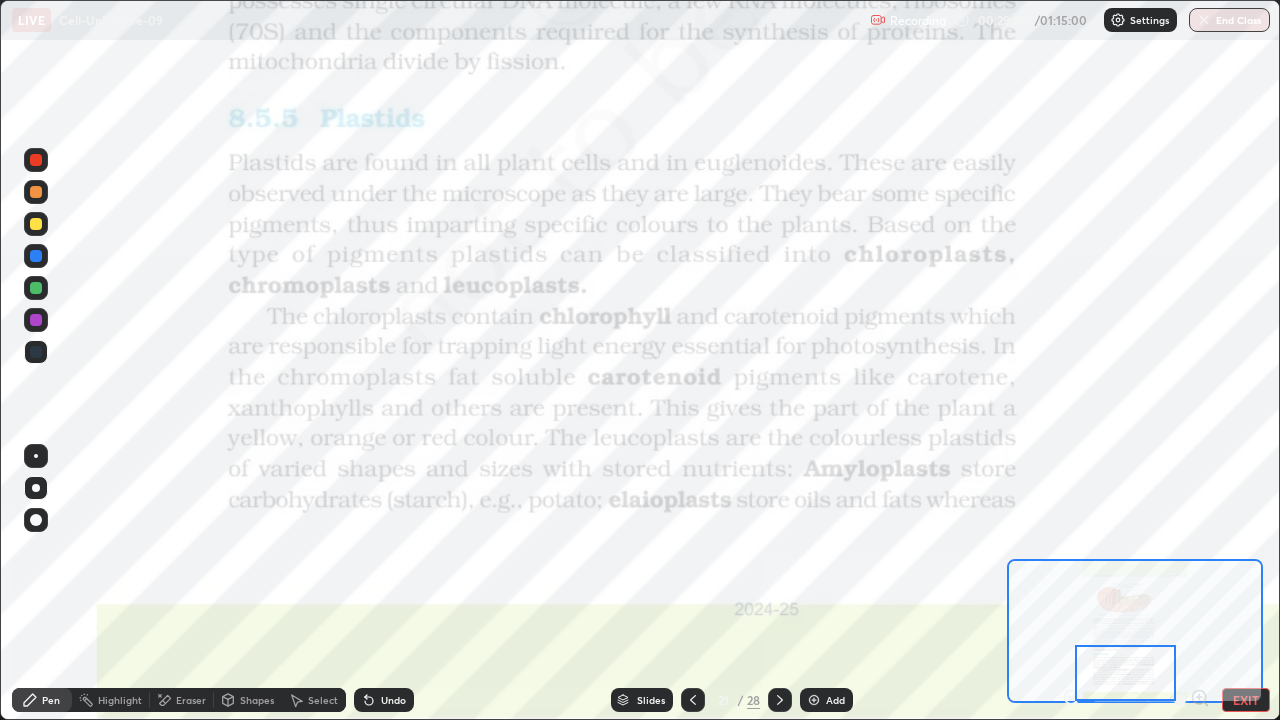 click on "Slides" at bounding box center [651, 700] 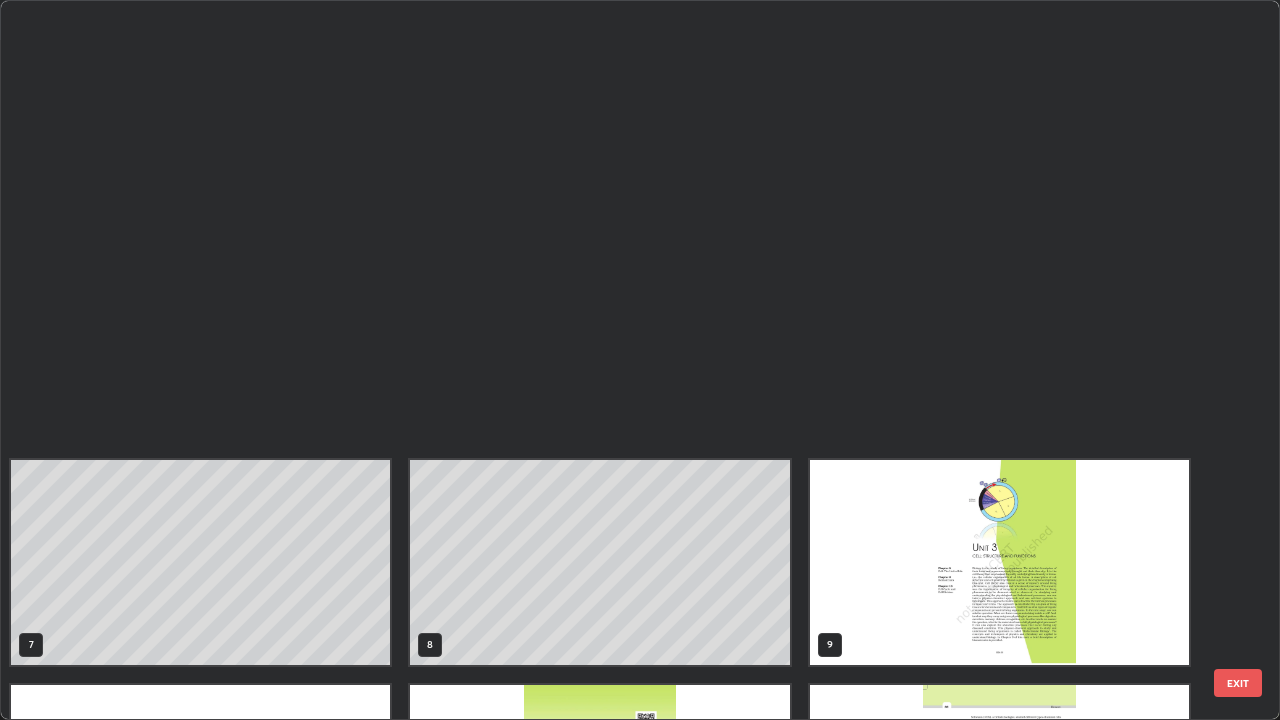 scroll, scrollTop: 854, scrollLeft: 0, axis: vertical 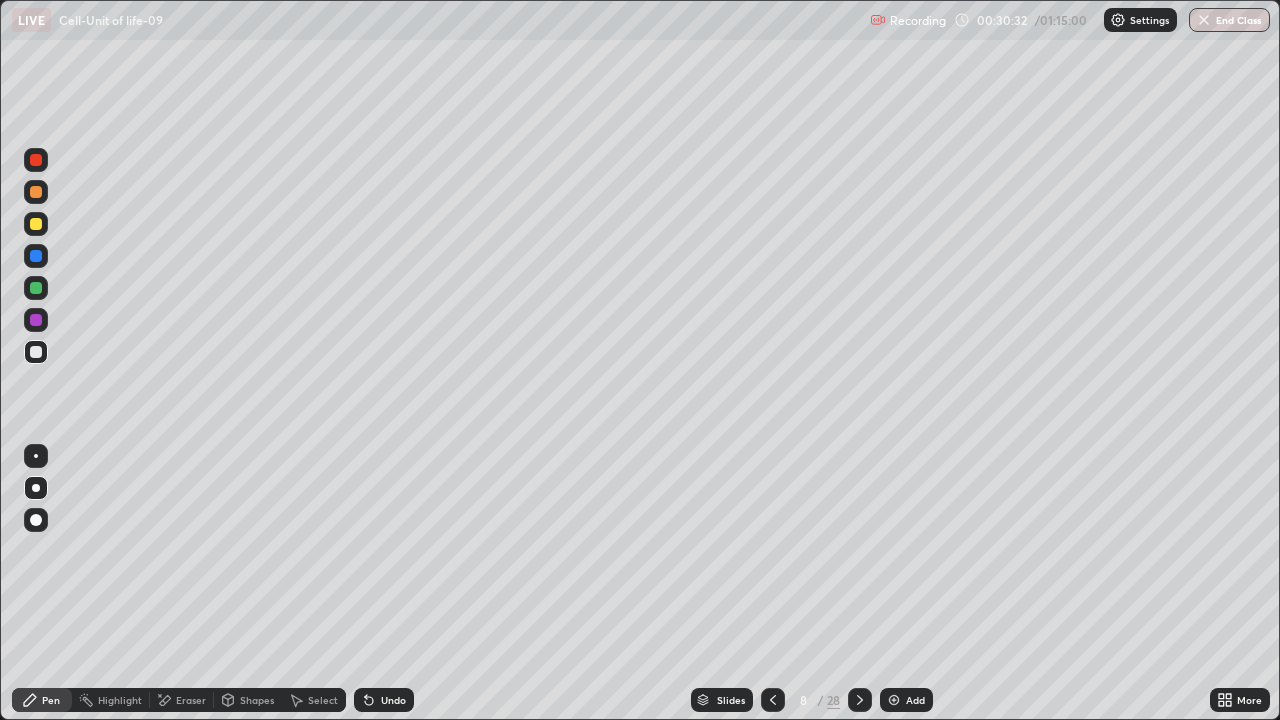 click at bounding box center [894, 700] 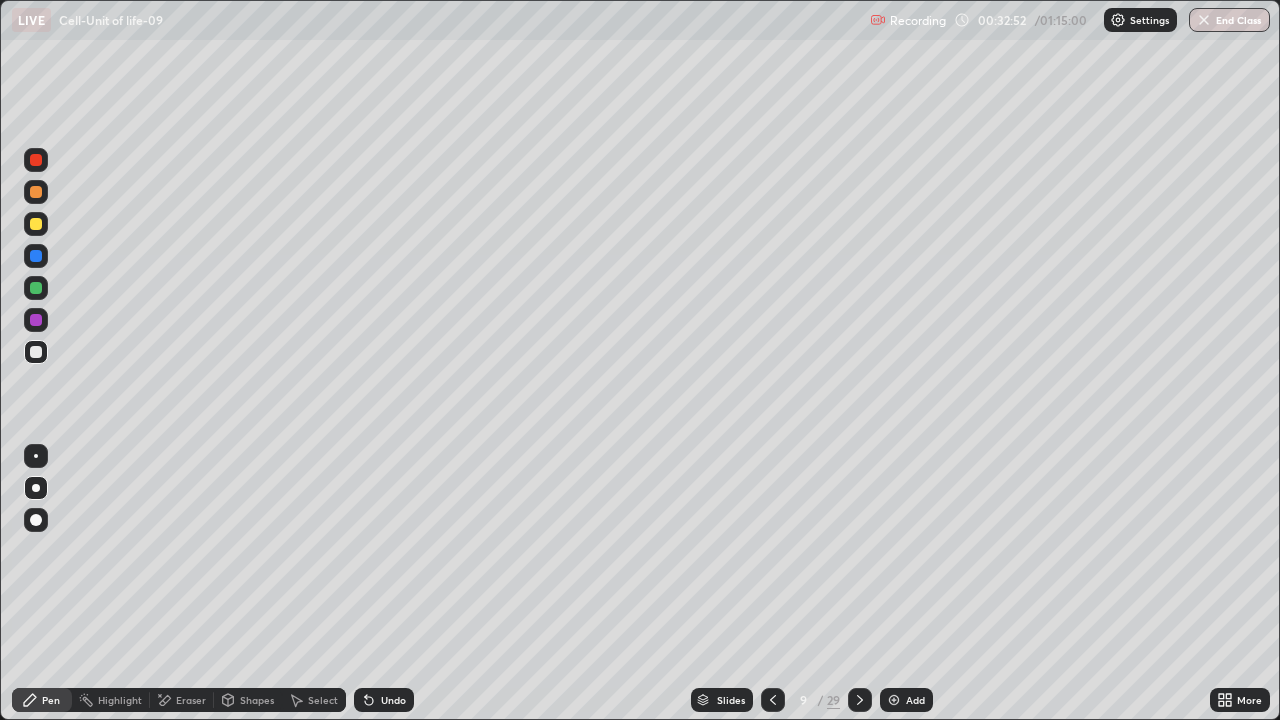 click on "Add" at bounding box center [915, 700] 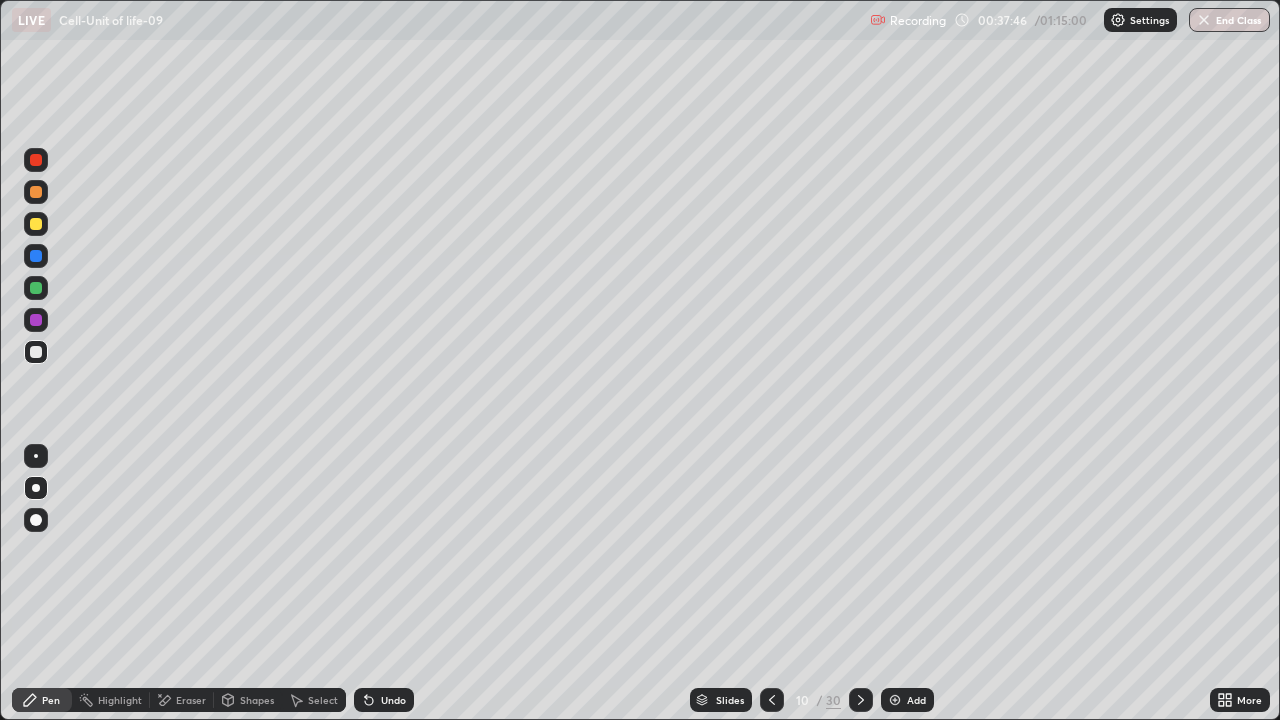 click at bounding box center [36, 288] 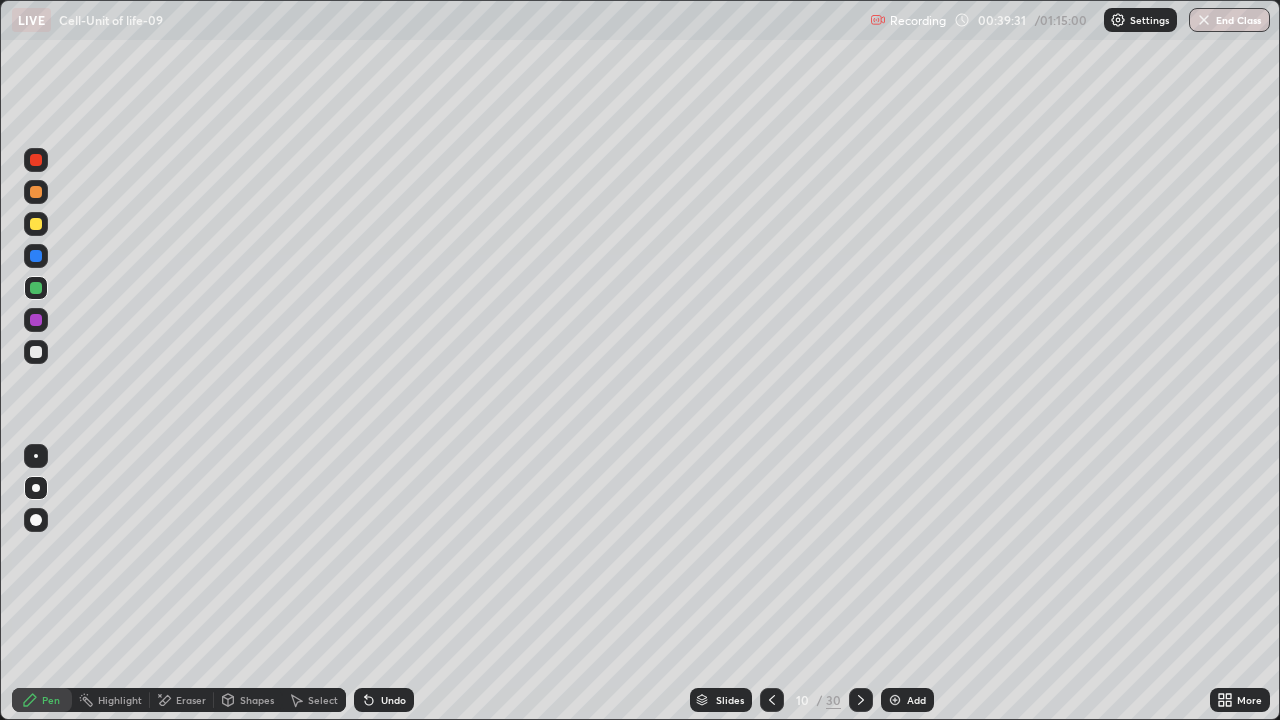 click at bounding box center (772, 700) 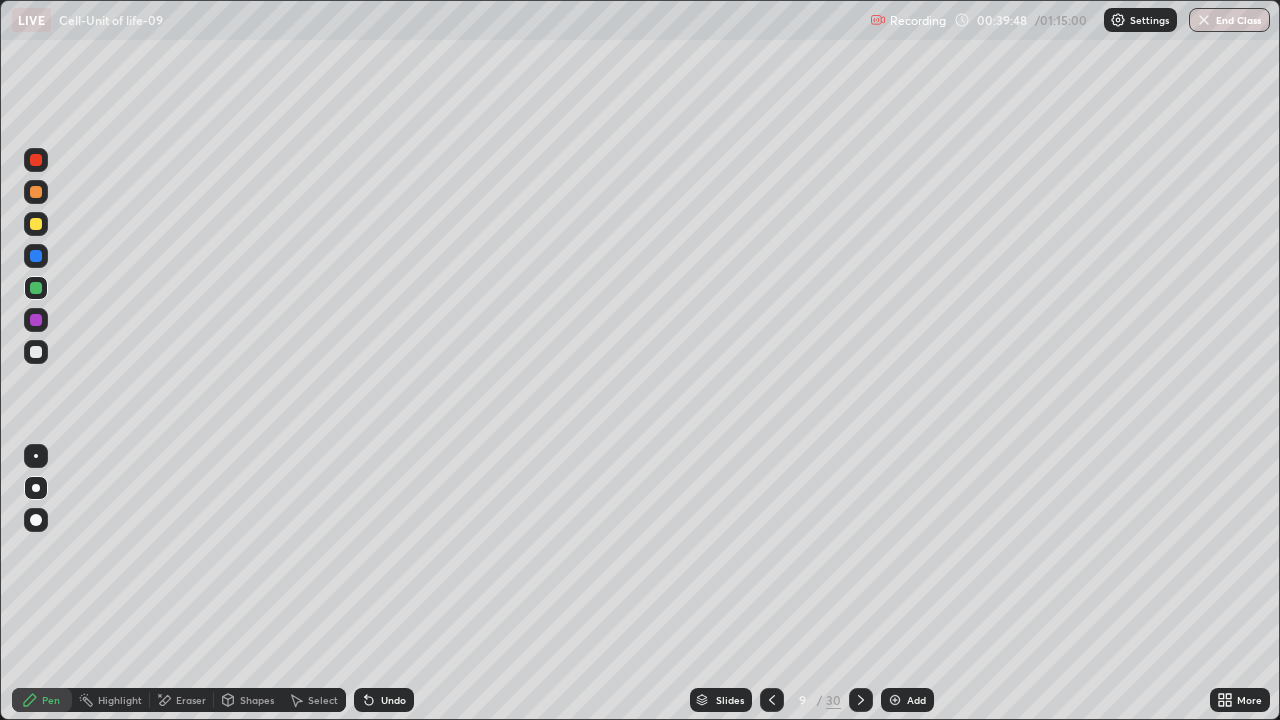 click at bounding box center [36, 352] 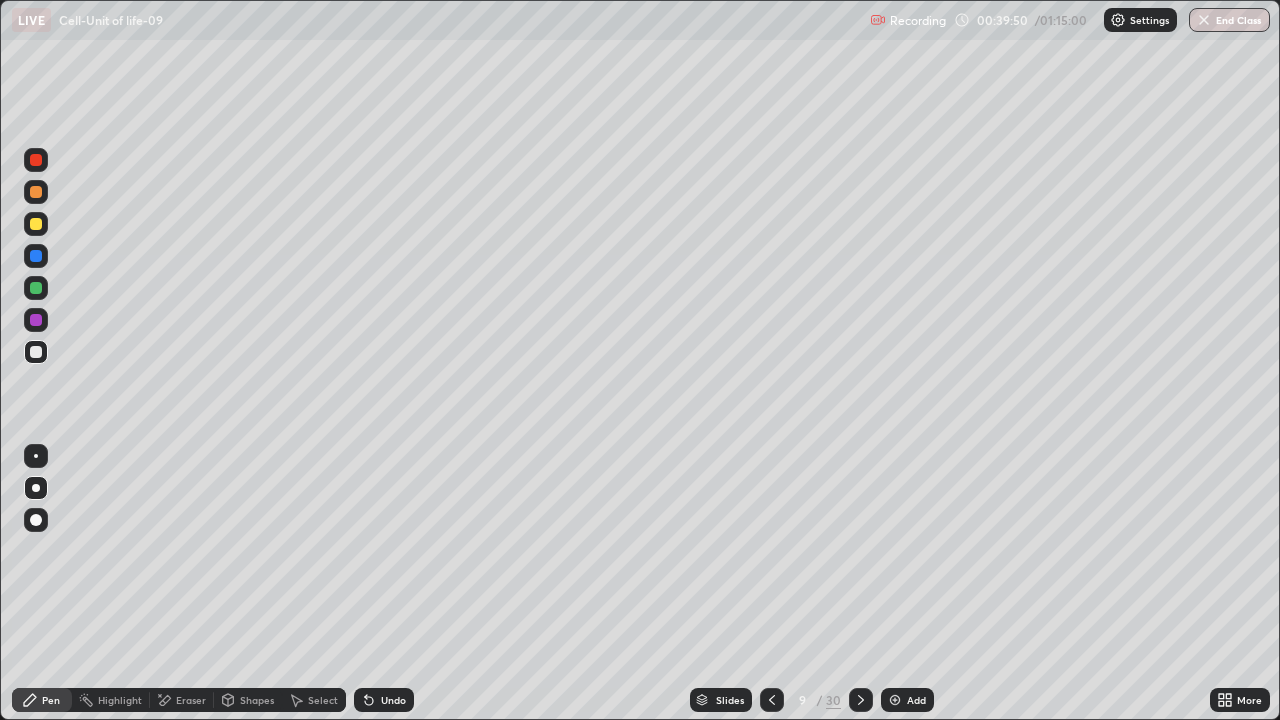 click at bounding box center (36, 288) 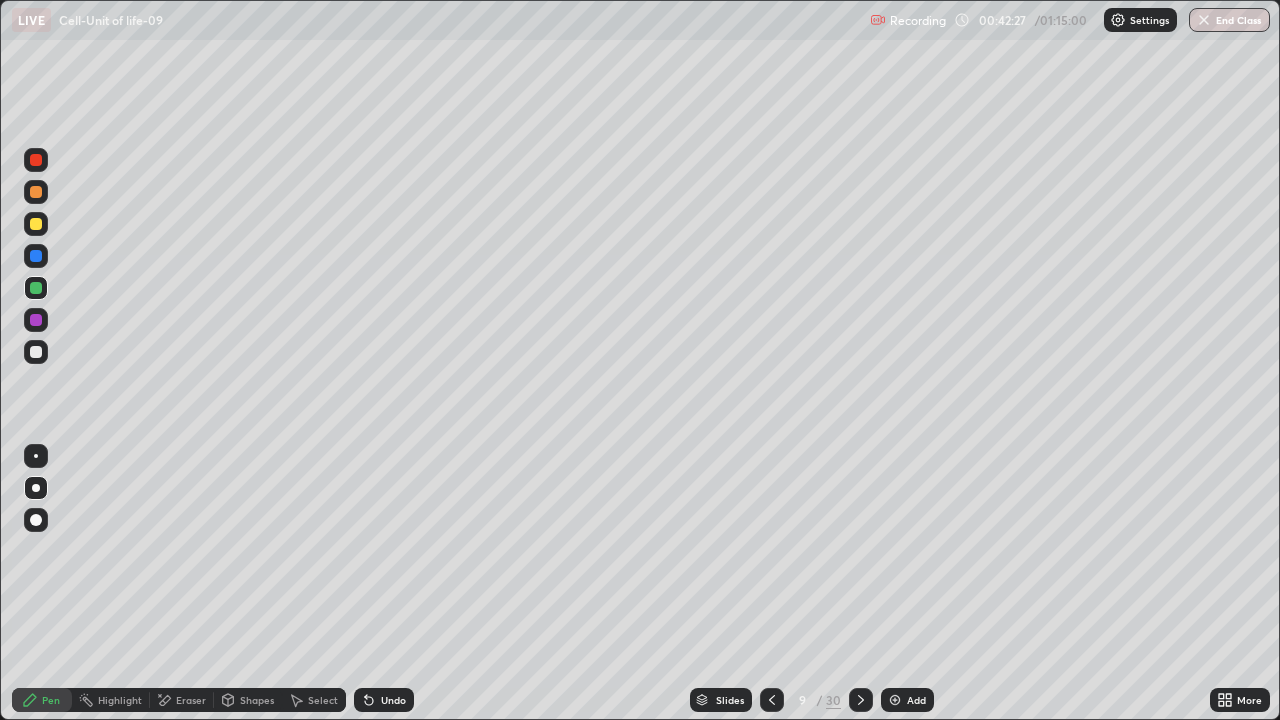 click on "Add" at bounding box center (907, 700) 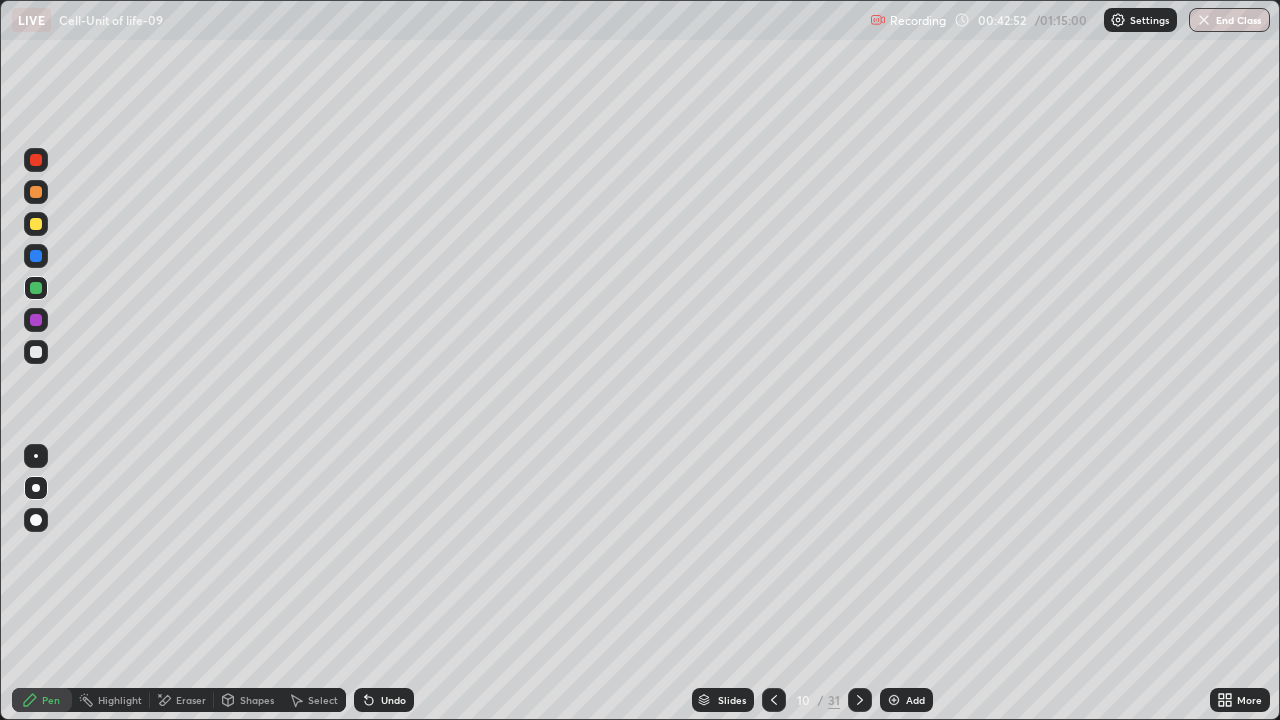 click 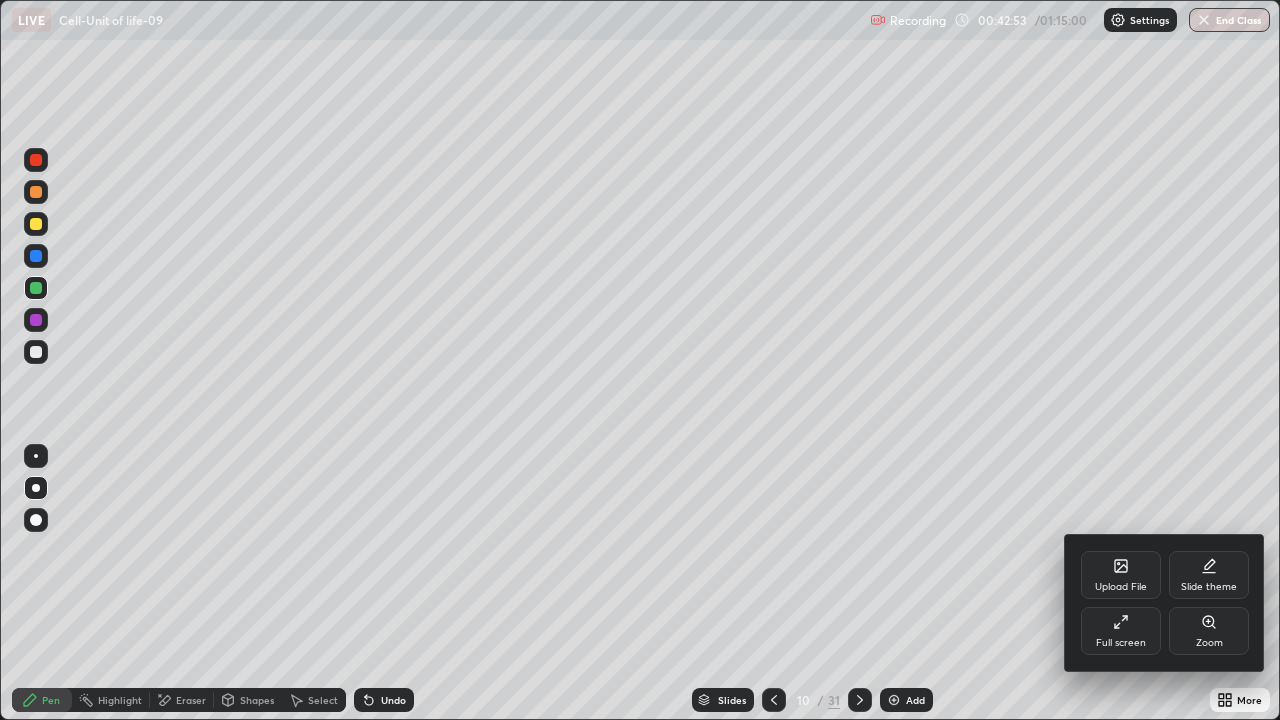 click on "Full screen" at bounding box center (1121, 631) 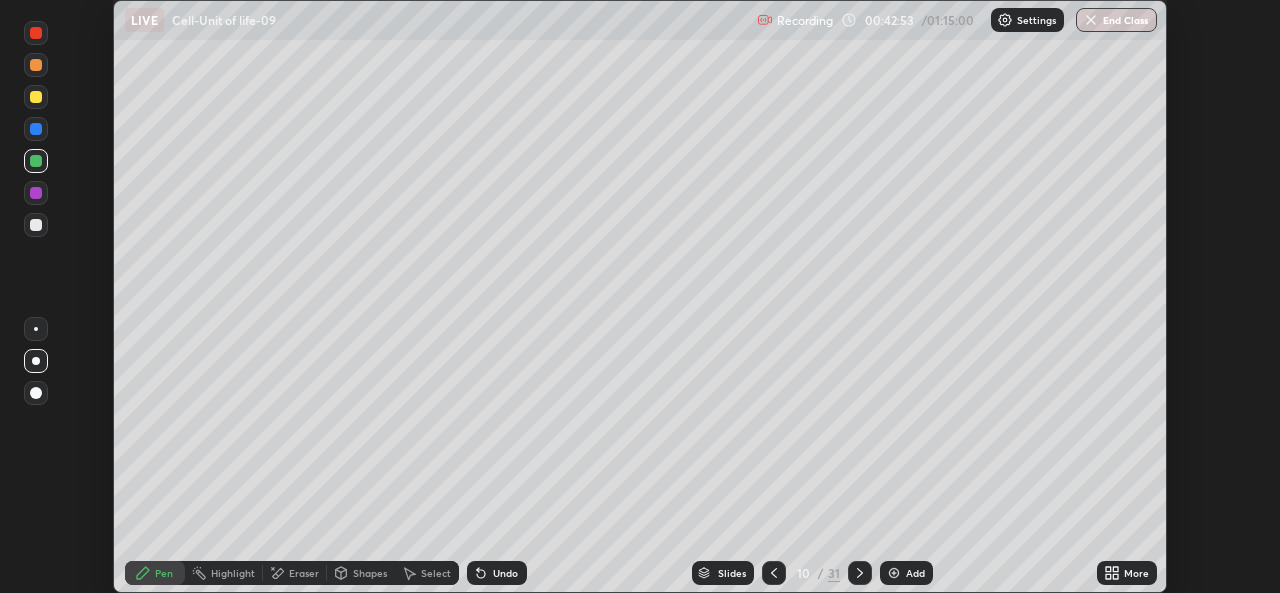 scroll, scrollTop: 593, scrollLeft: 1280, axis: both 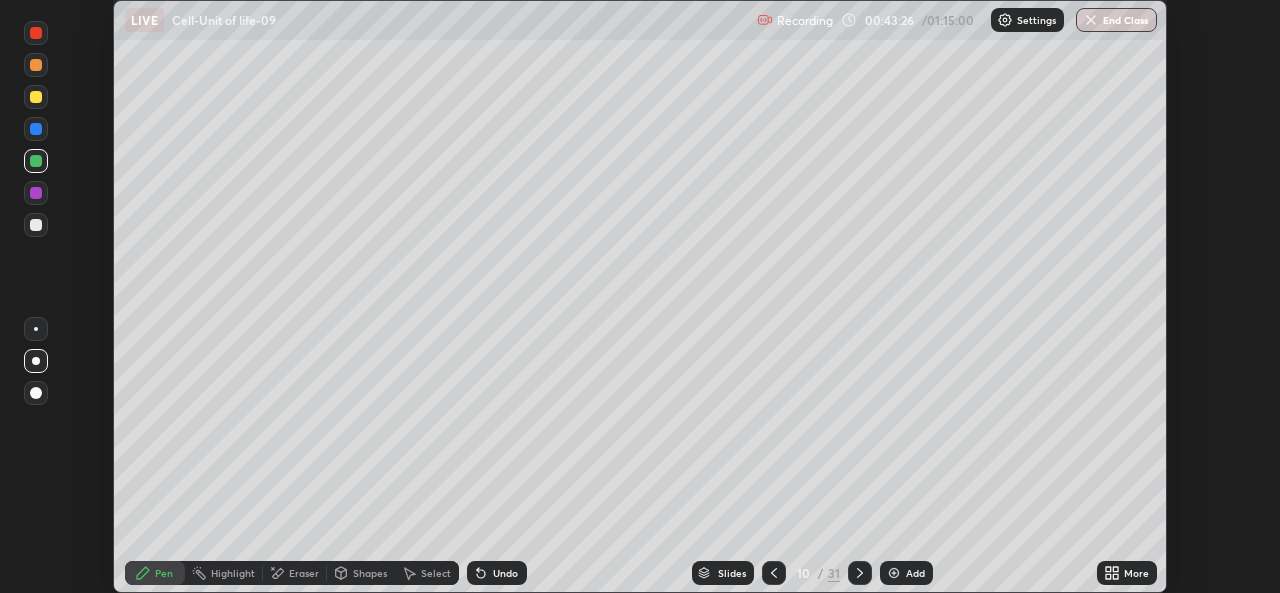 click 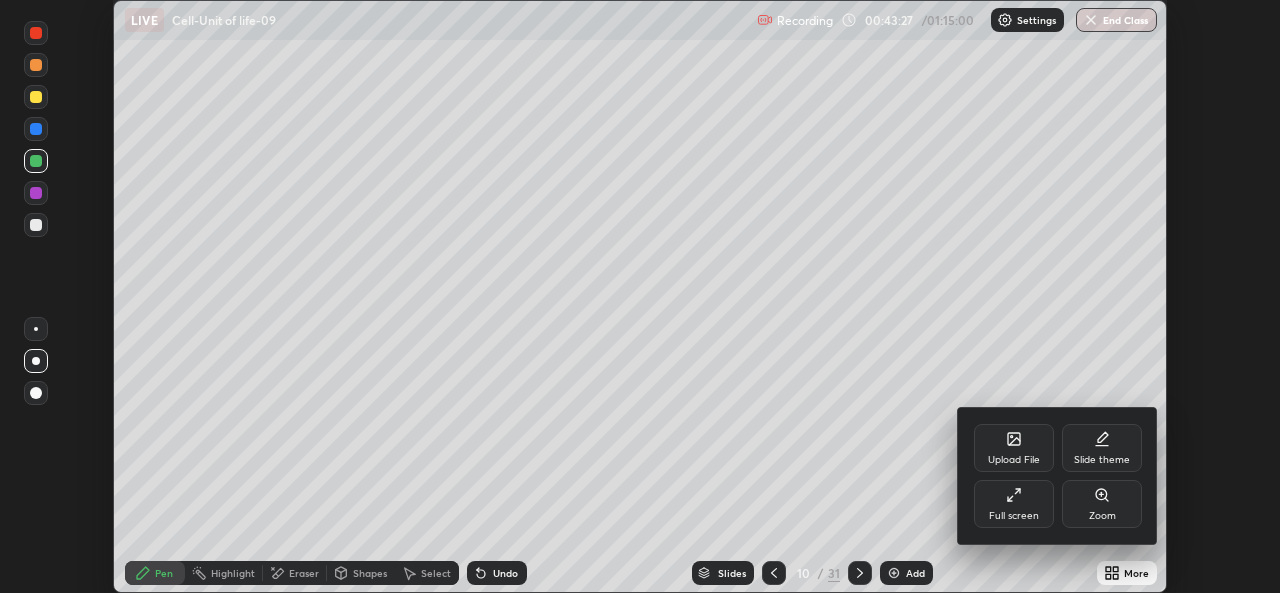 click on "Full screen" at bounding box center [1014, 516] 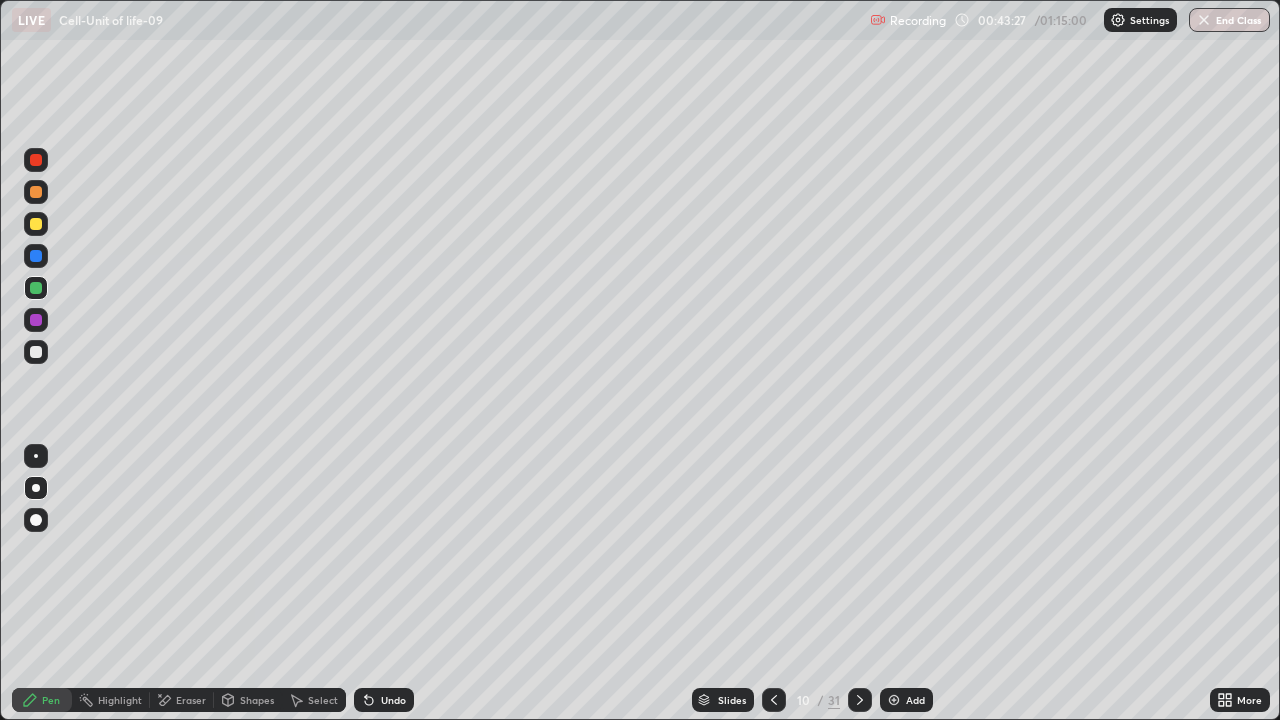 scroll, scrollTop: 99280, scrollLeft: 98720, axis: both 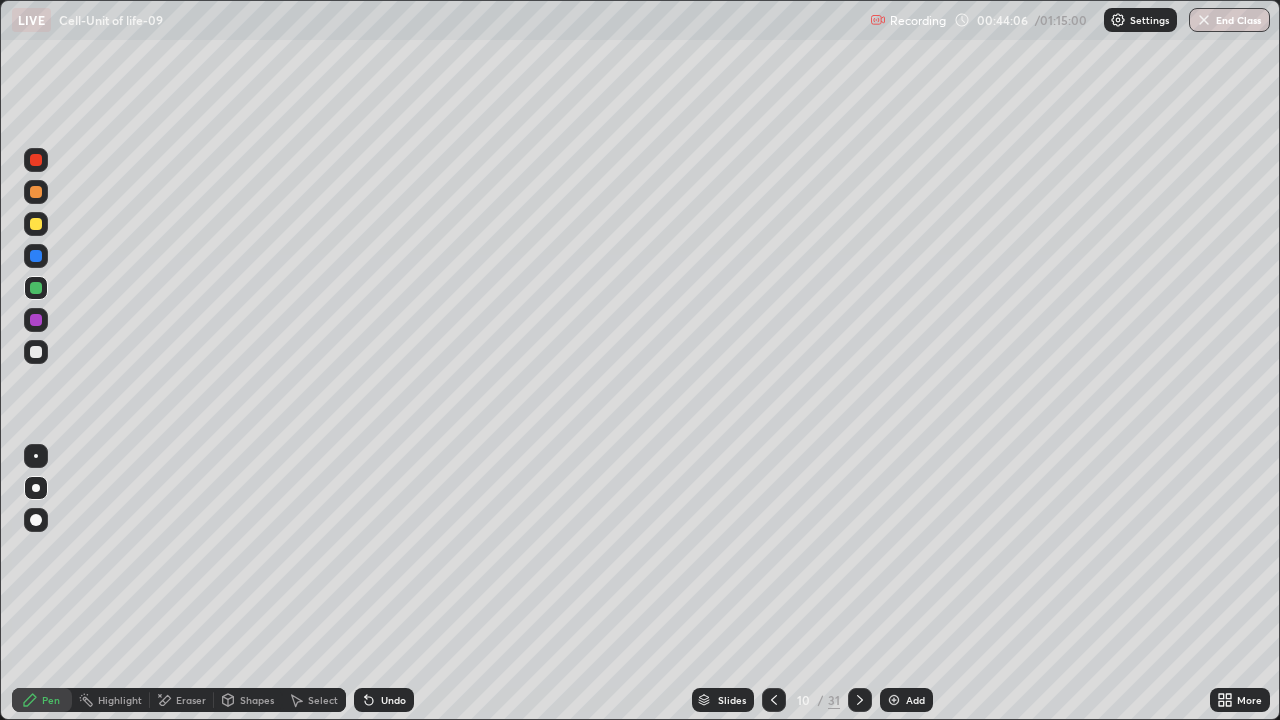 click on "Slides" at bounding box center [723, 700] 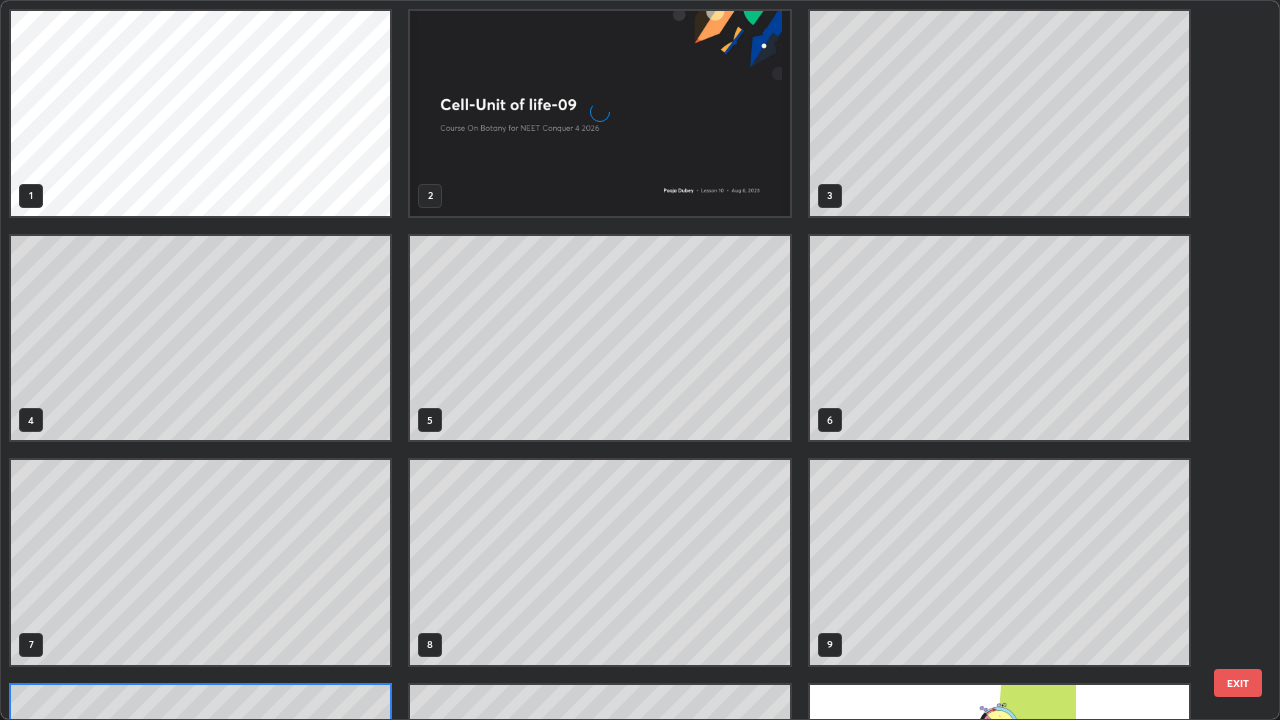 scroll, scrollTop: 180, scrollLeft: 0, axis: vertical 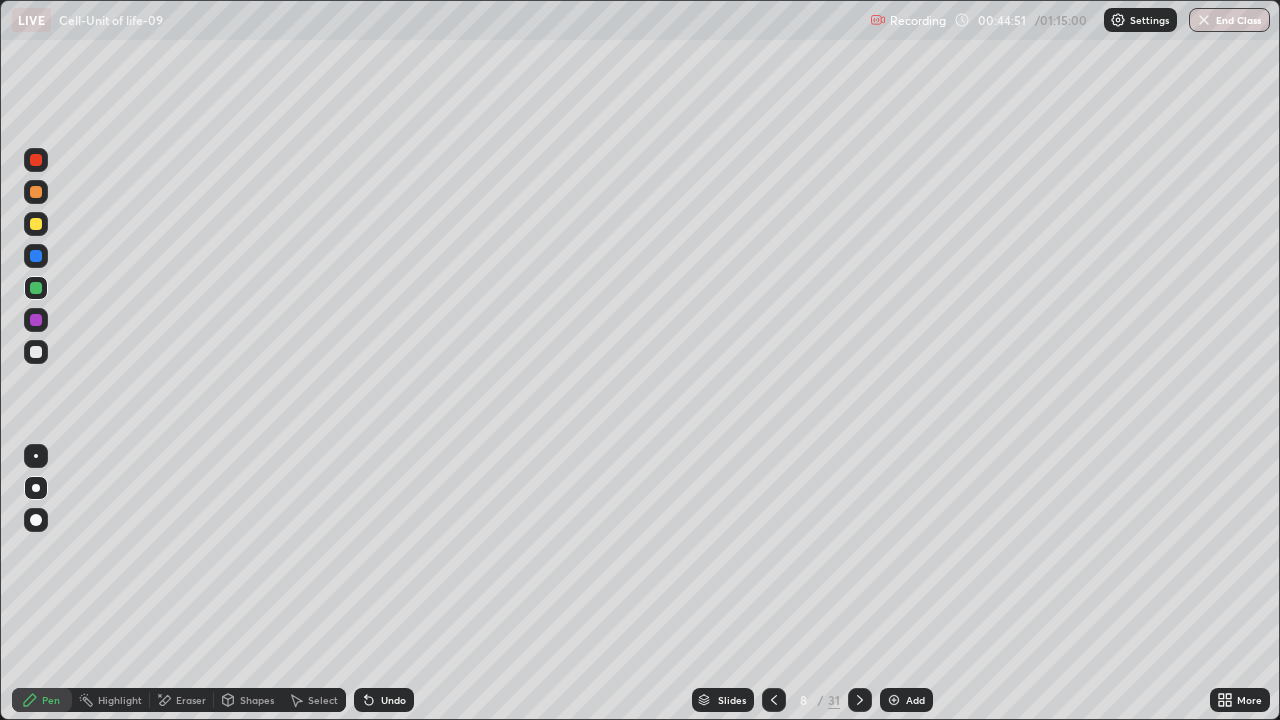 click at bounding box center (860, 700) 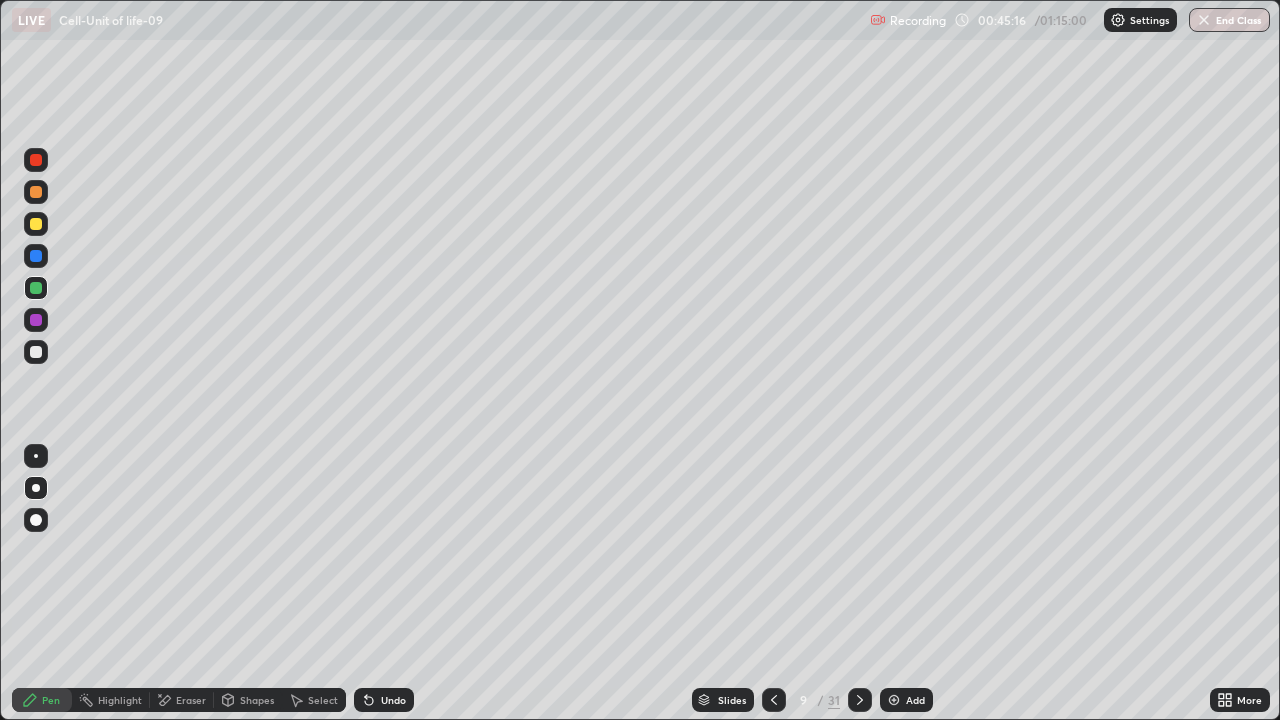 click on "Slides" at bounding box center [732, 700] 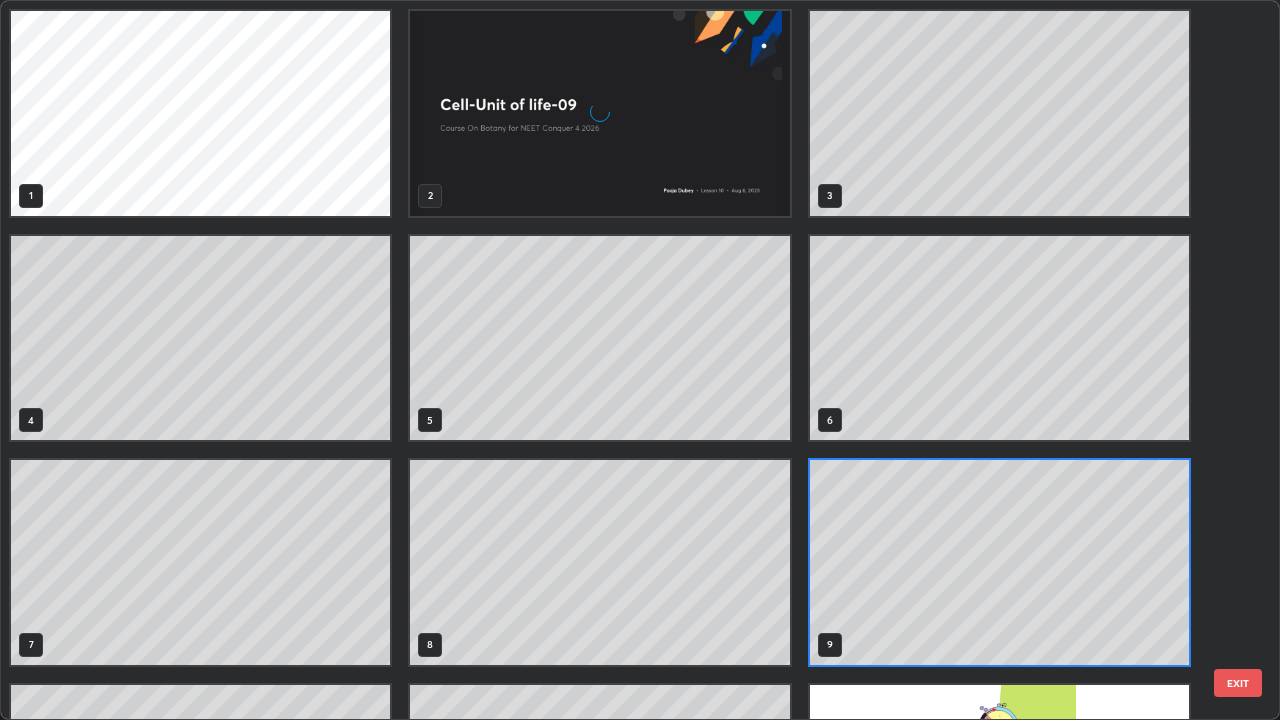scroll, scrollTop: 7, scrollLeft: 11, axis: both 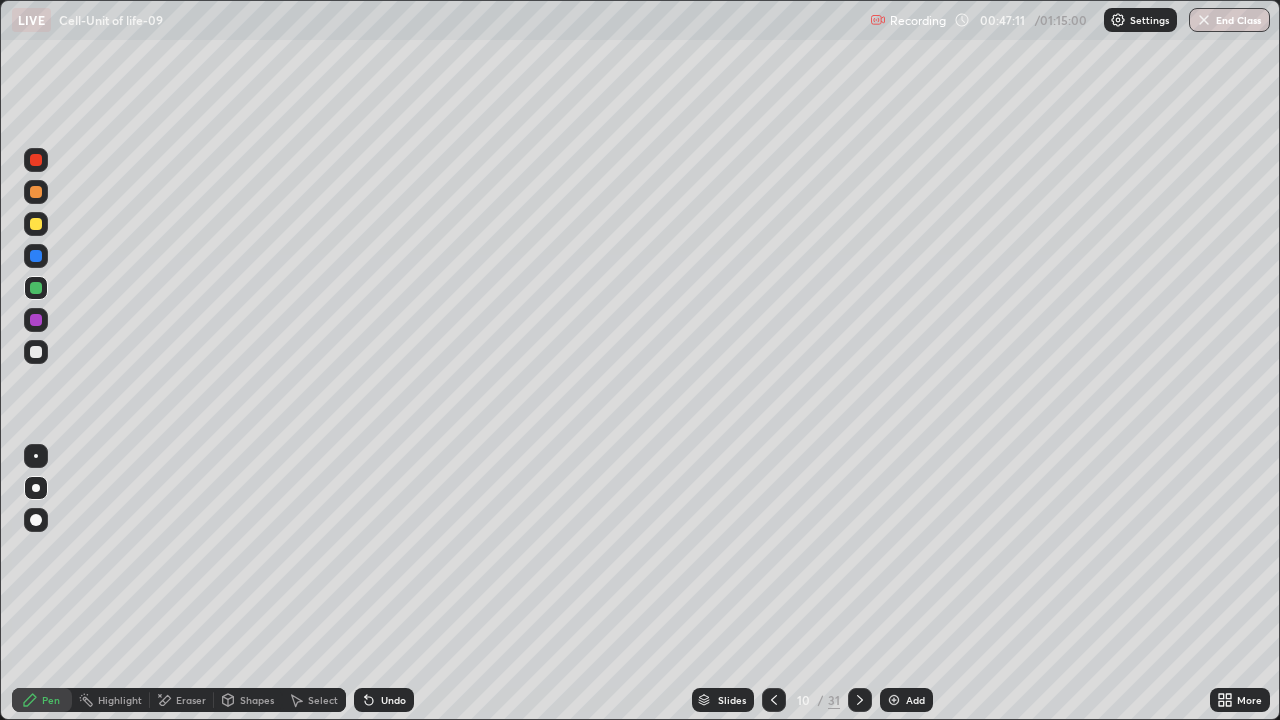 click on "Eraser" at bounding box center [182, 700] 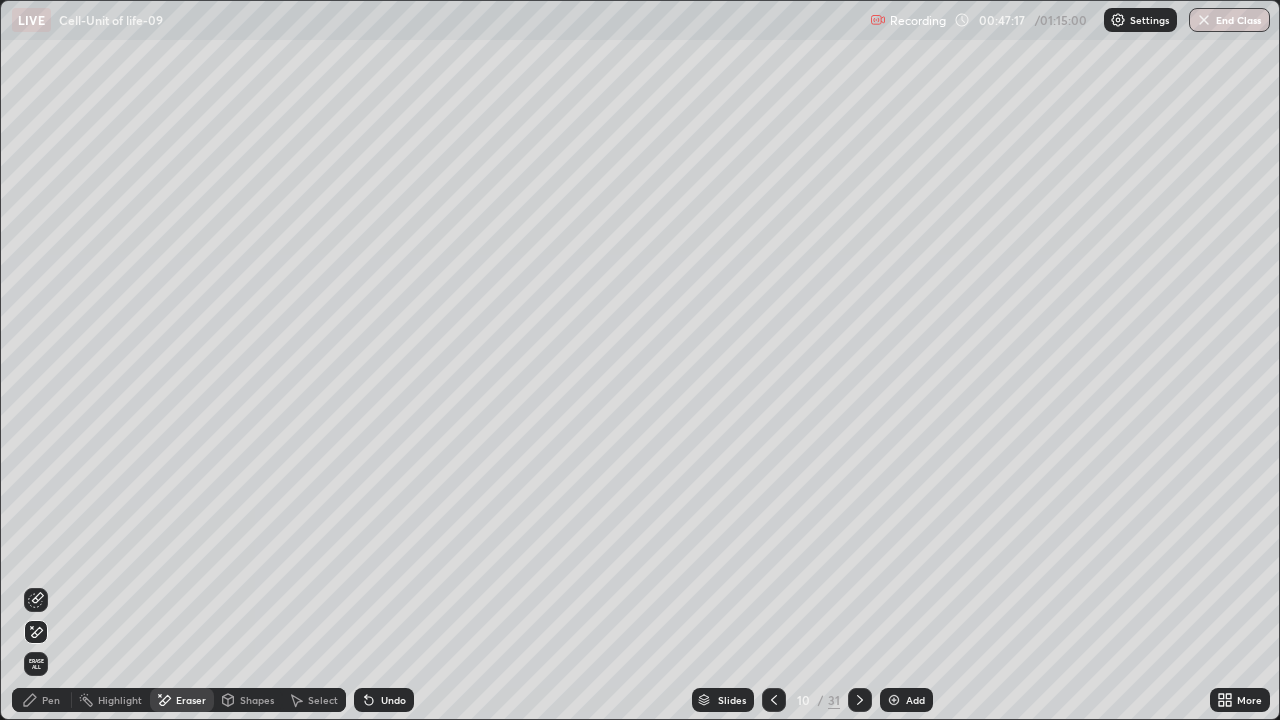 click 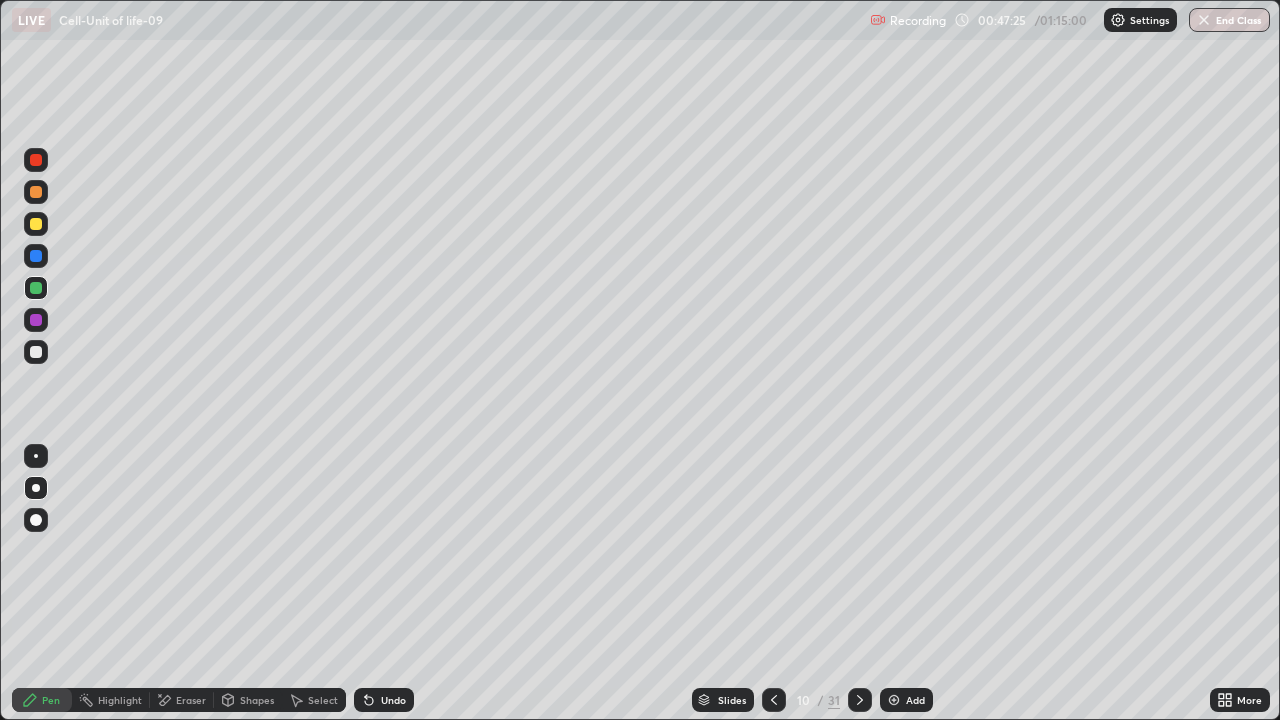 click on "Eraser" at bounding box center (191, 700) 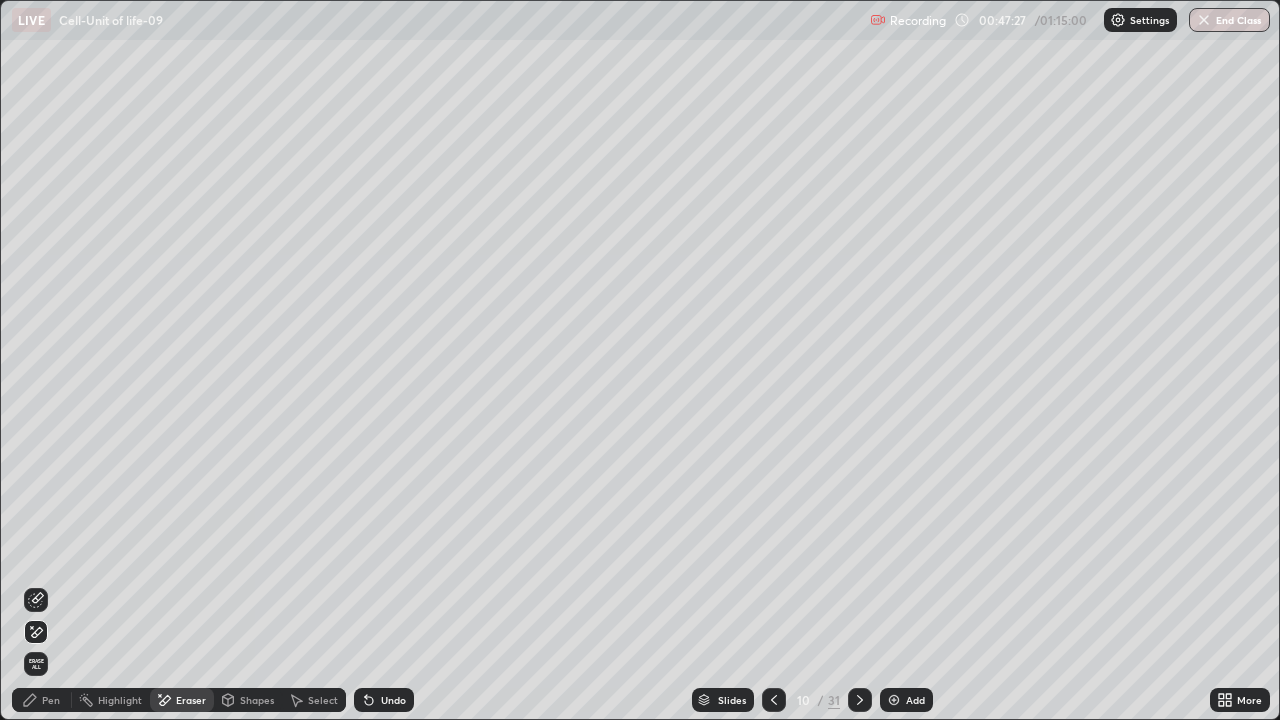 click on "Pen" at bounding box center (51, 700) 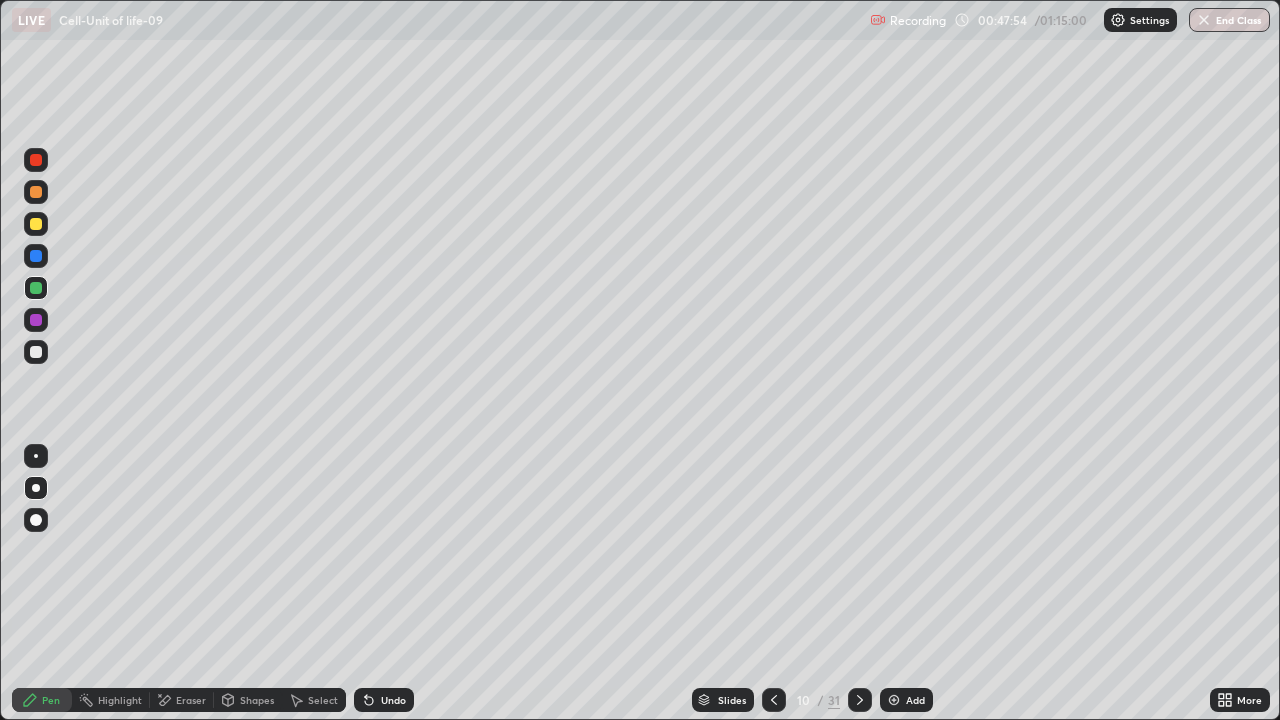 click on "Eraser" at bounding box center (191, 700) 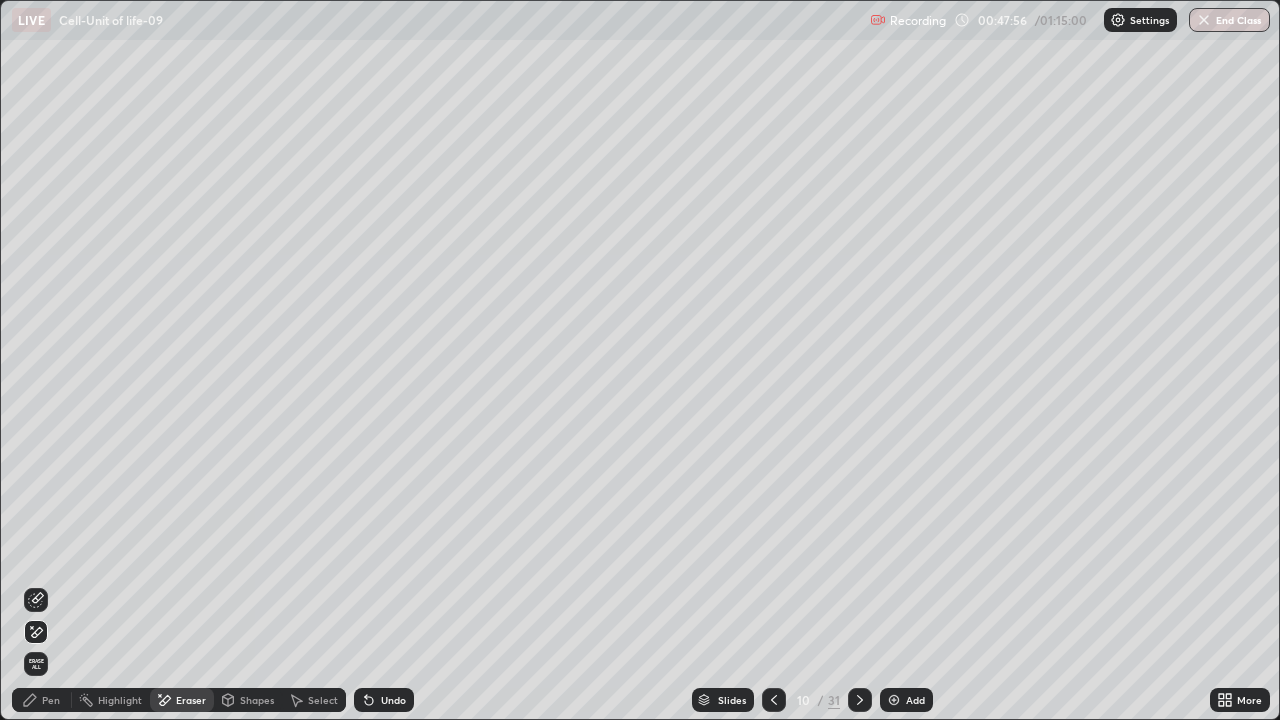 click on "Pen" at bounding box center (51, 700) 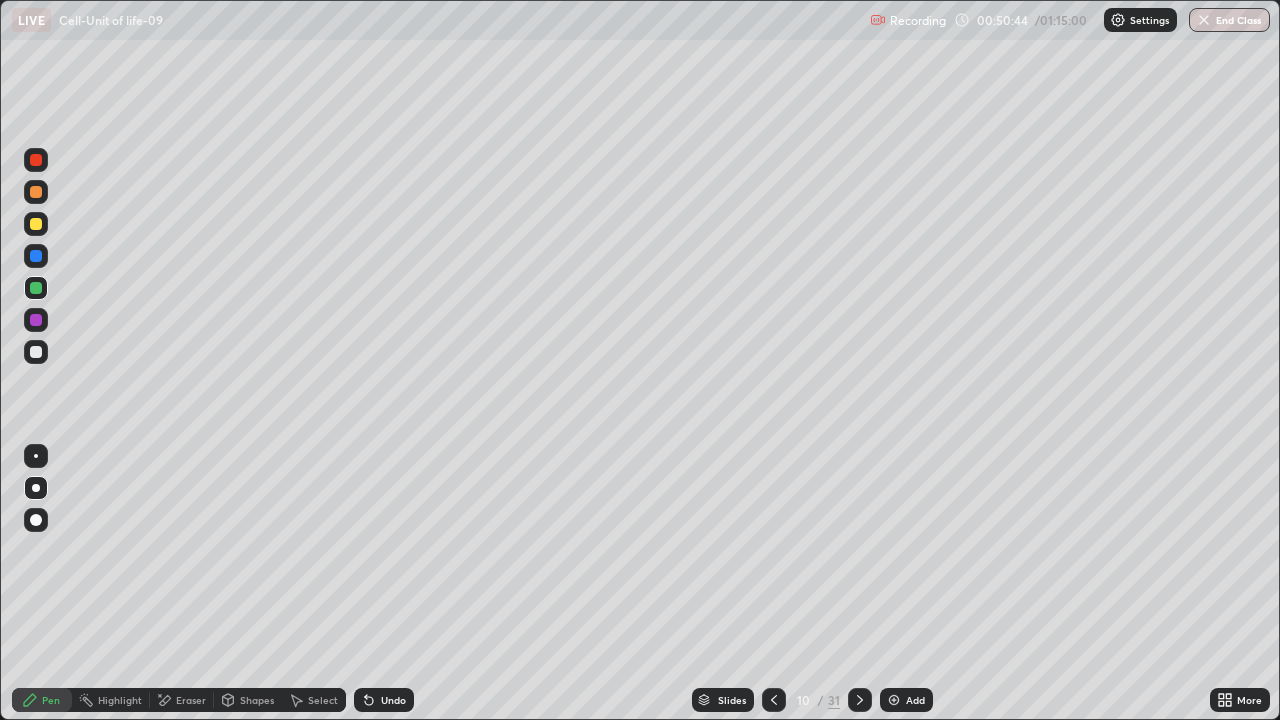 click on "Add" at bounding box center [906, 700] 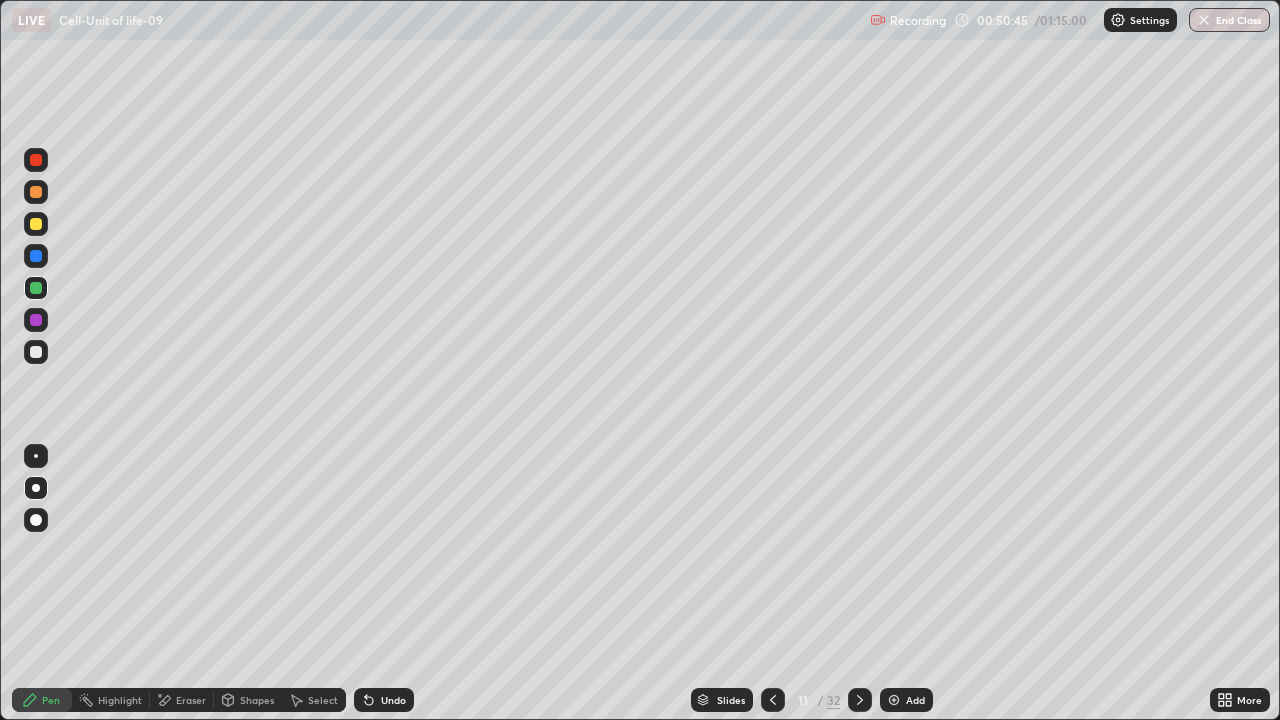 click at bounding box center (36, 352) 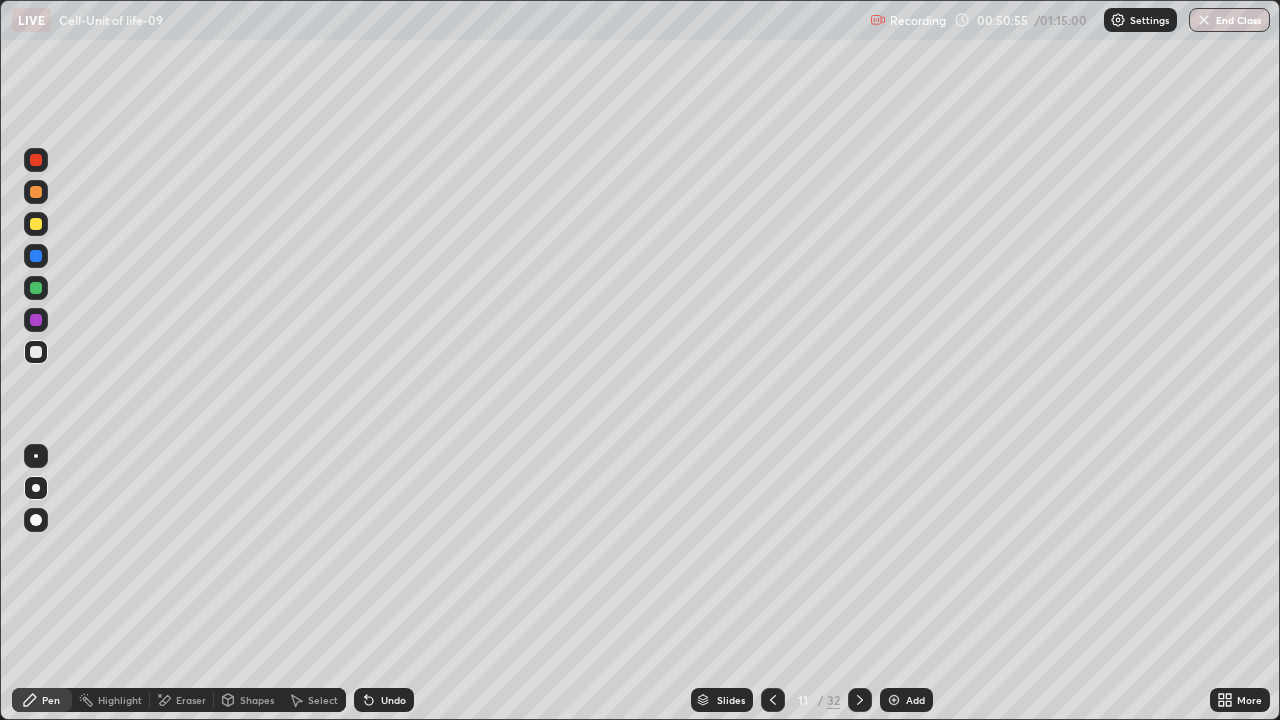 click 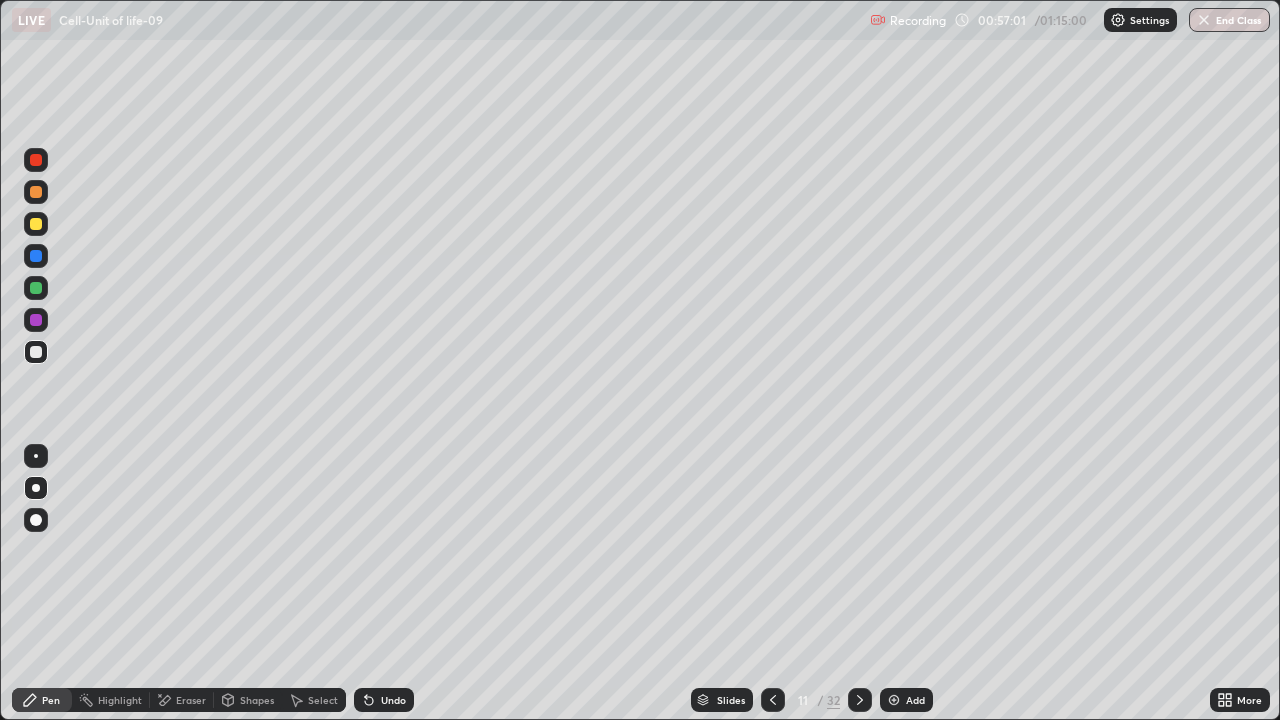 click on "More" at bounding box center [1249, 700] 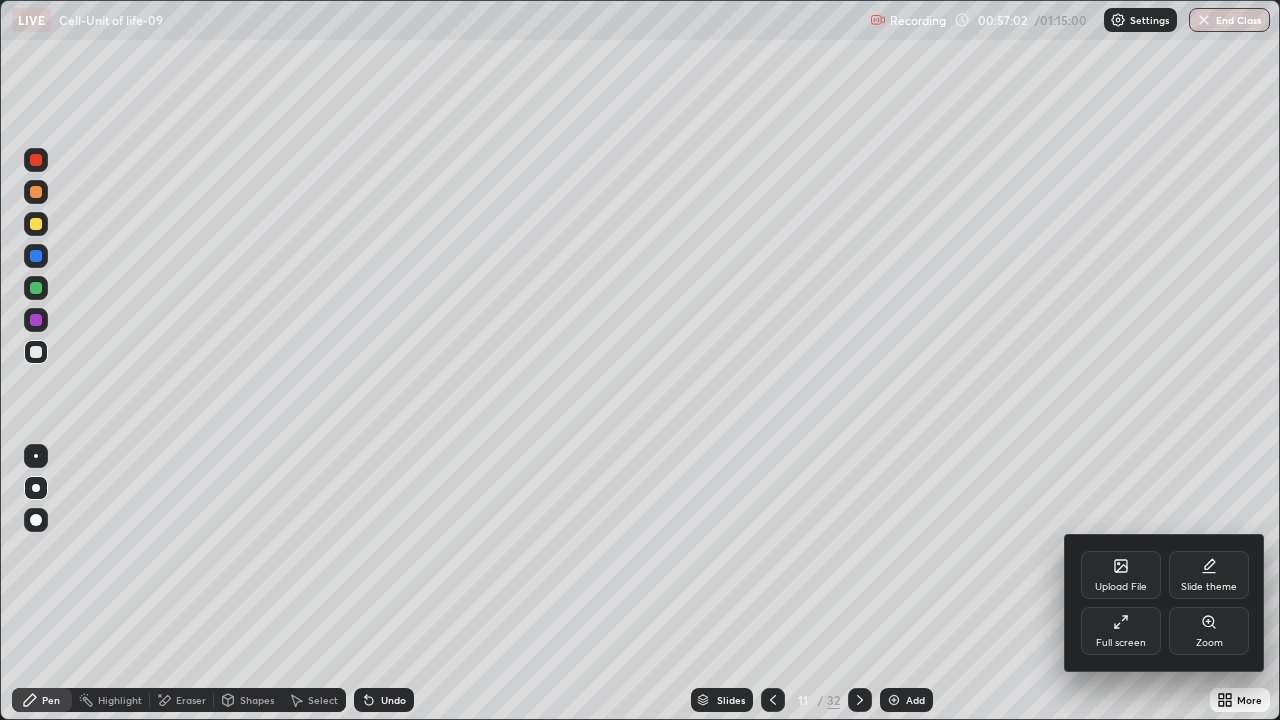 click on "Upload File" at bounding box center (1121, 575) 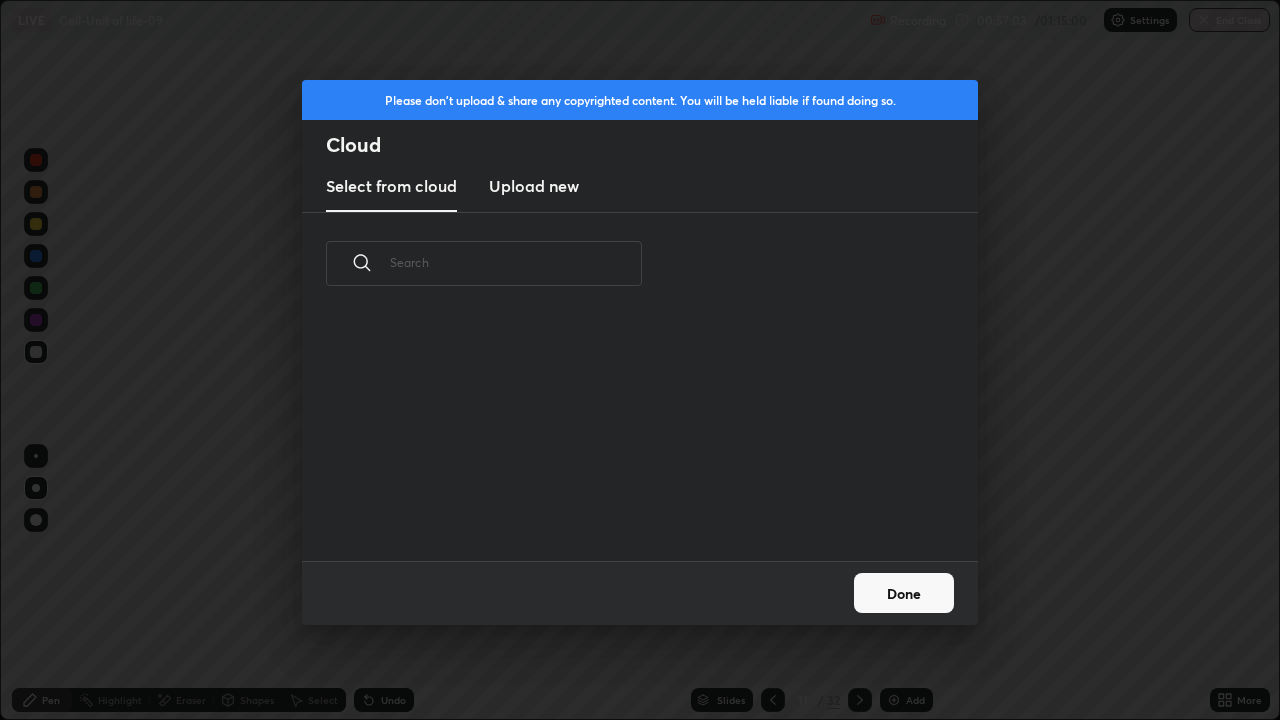 scroll, scrollTop: 7, scrollLeft: 11, axis: both 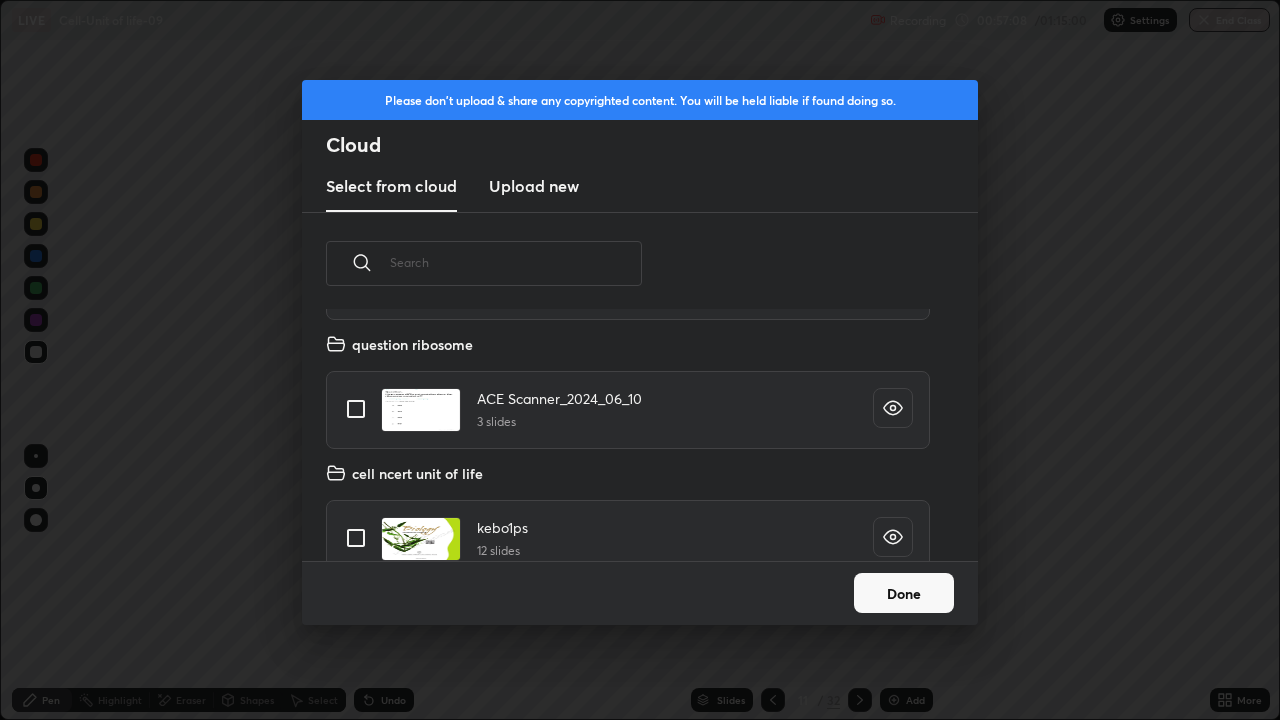 click at bounding box center (356, 409) 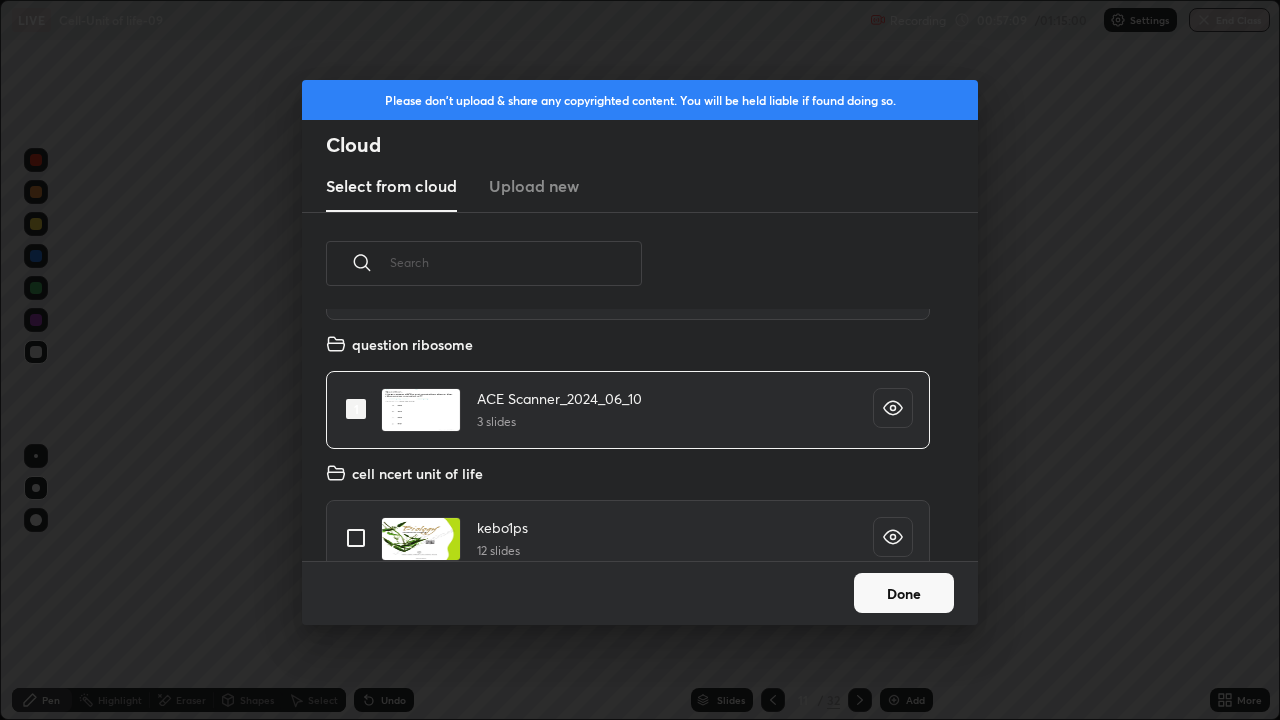 click on "Done" at bounding box center [904, 593] 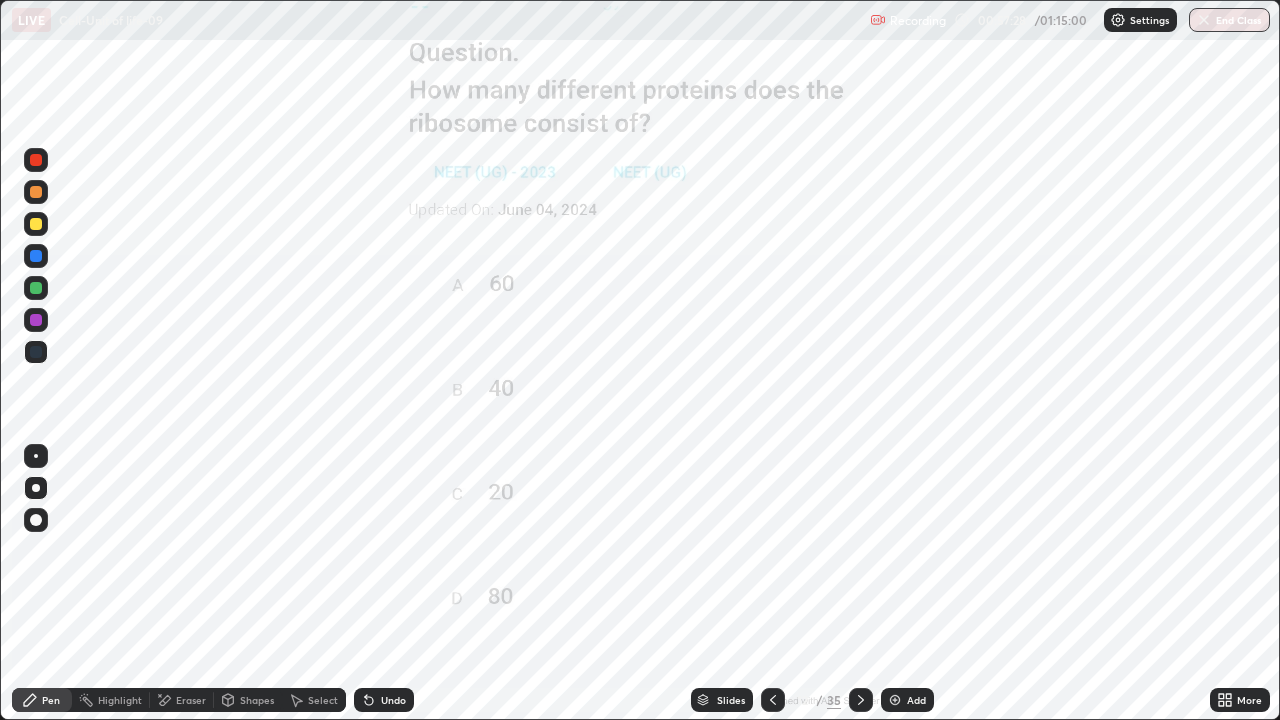 click at bounding box center (861, 700) 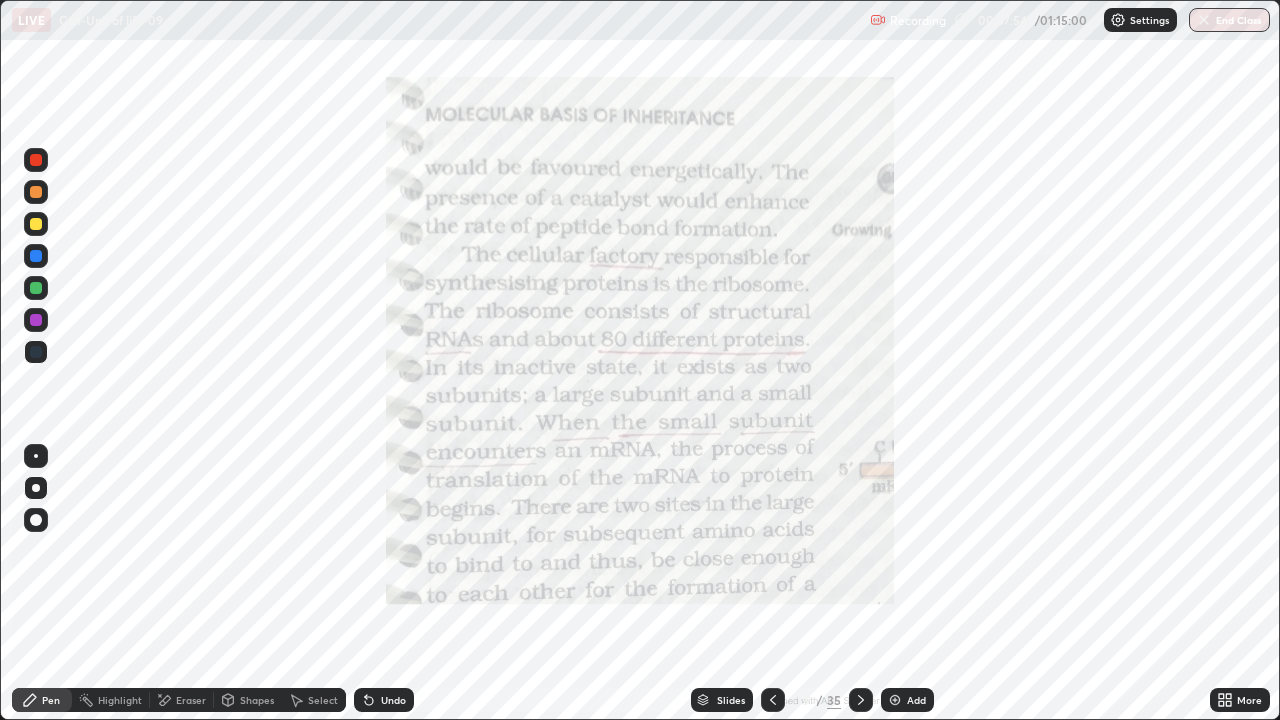 click on "Slides" at bounding box center (731, 700) 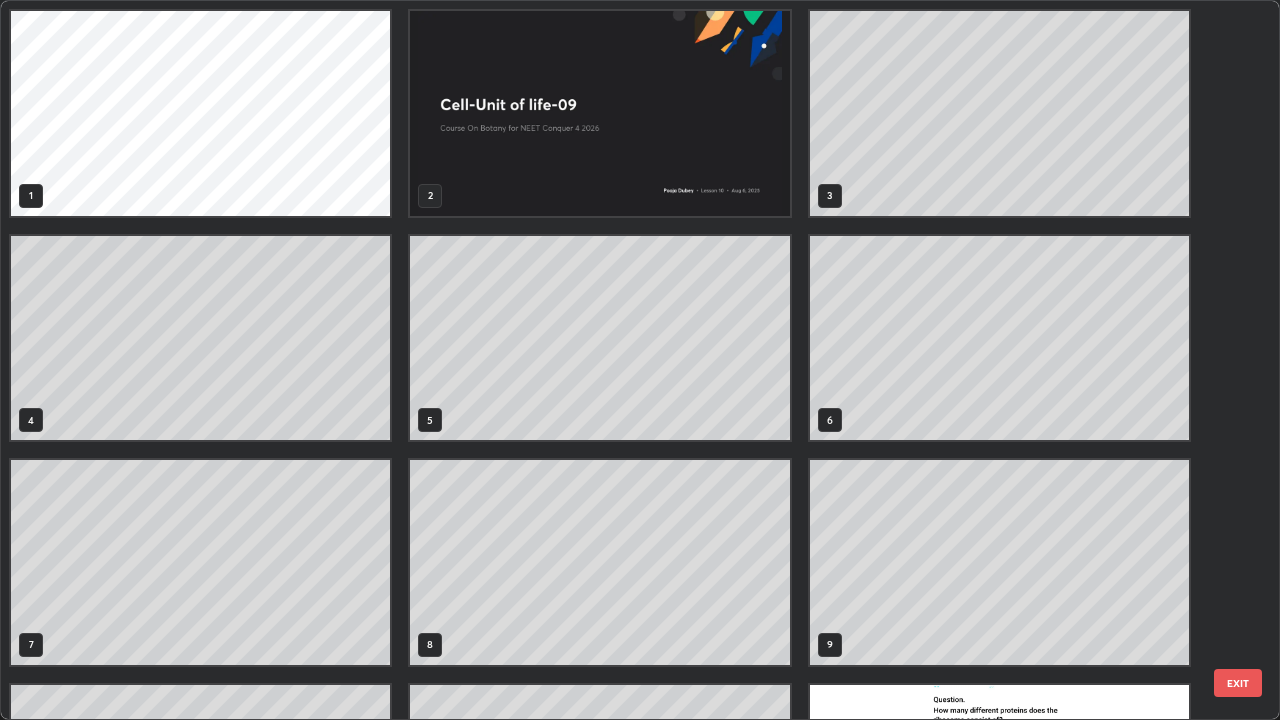 scroll, scrollTop: 405, scrollLeft: 0, axis: vertical 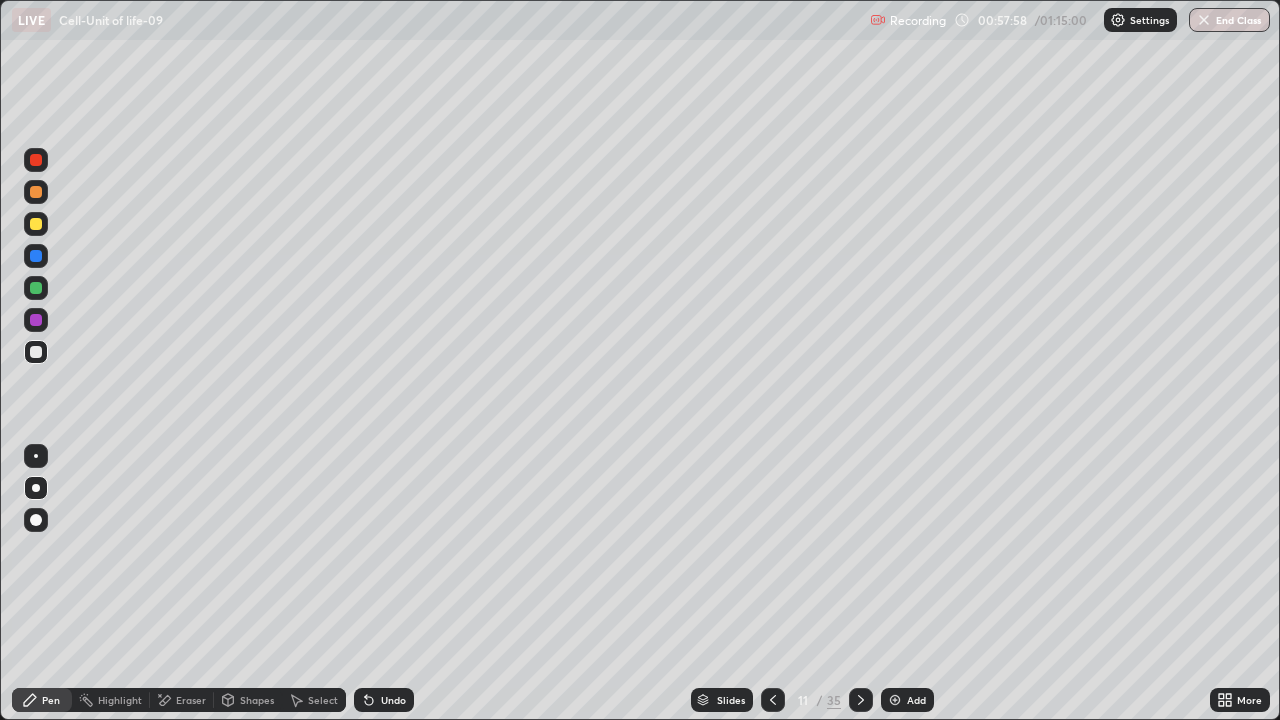 click on "Slides" at bounding box center [731, 700] 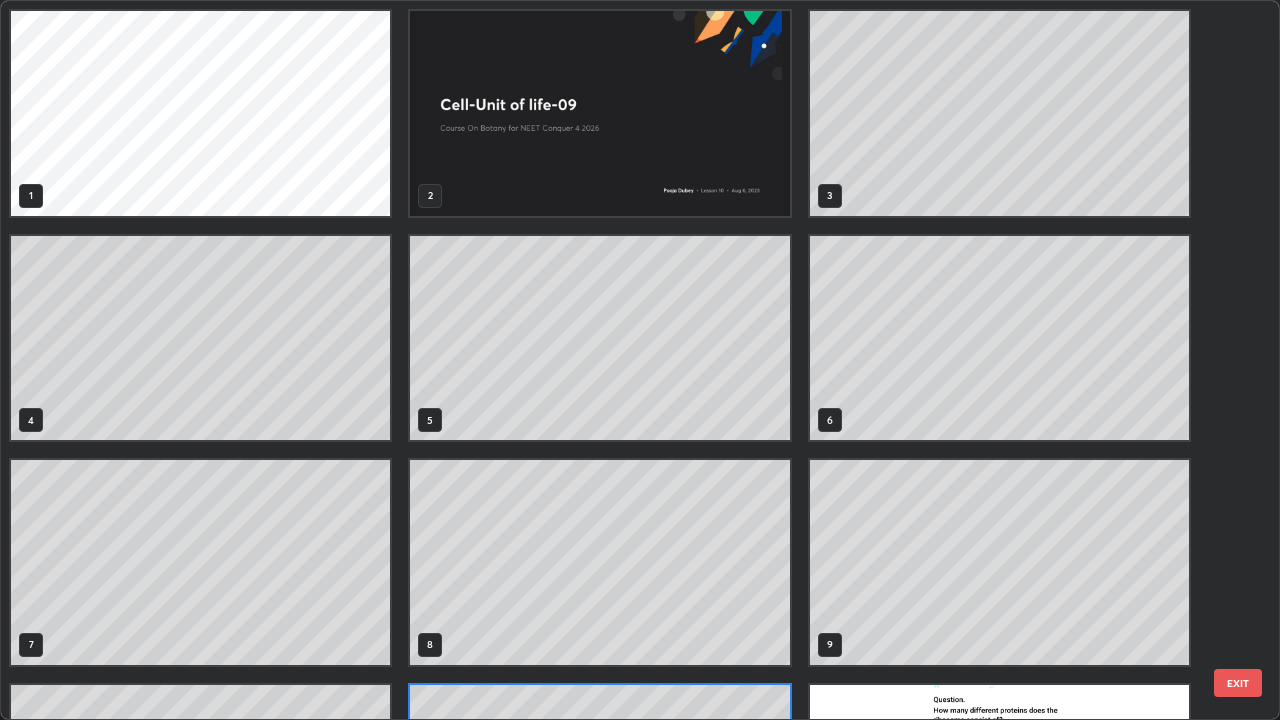 scroll, scrollTop: 180, scrollLeft: 0, axis: vertical 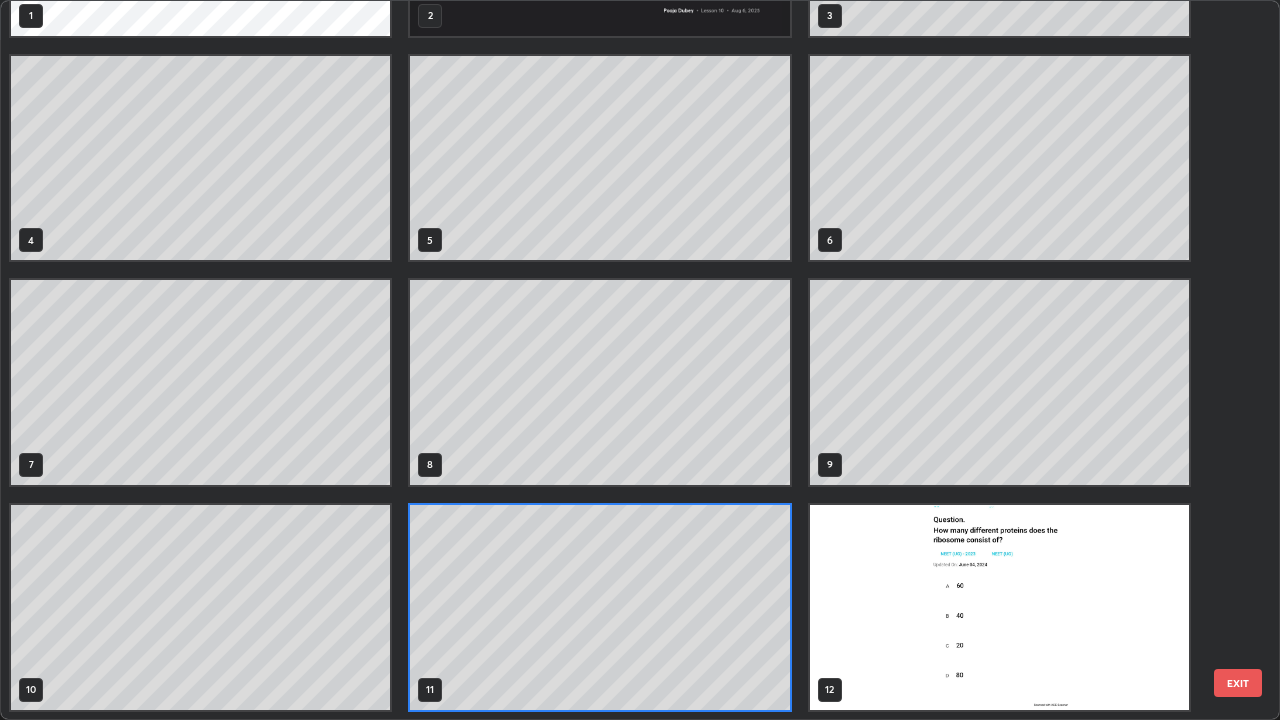 click at bounding box center [999, 607] 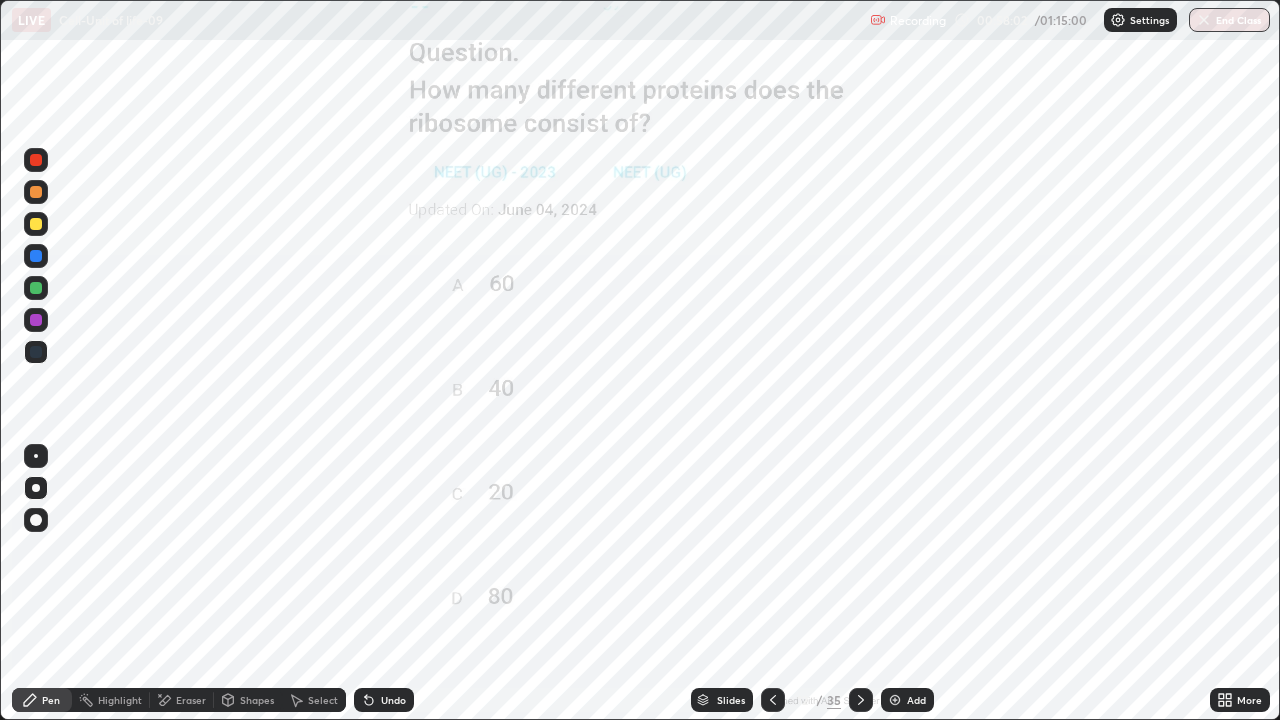click on "Slides" at bounding box center (731, 700) 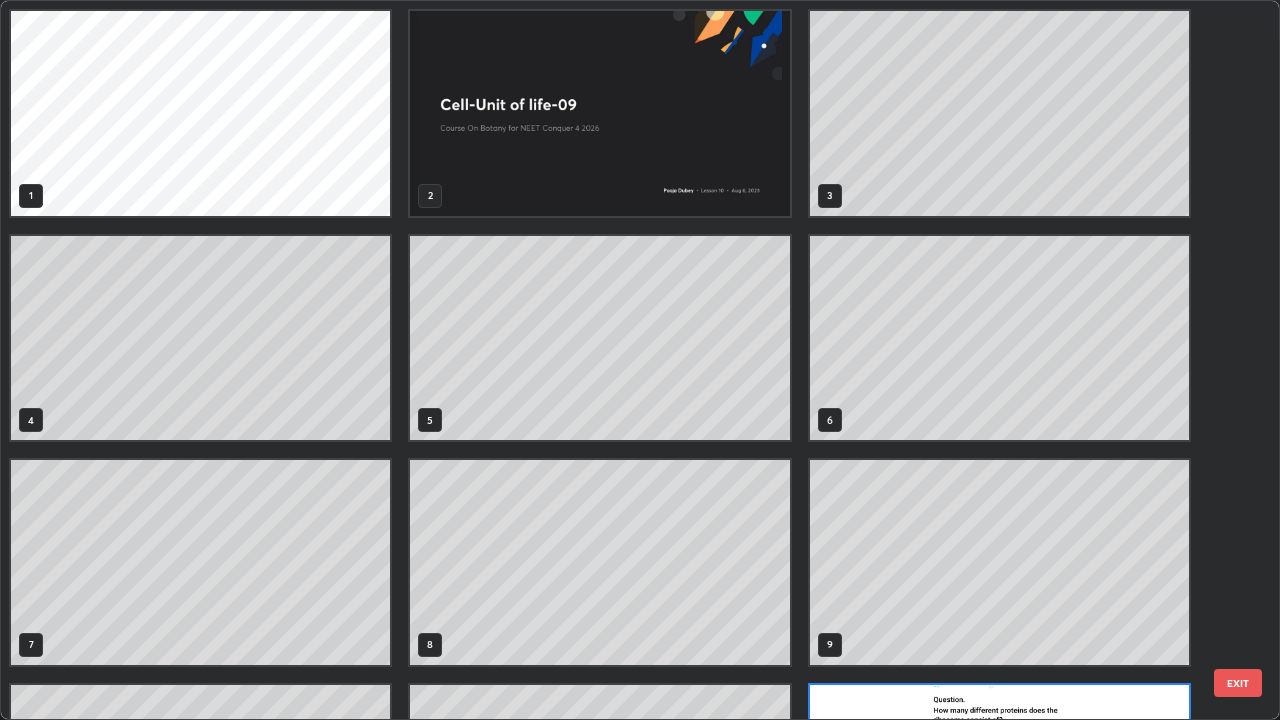 scroll, scrollTop: 180, scrollLeft: 0, axis: vertical 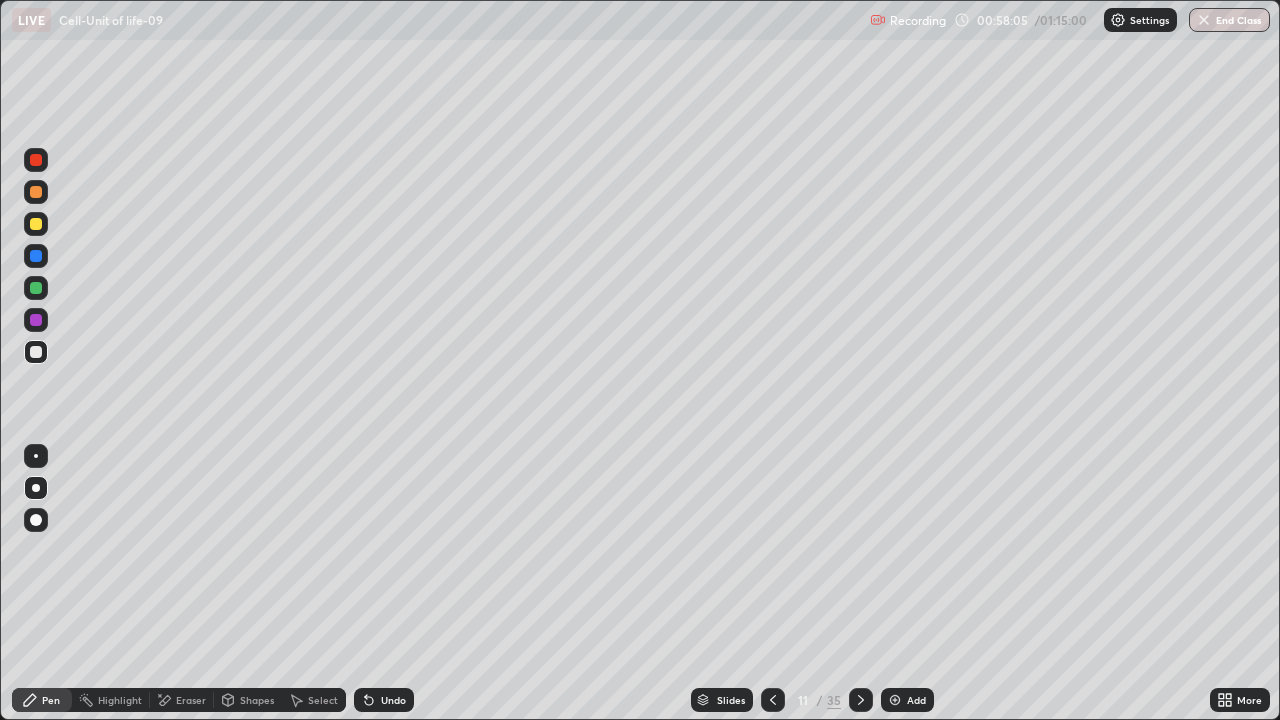 click on "Add" at bounding box center (916, 700) 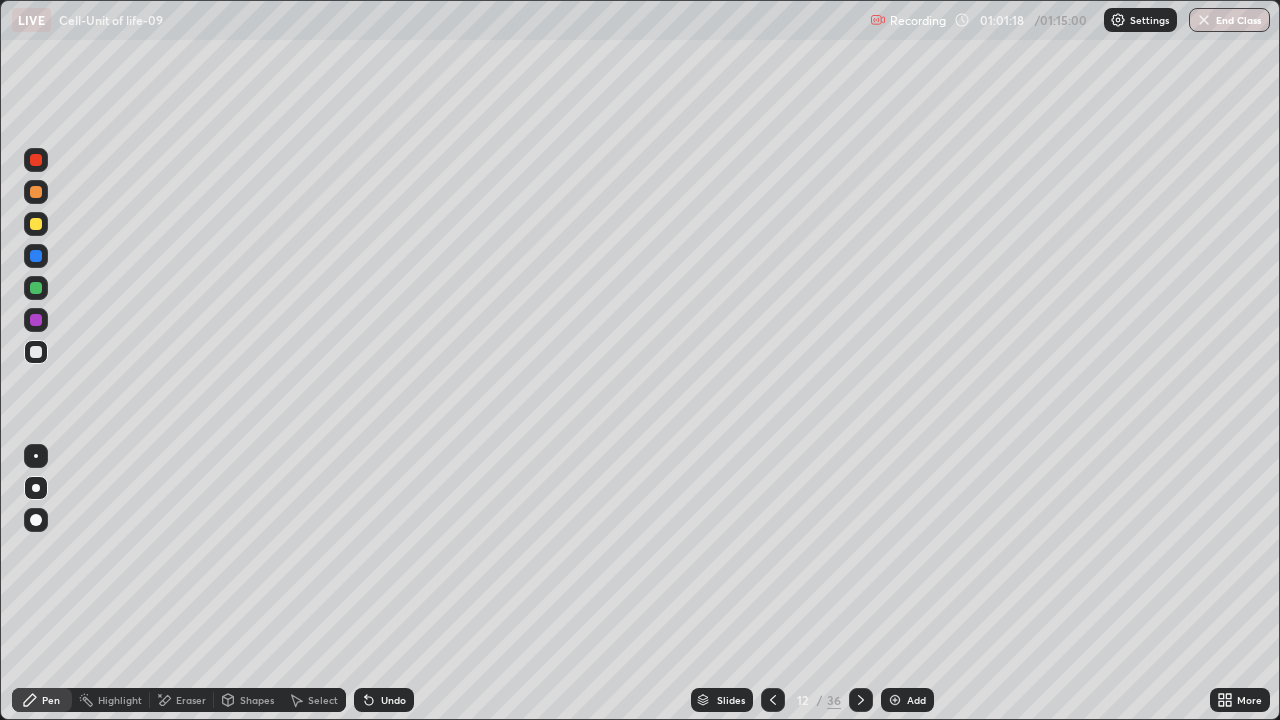 click on "Slides" at bounding box center (731, 700) 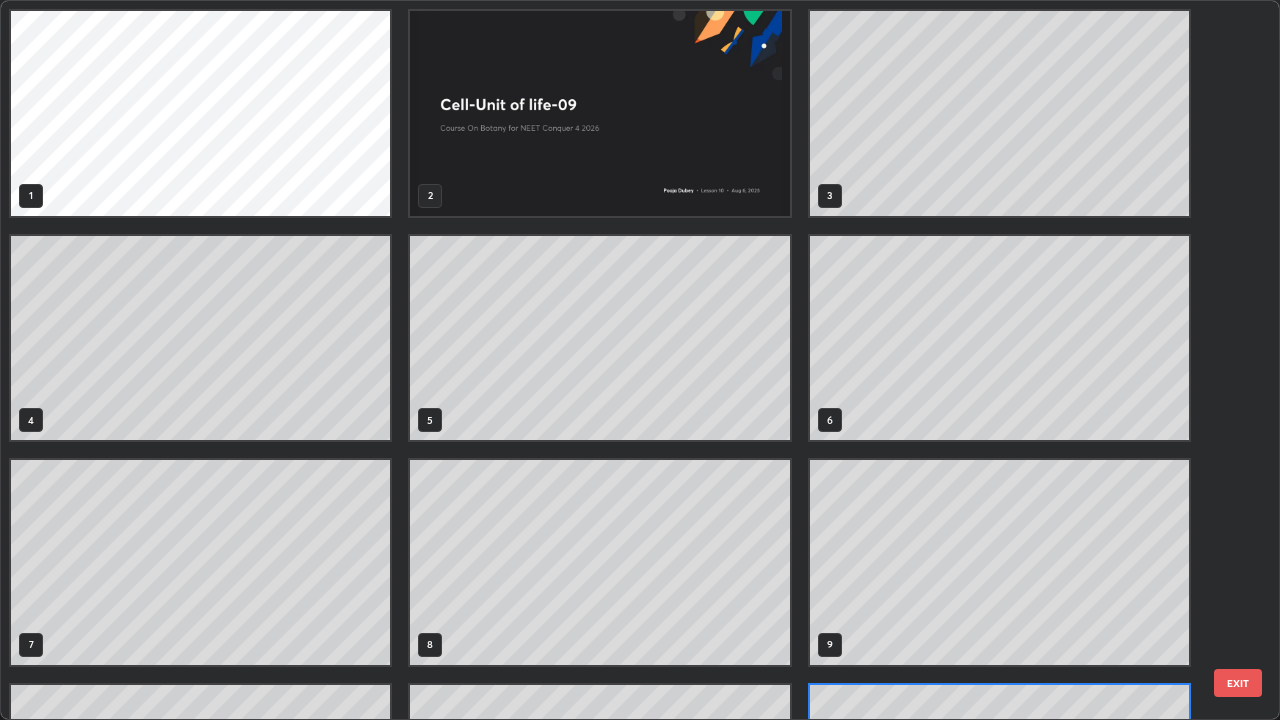 scroll, scrollTop: 180, scrollLeft: 0, axis: vertical 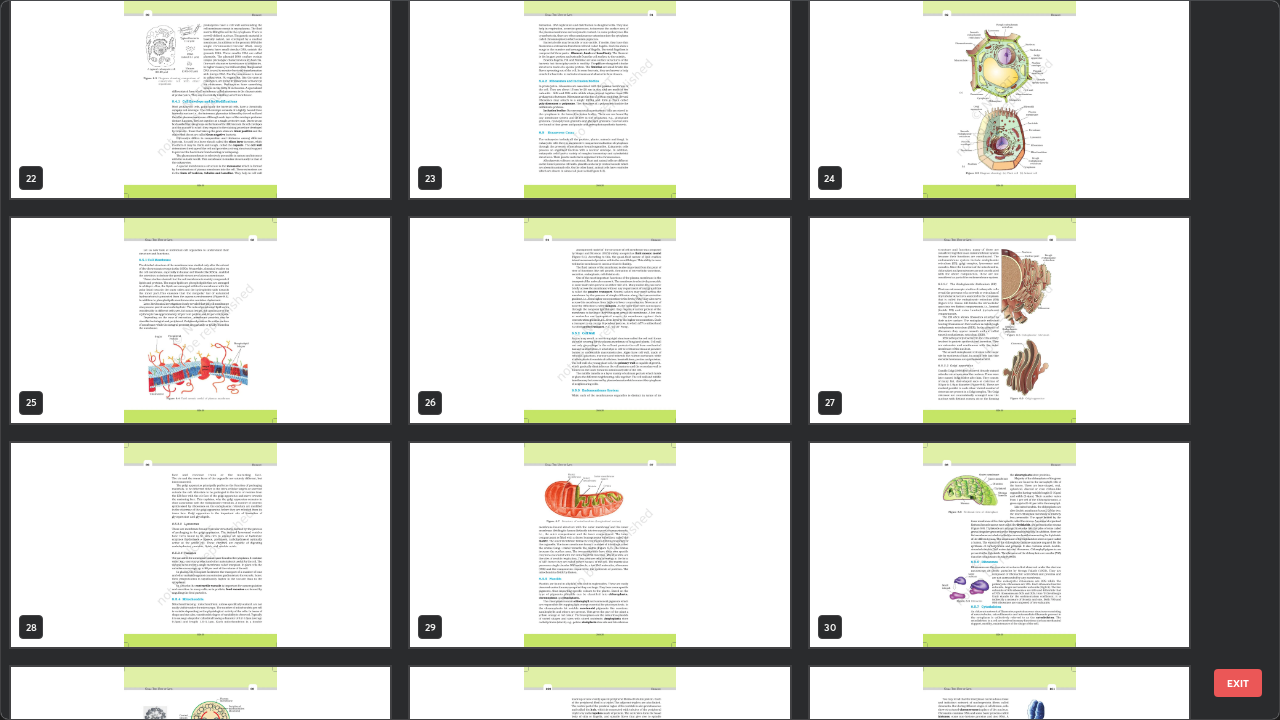 click at bounding box center [999, 545] 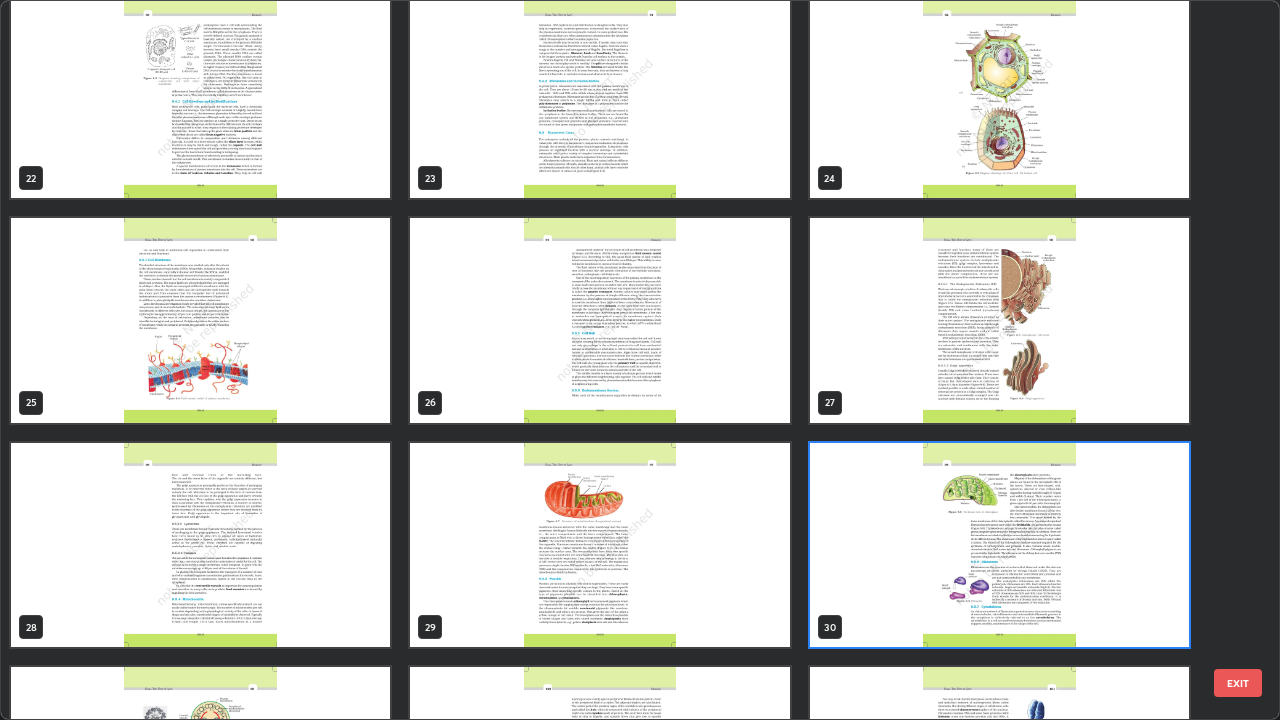 click at bounding box center (999, 545) 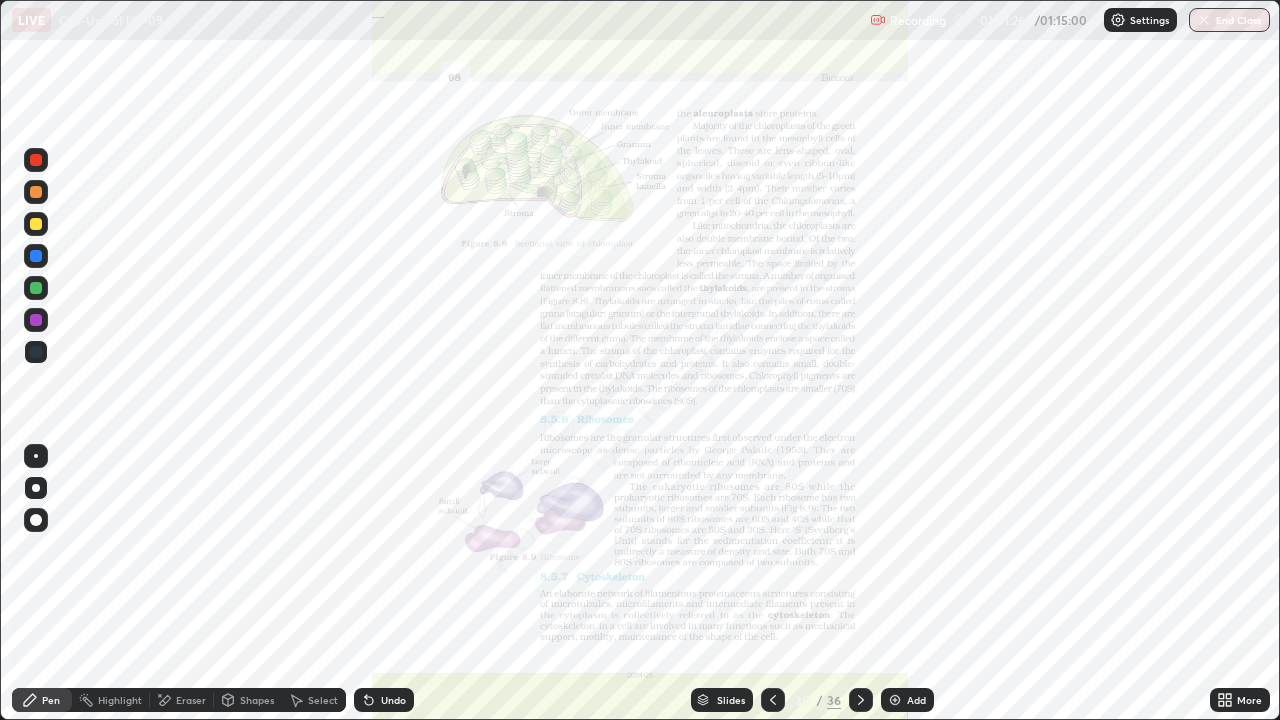 click at bounding box center (999, 545) 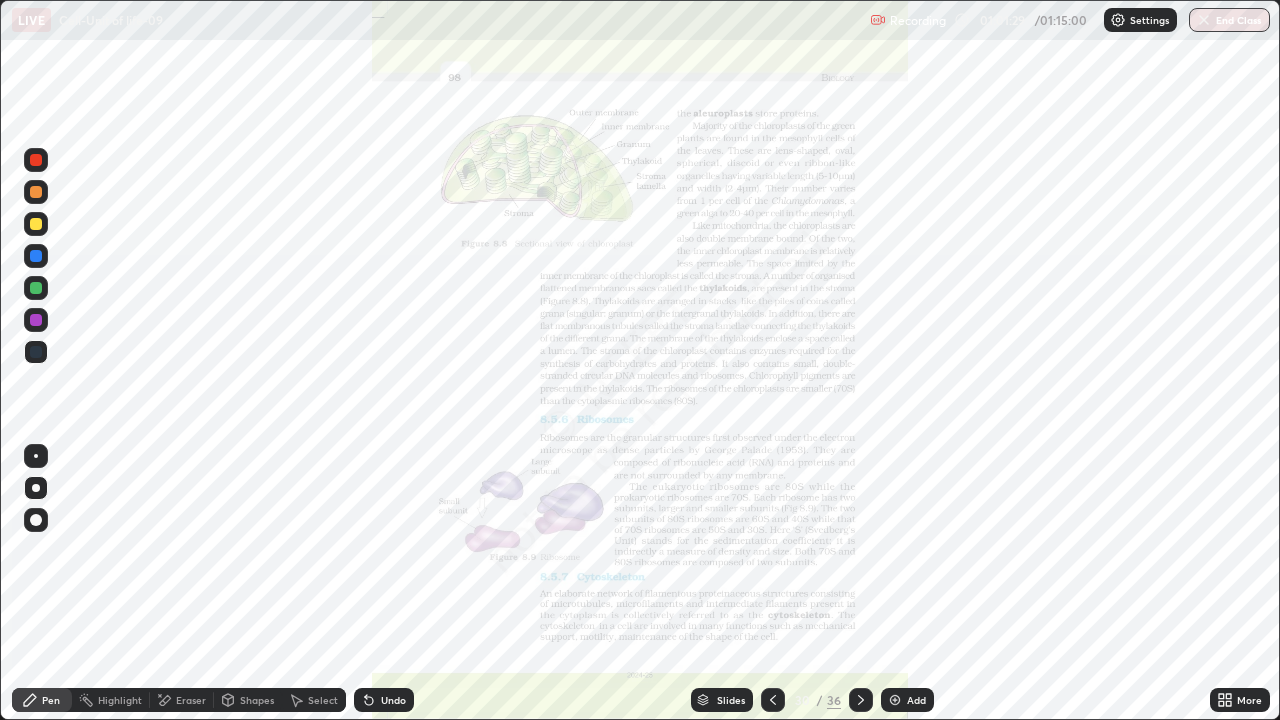 click on "More" at bounding box center [1240, 700] 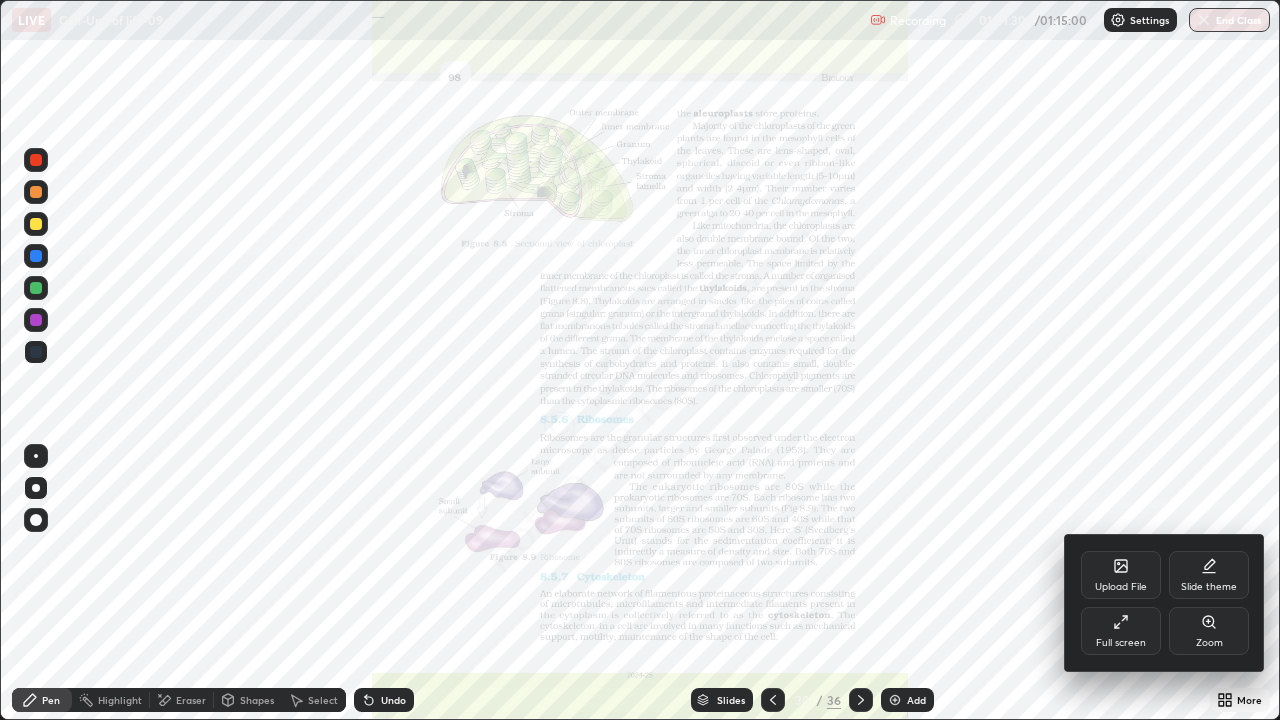 click on "Zoom" at bounding box center (1209, 631) 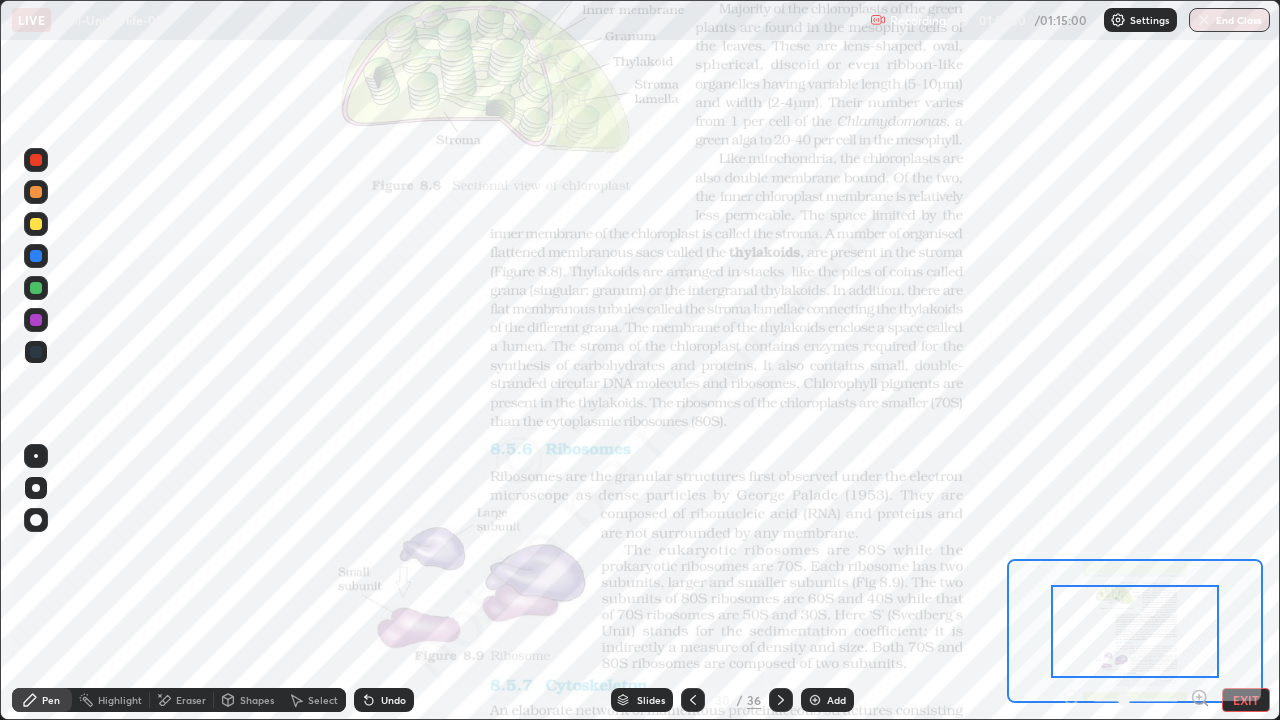 click 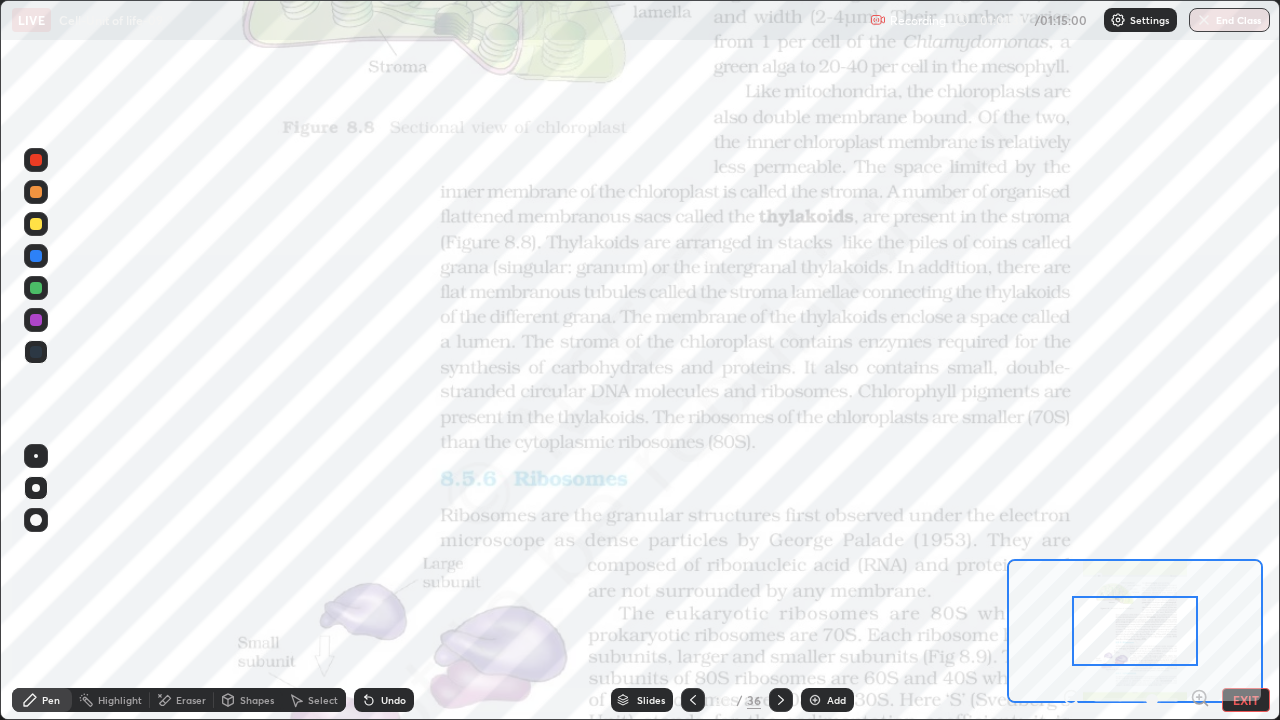 click 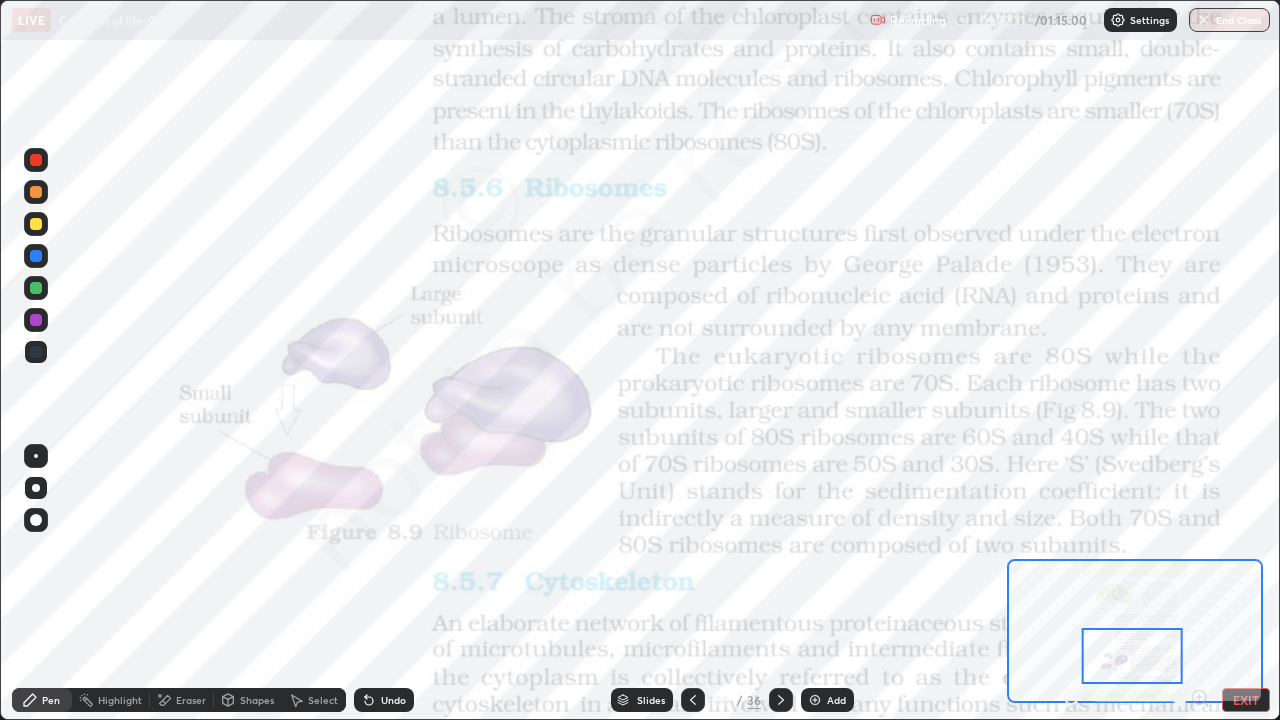 click on "Slides" at bounding box center (642, 700) 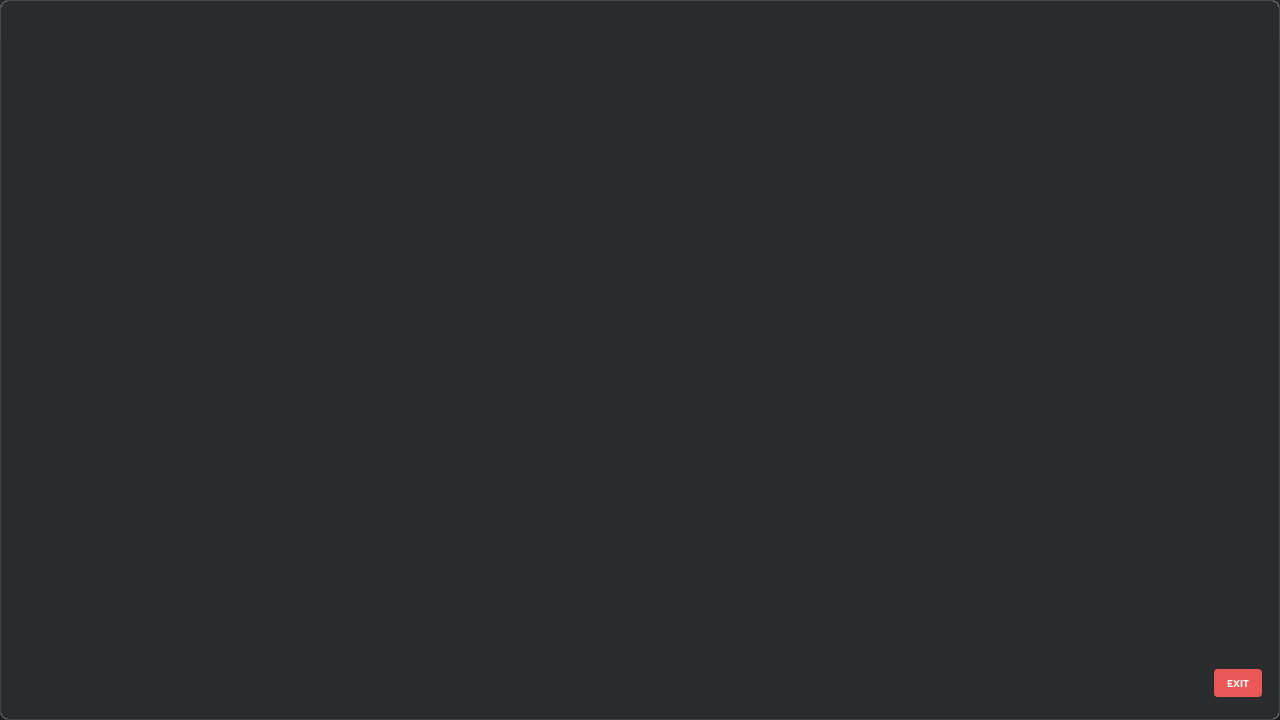scroll, scrollTop: 1528, scrollLeft: 0, axis: vertical 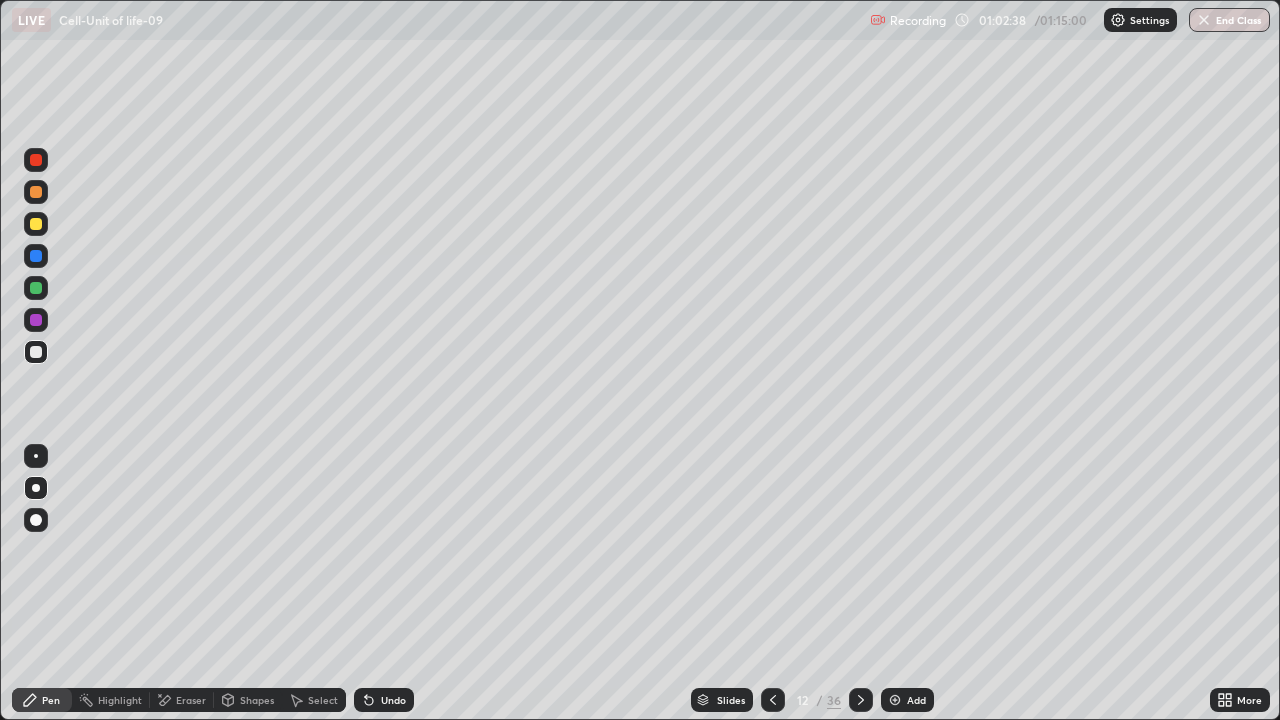 click 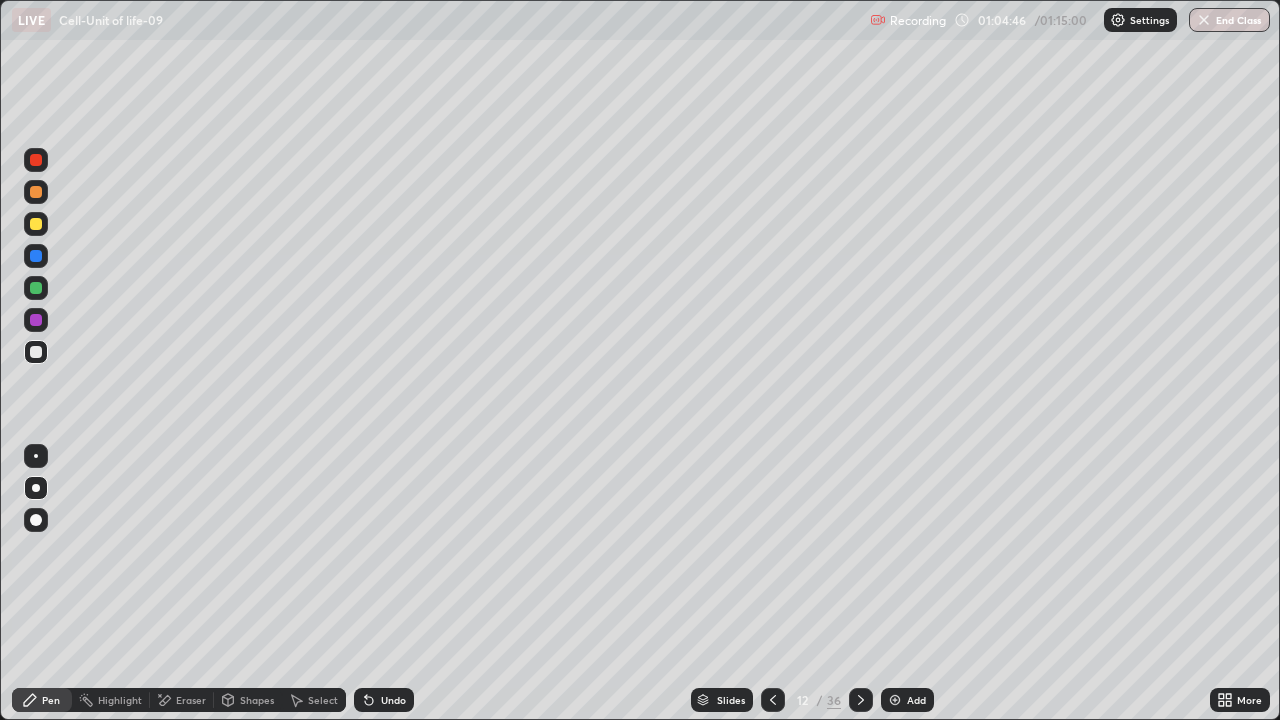 click on "Pen Highlight Eraser Shapes Select Undo Slides 12 / 36 Add More" at bounding box center (640, 700) 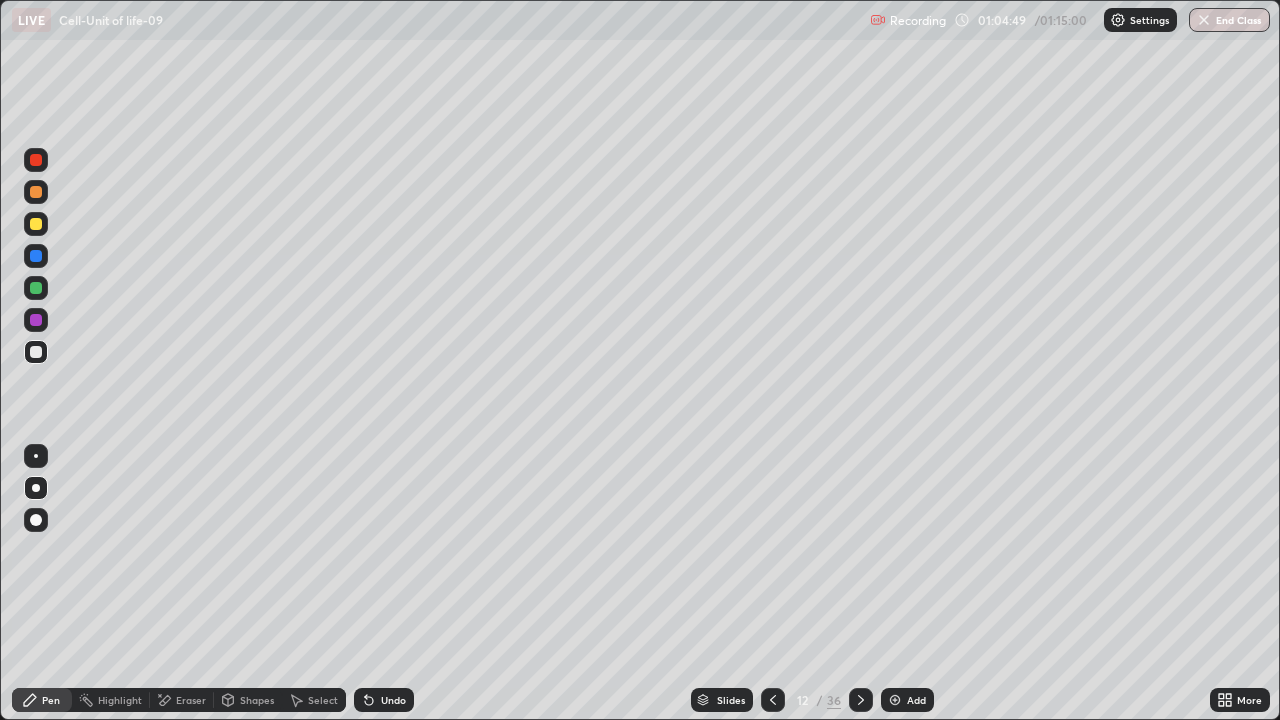 click on "Pen Highlight Eraser Shapes Select Undo Slides 12 / 36 Add More" at bounding box center (640, 700) 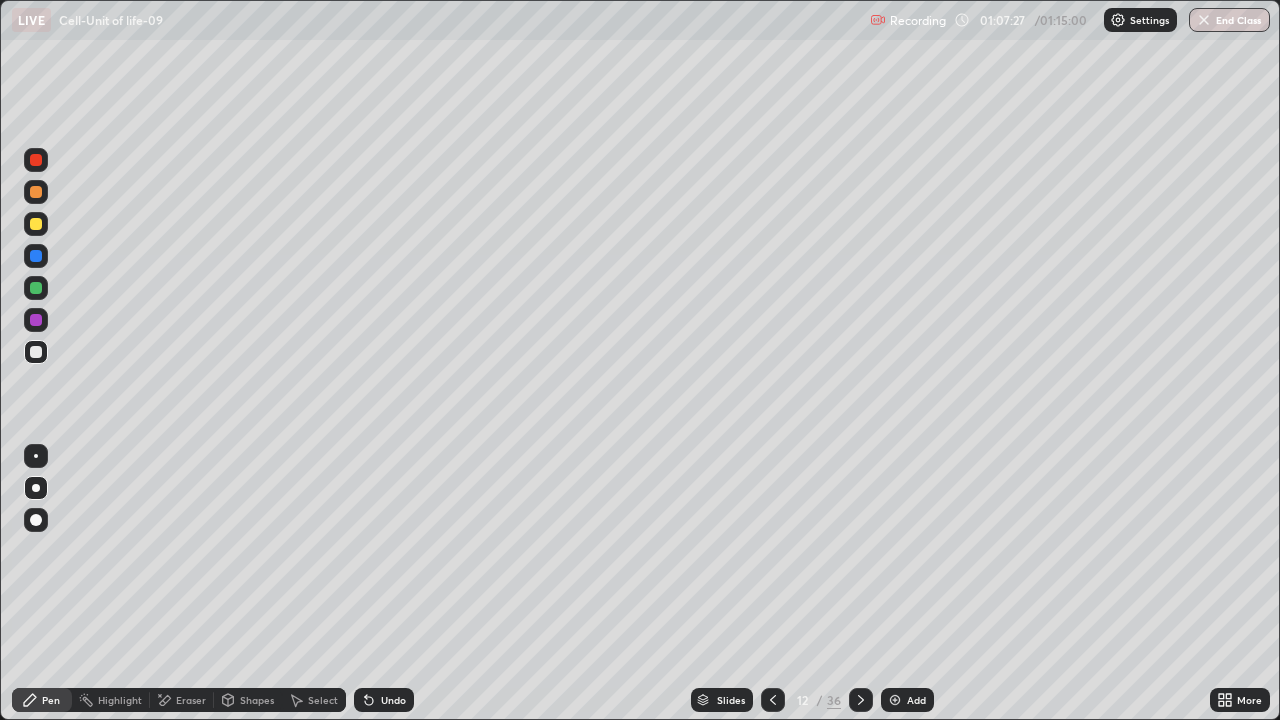 click on "Slides" at bounding box center (731, 700) 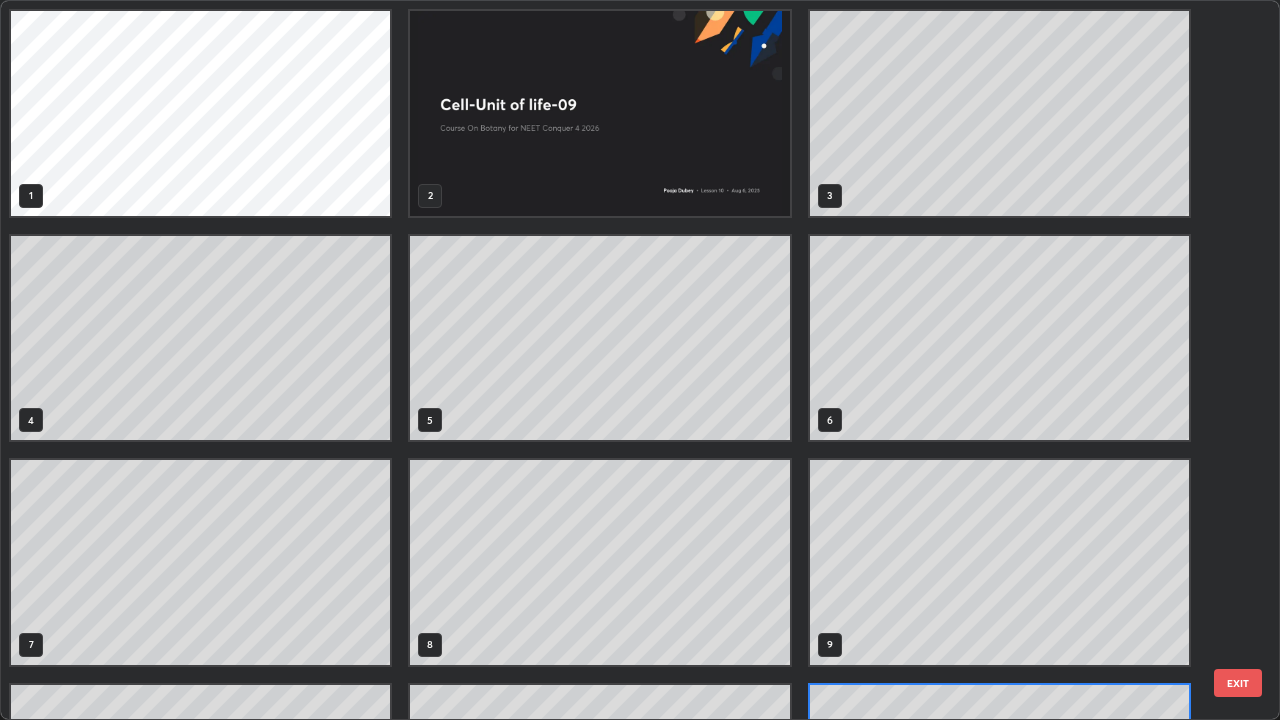 scroll, scrollTop: 180, scrollLeft: 0, axis: vertical 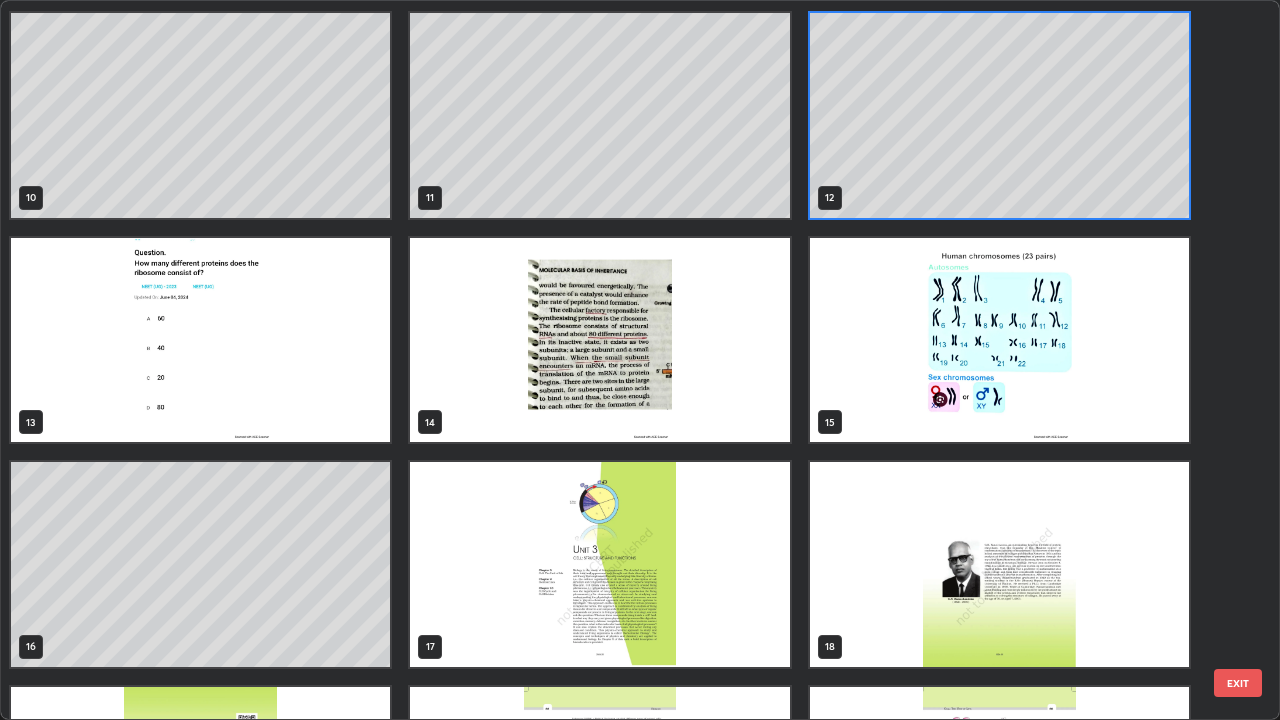 click at bounding box center [599, 340] 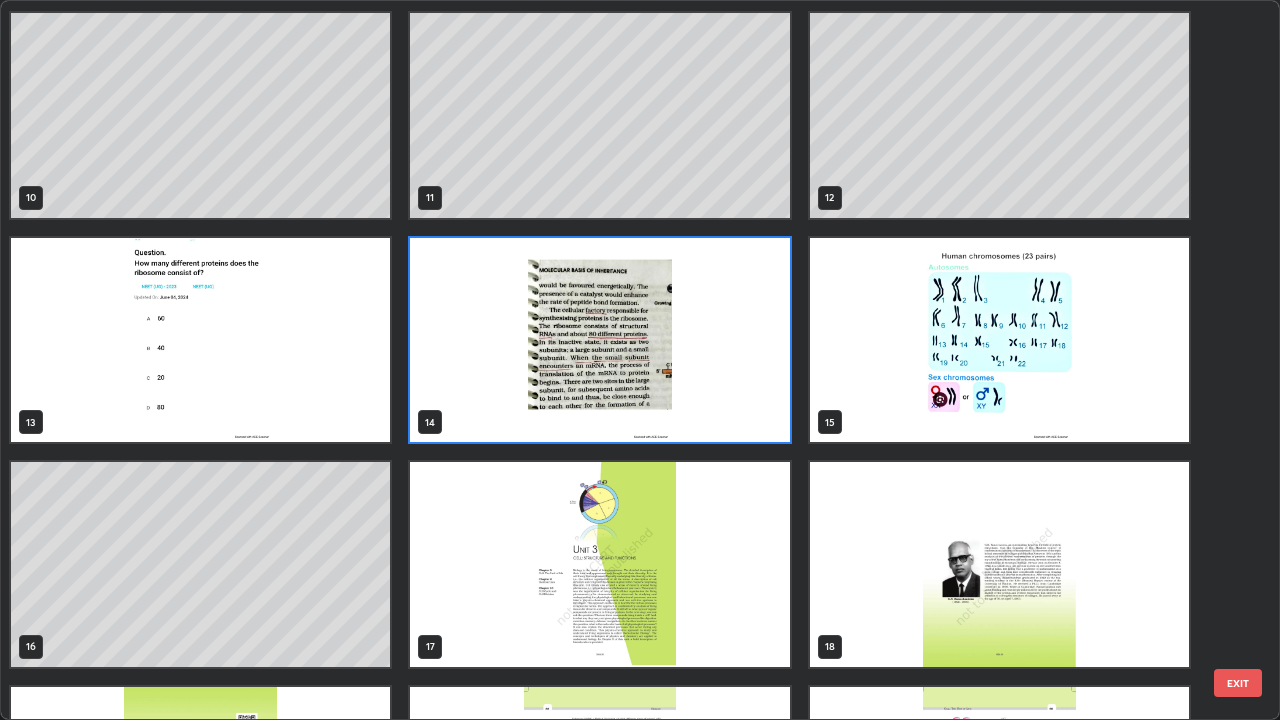 click at bounding box center (599, 340) 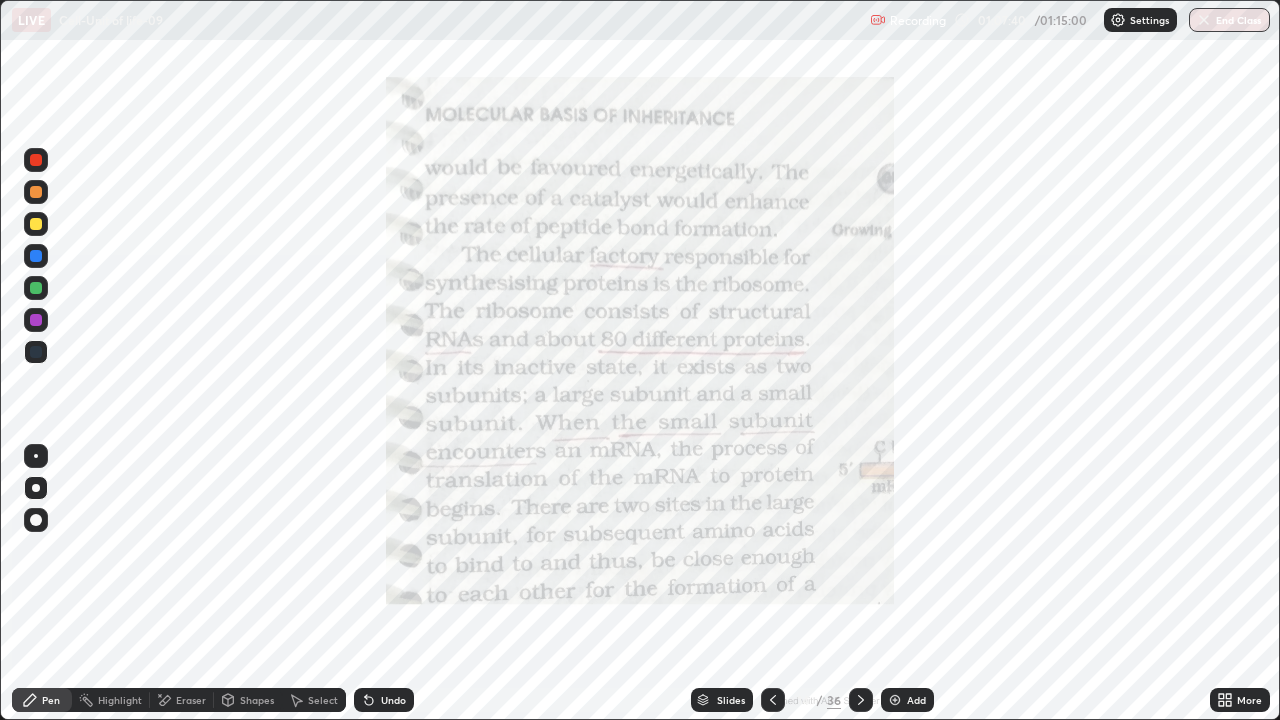 click on "Slides" at bounding box center (731, 700) 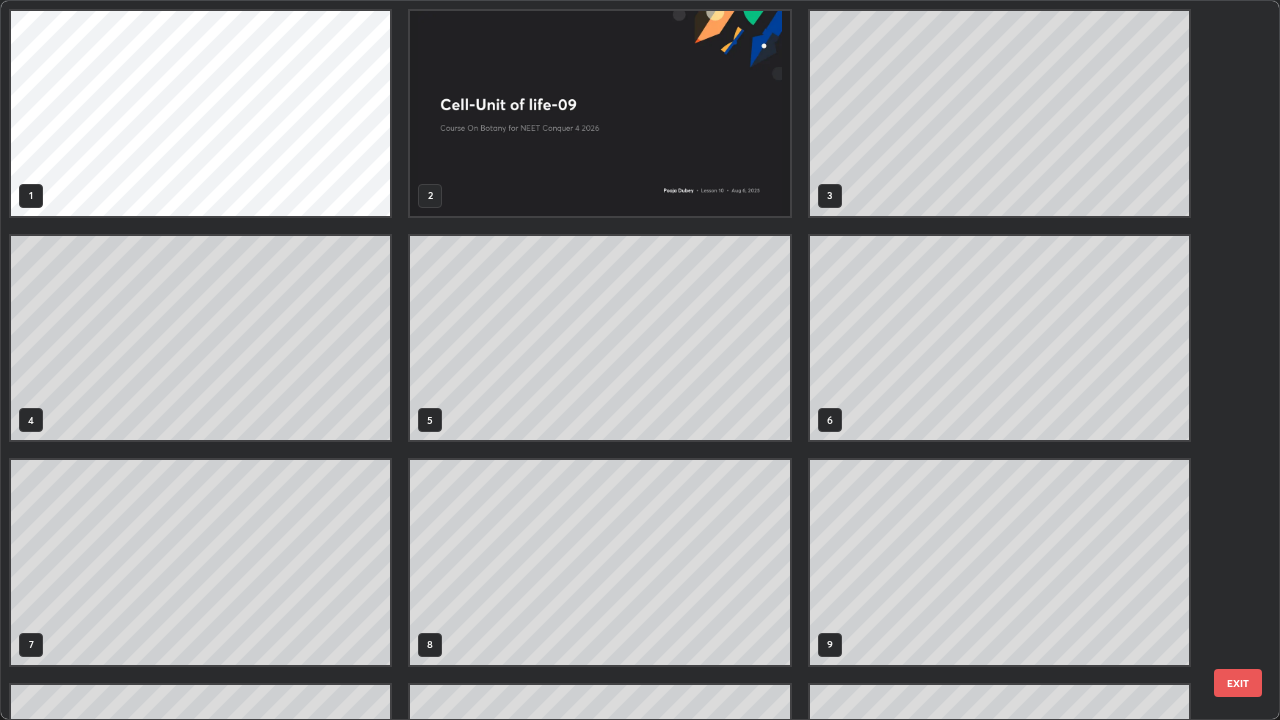scroll, scrollTop: 405, scrollLeft: 0, axis: vertical 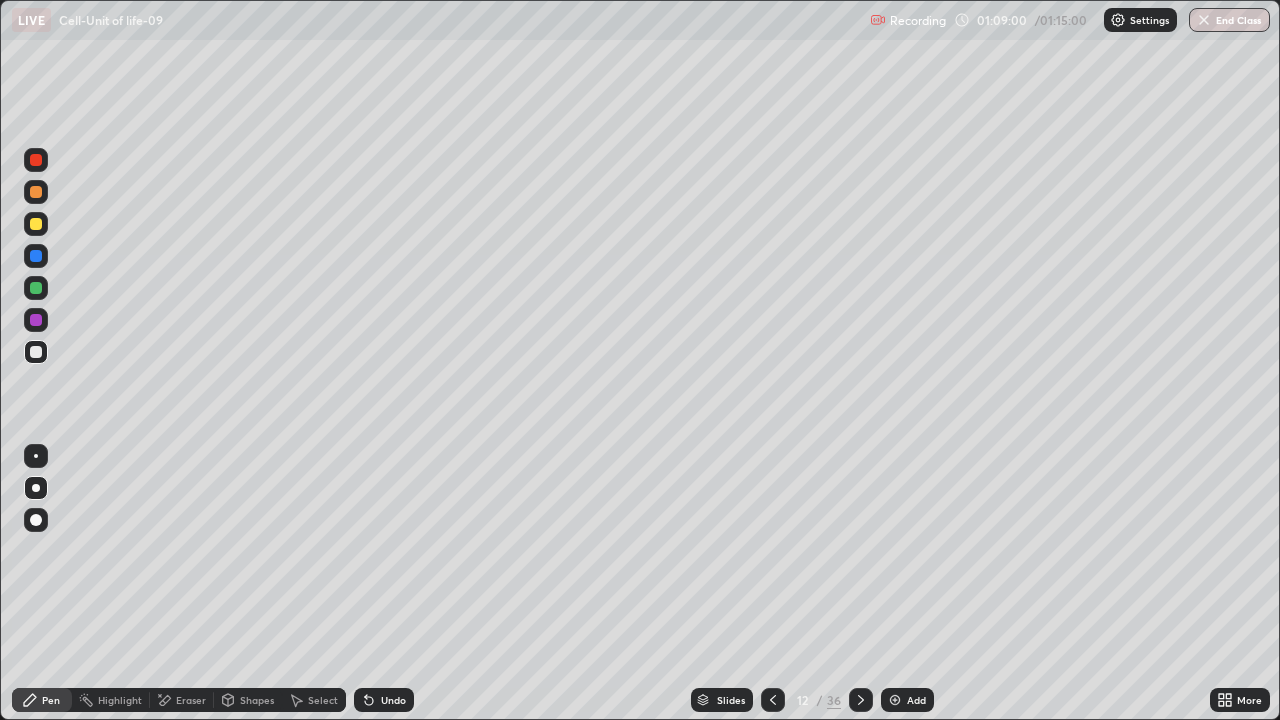 click on "Add" at bounding box center (907, 700) 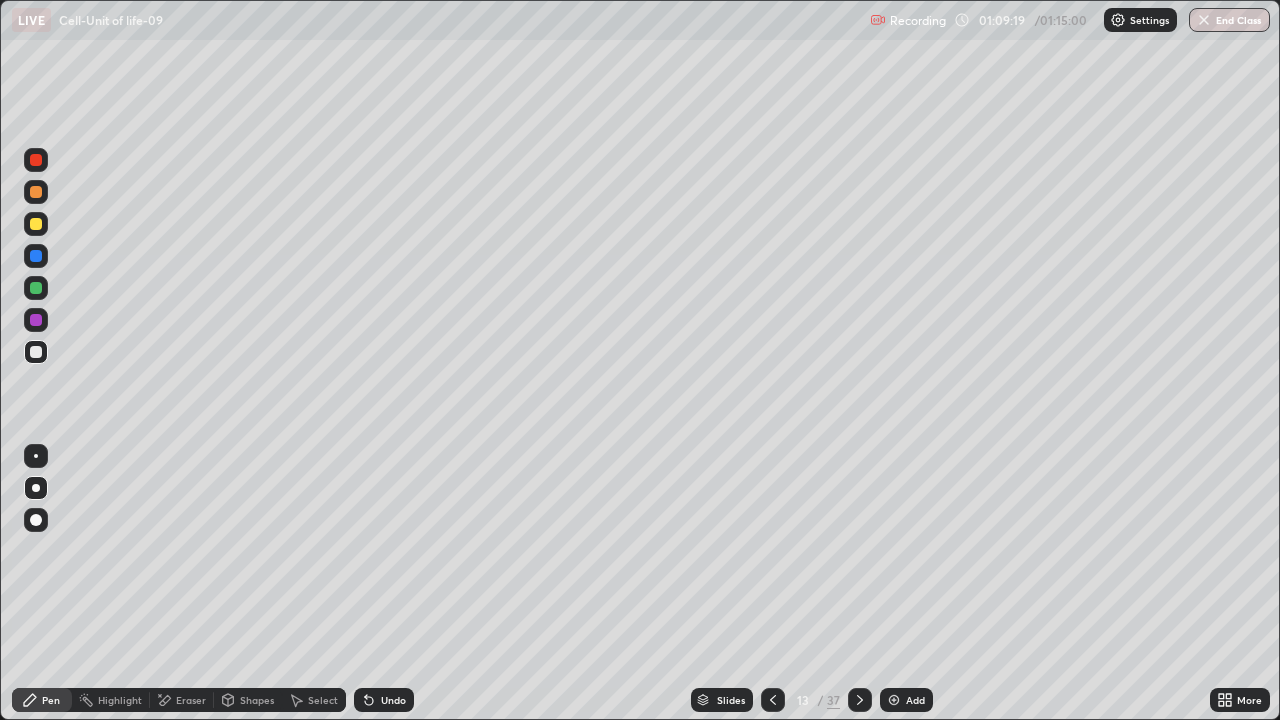 click on "Undo" at bounding box center (384, 700) 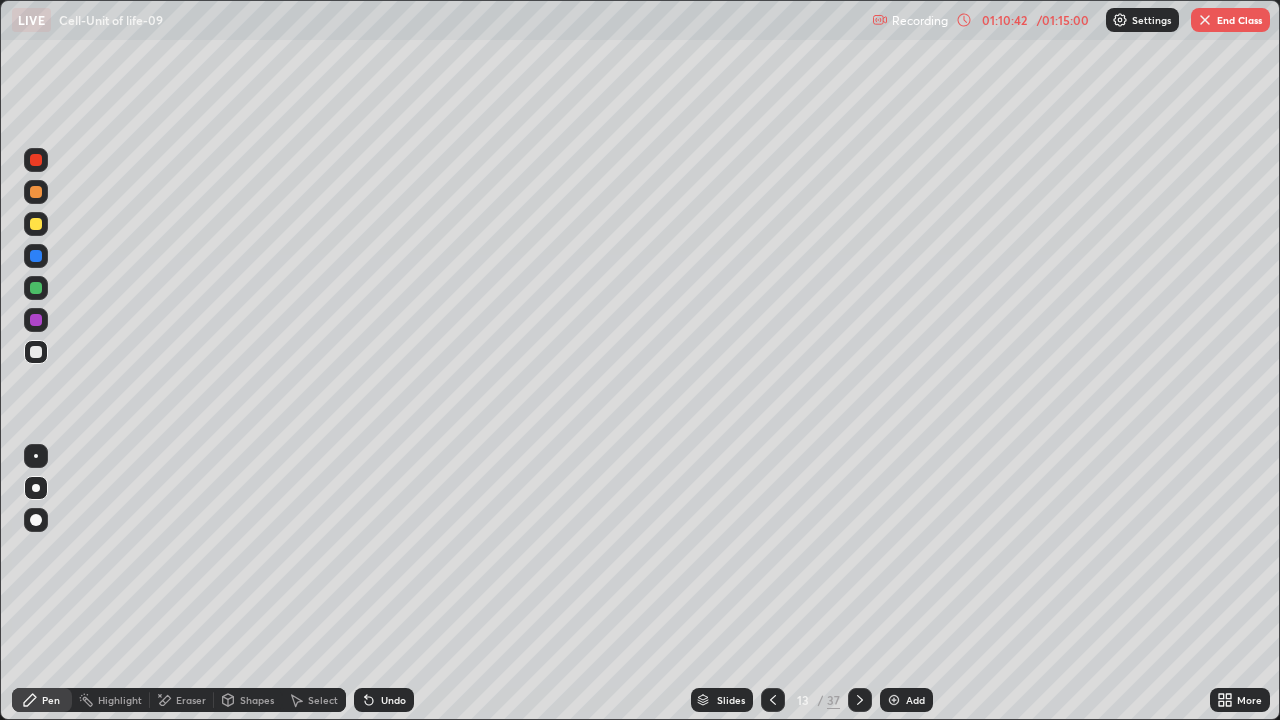 click on "End Class" at bounding box center [1230, 20] 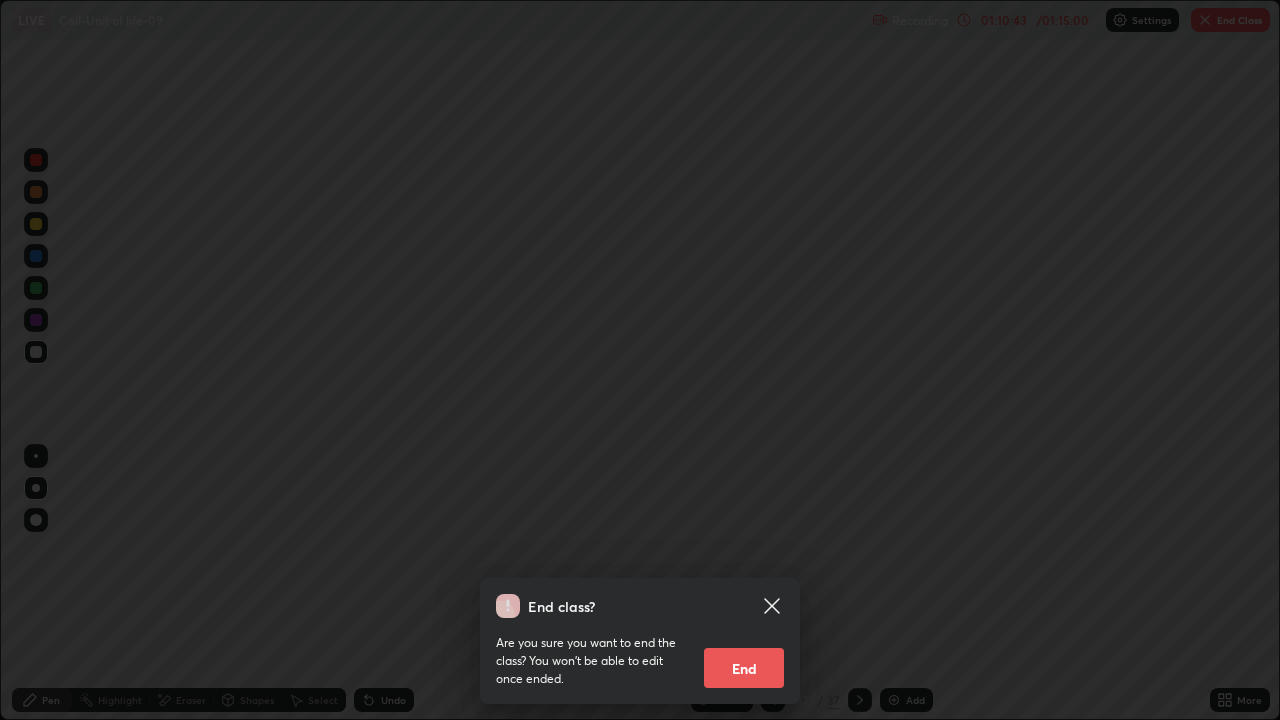 click on "End" at bounding box center (744, 668) 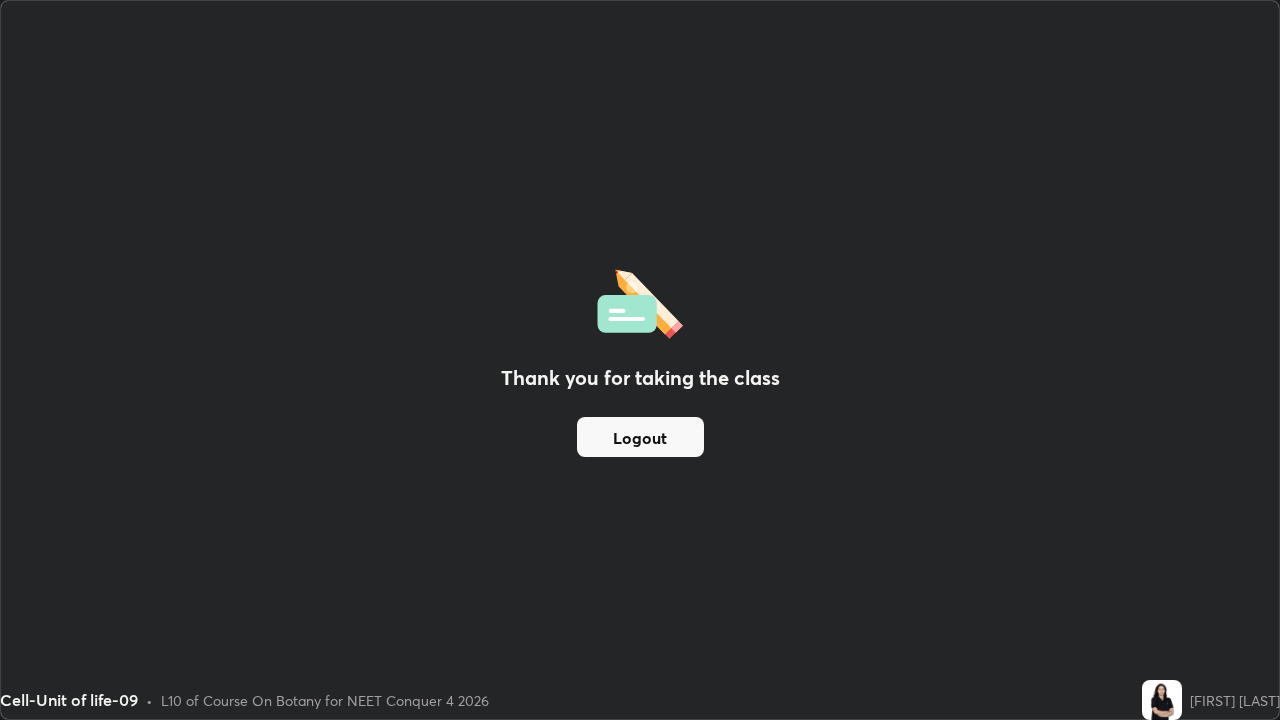 click on "Logout" at bounding box center [640, 437] 